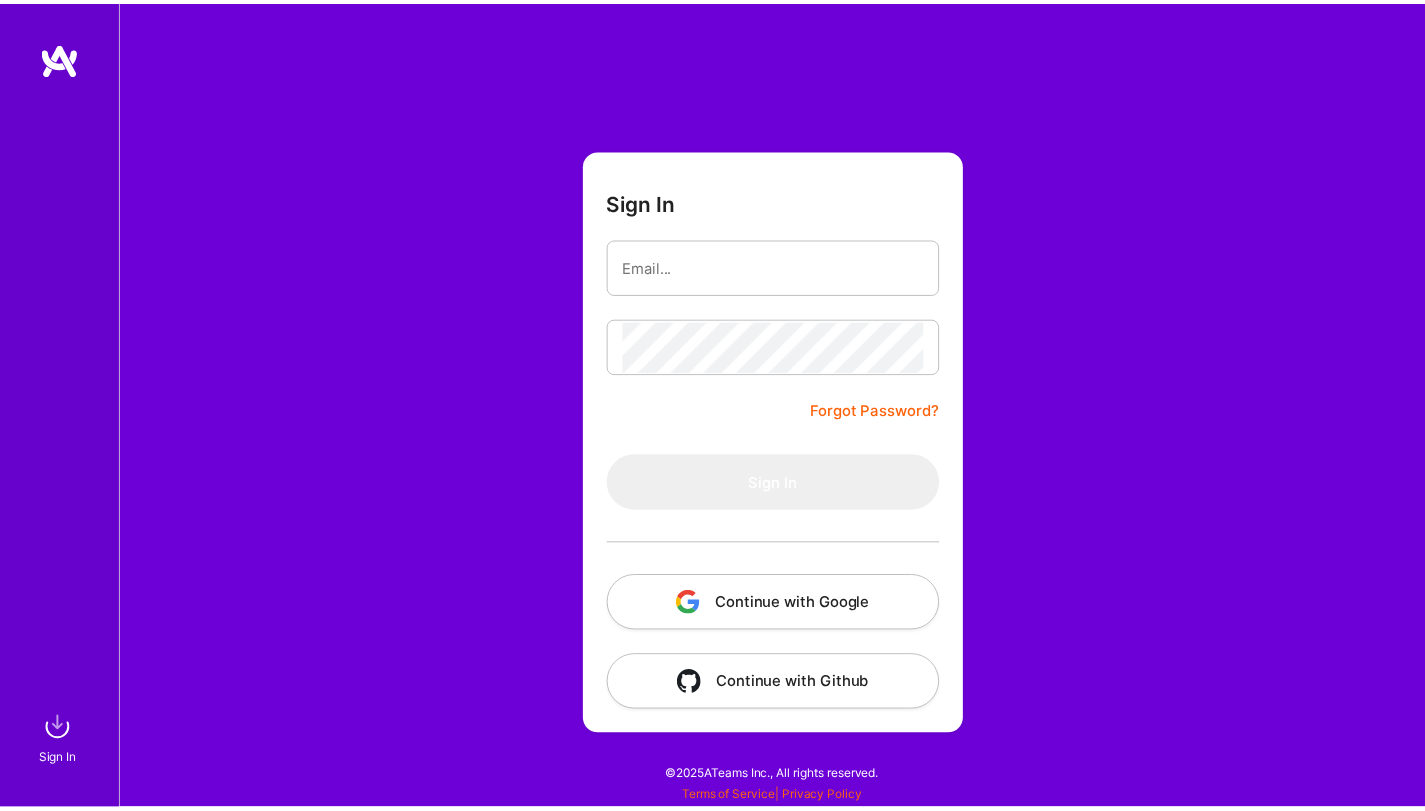 scroll, scrollTop: 0, scrollLeft: 0, axis: both 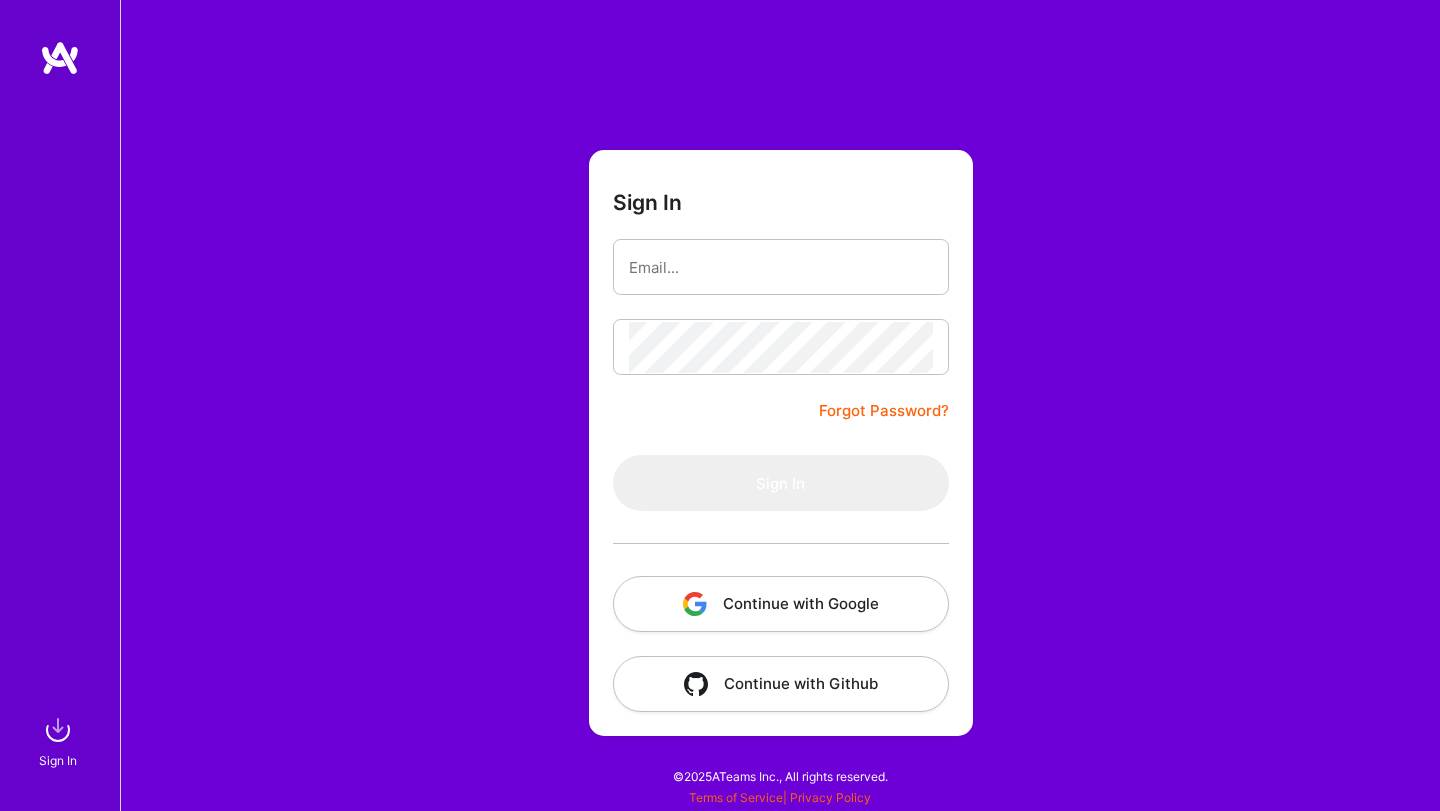 click on "Continue with Google" at bounding box center (781, 604) 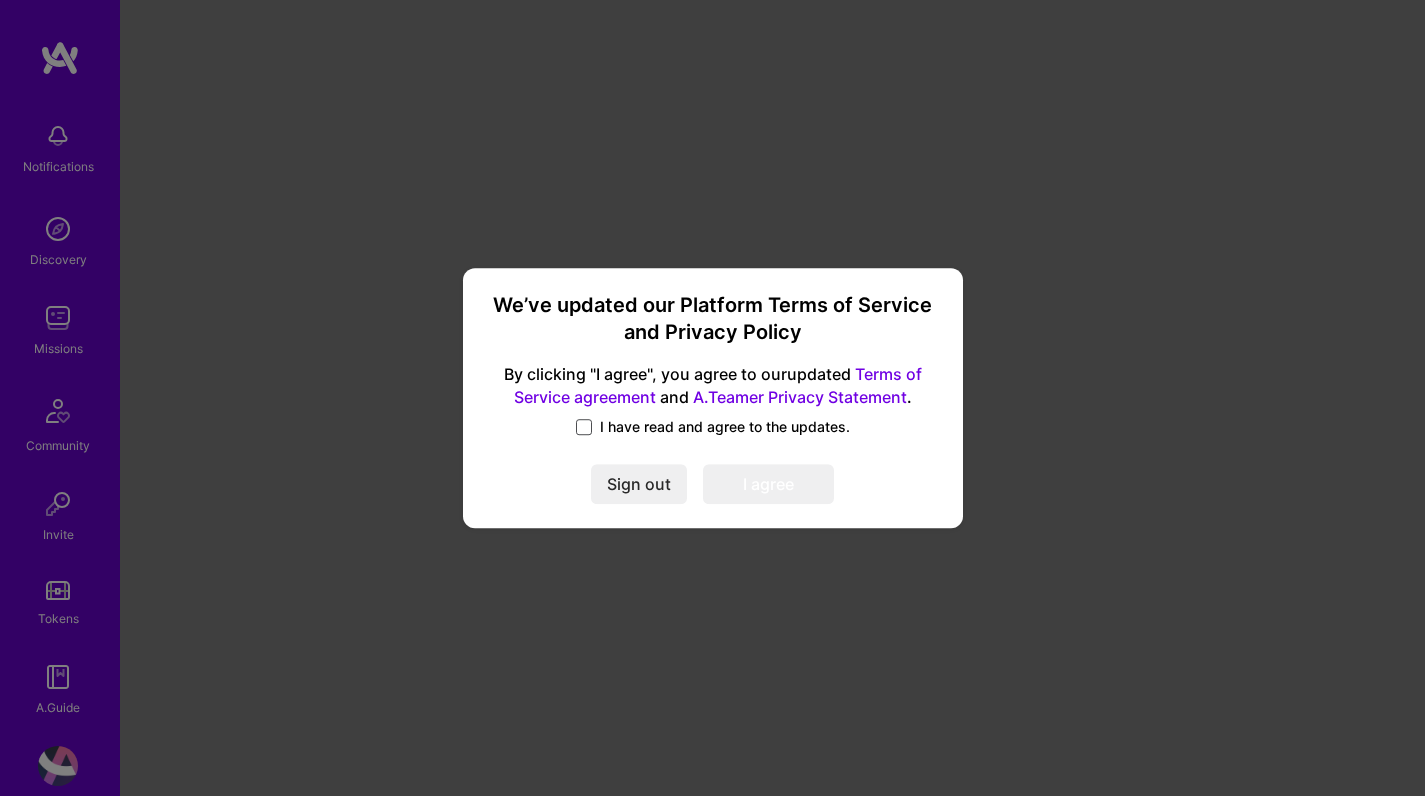 click at bounding box center (584, 427) 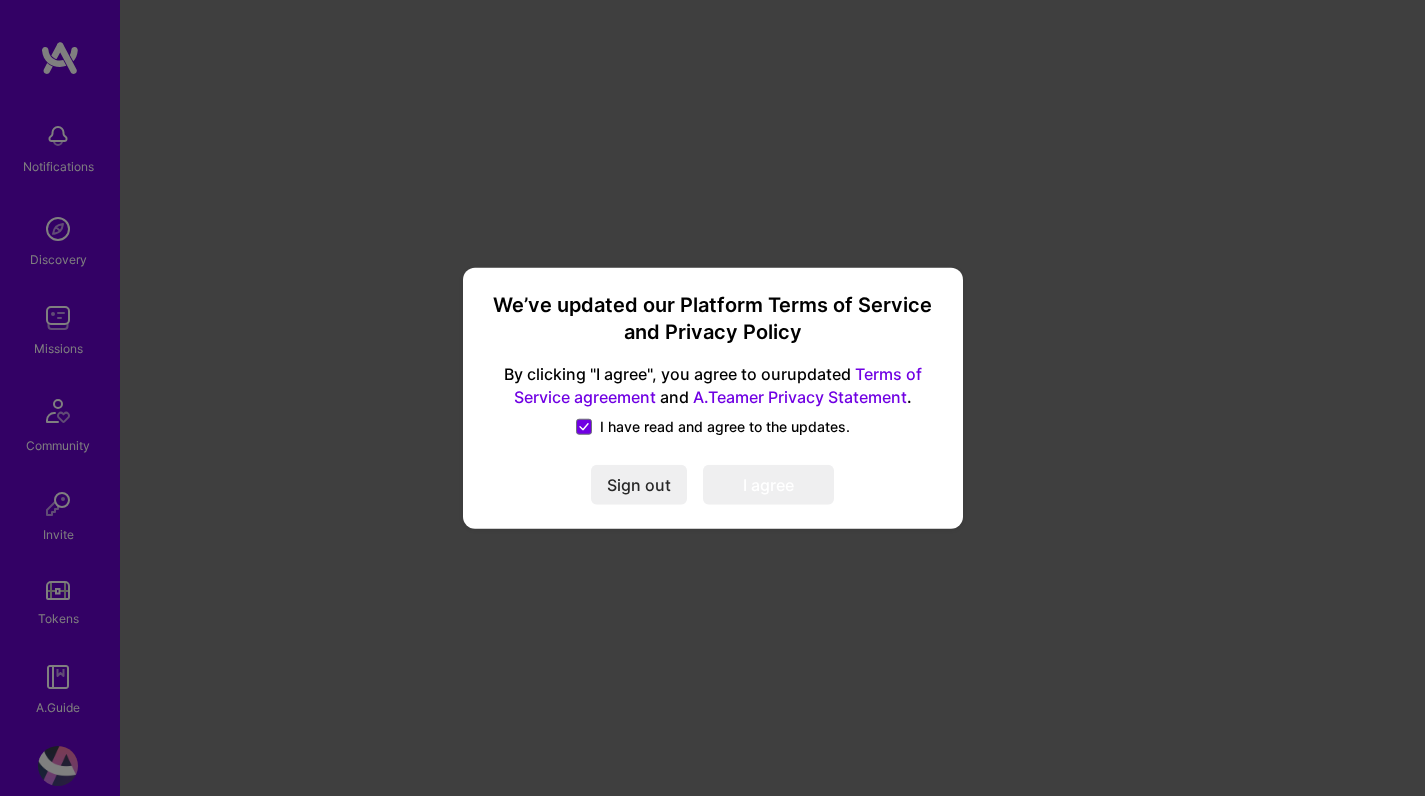 click on "I agree" at bounding box center (768, 484) 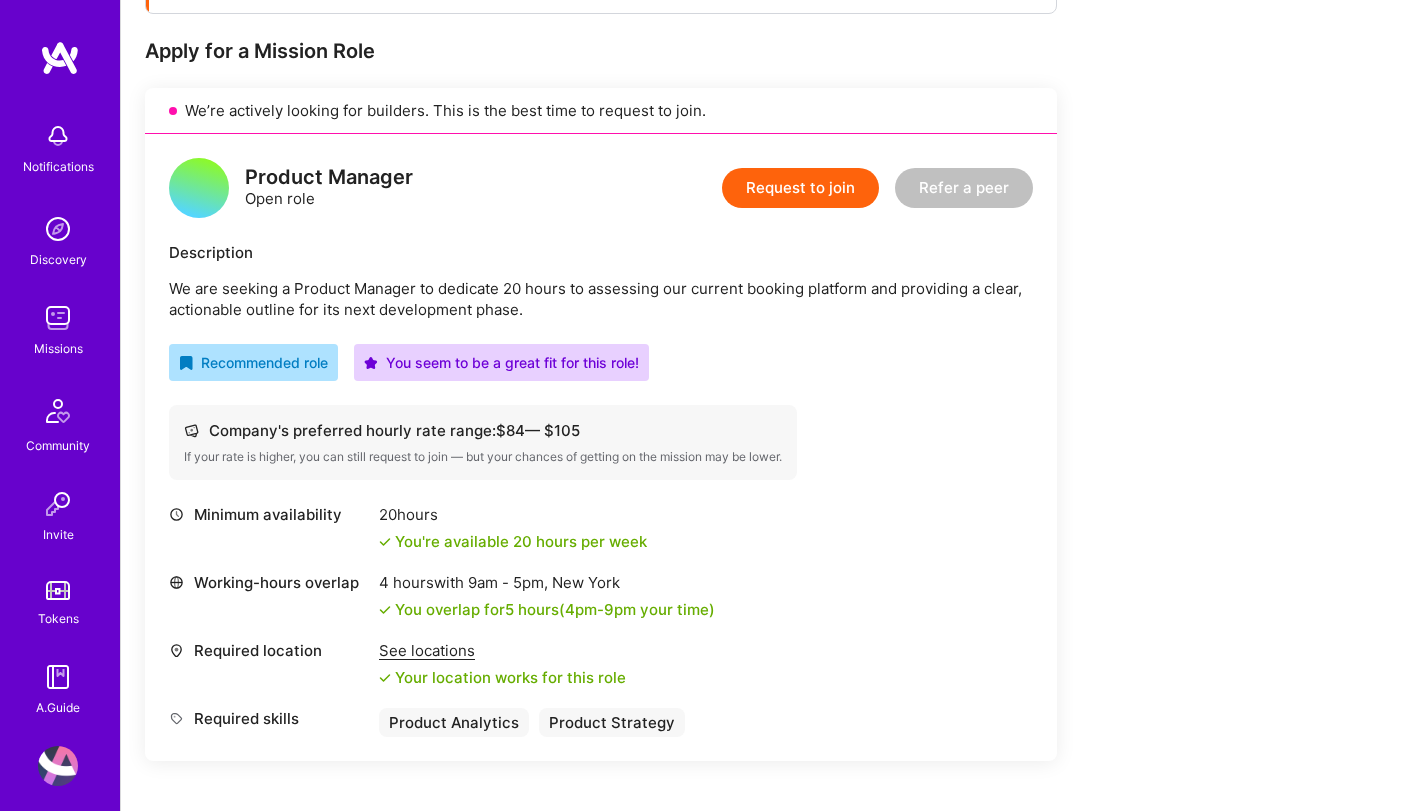 scroll, scrollTop: 371, scrollLeft: 0, axis: vertical 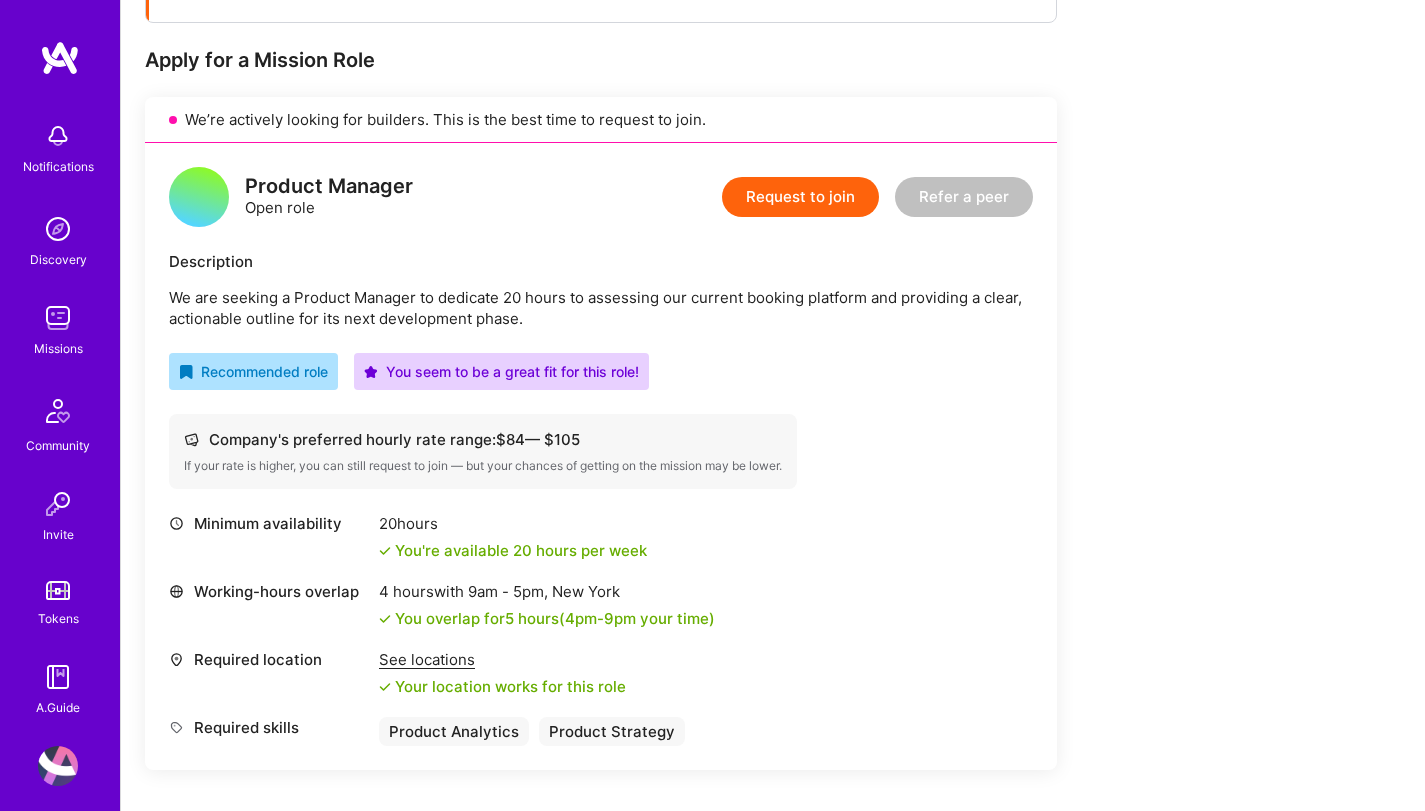 click on "Request to join" at bounding box center [800, 197] 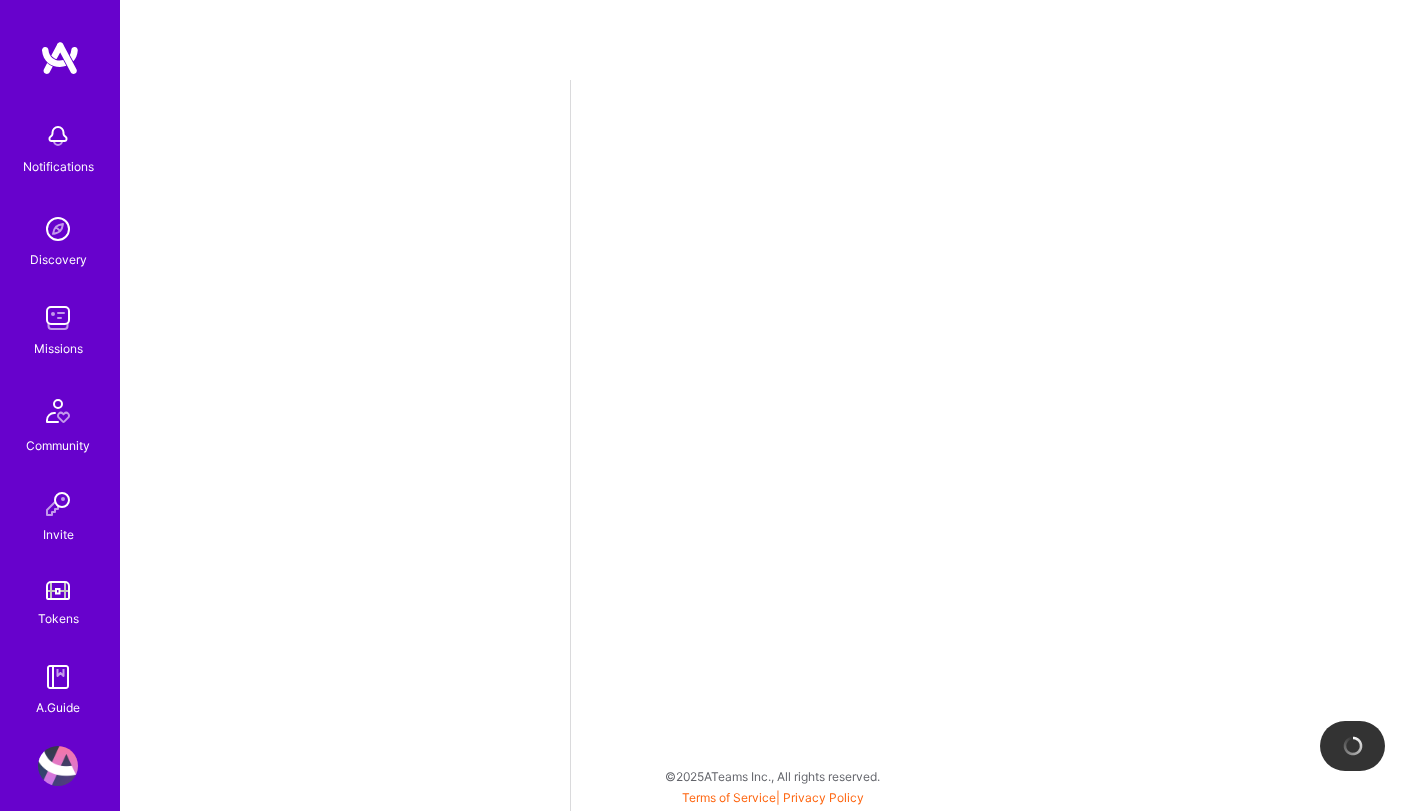 scroll, scrollTop: 0, scrollLeft: 0, axis: both 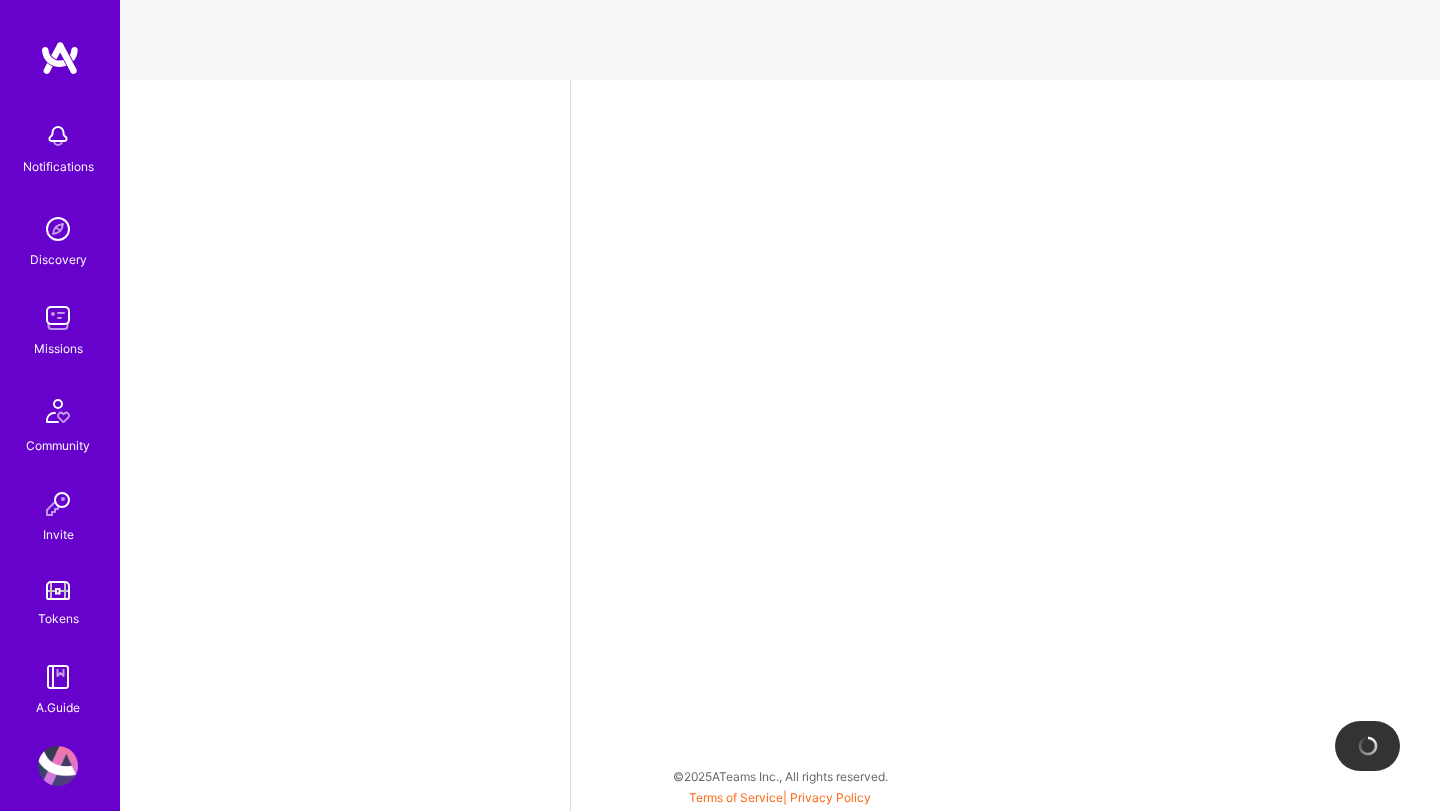 select on "IL" 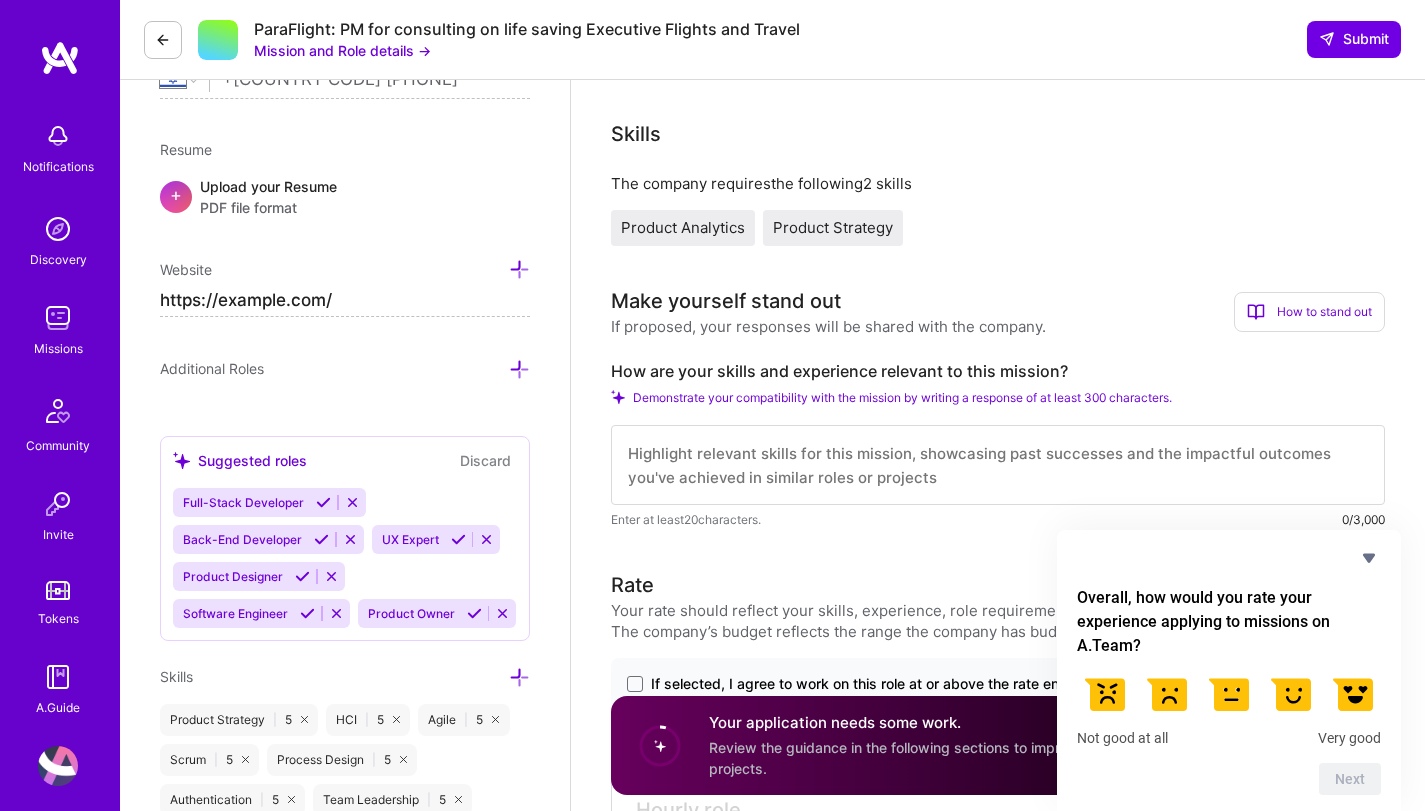 scroll, scrollTop: 477, scrollLeft: 0, axis: vertical 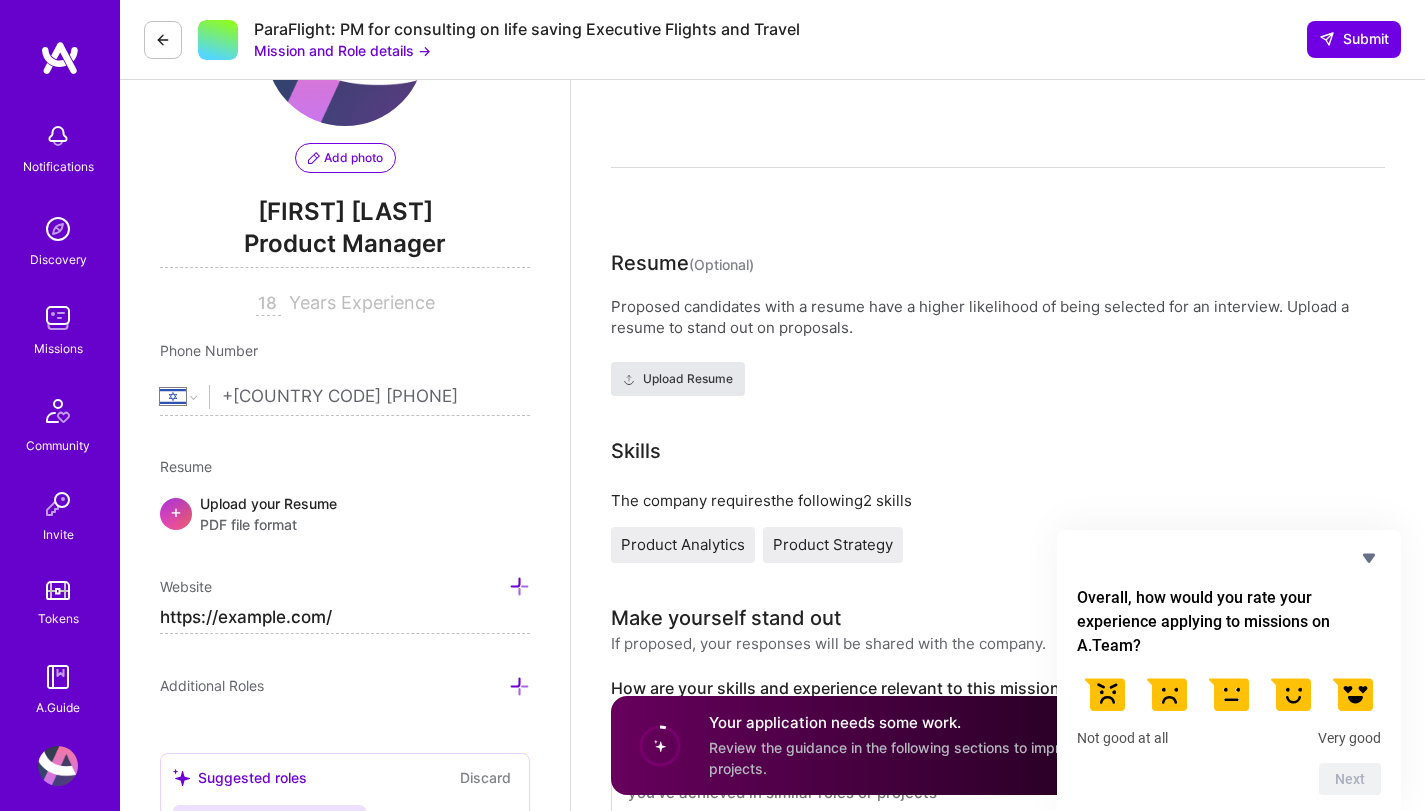 click on "Upload Resume" at bounding box center [678, 379] 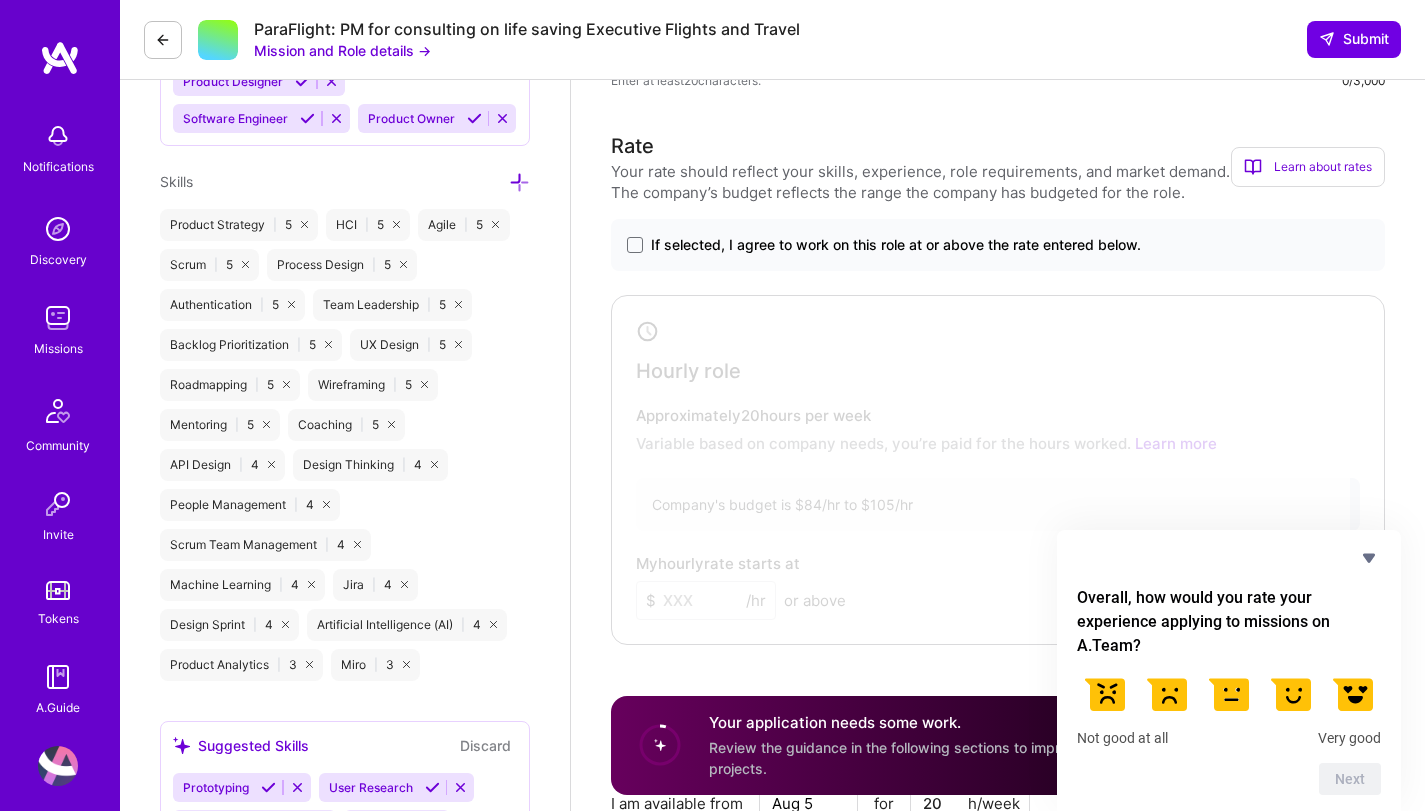 scroll, scrollTop: 931, scrollLeft: 0, axis: vertical 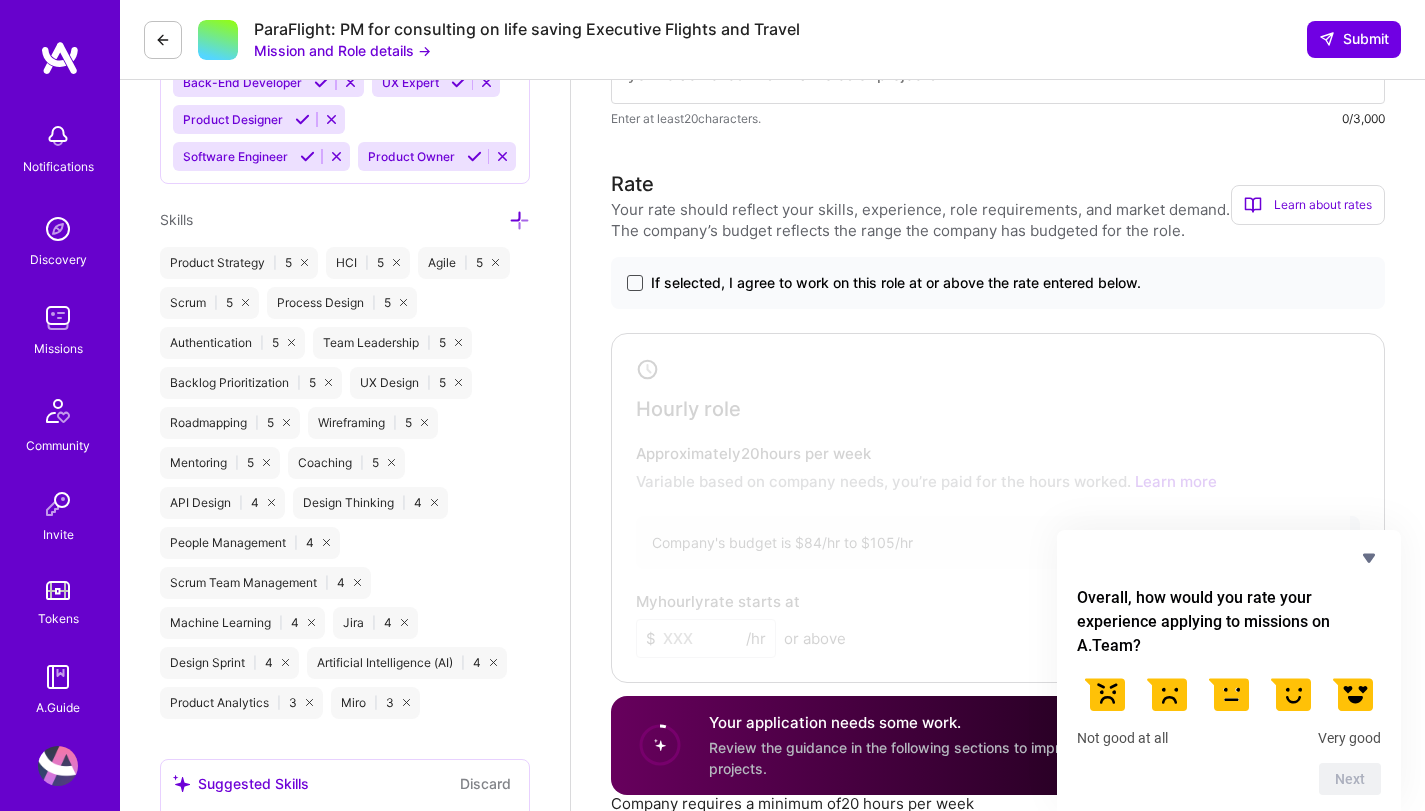 click at bounding box center (635, 283) 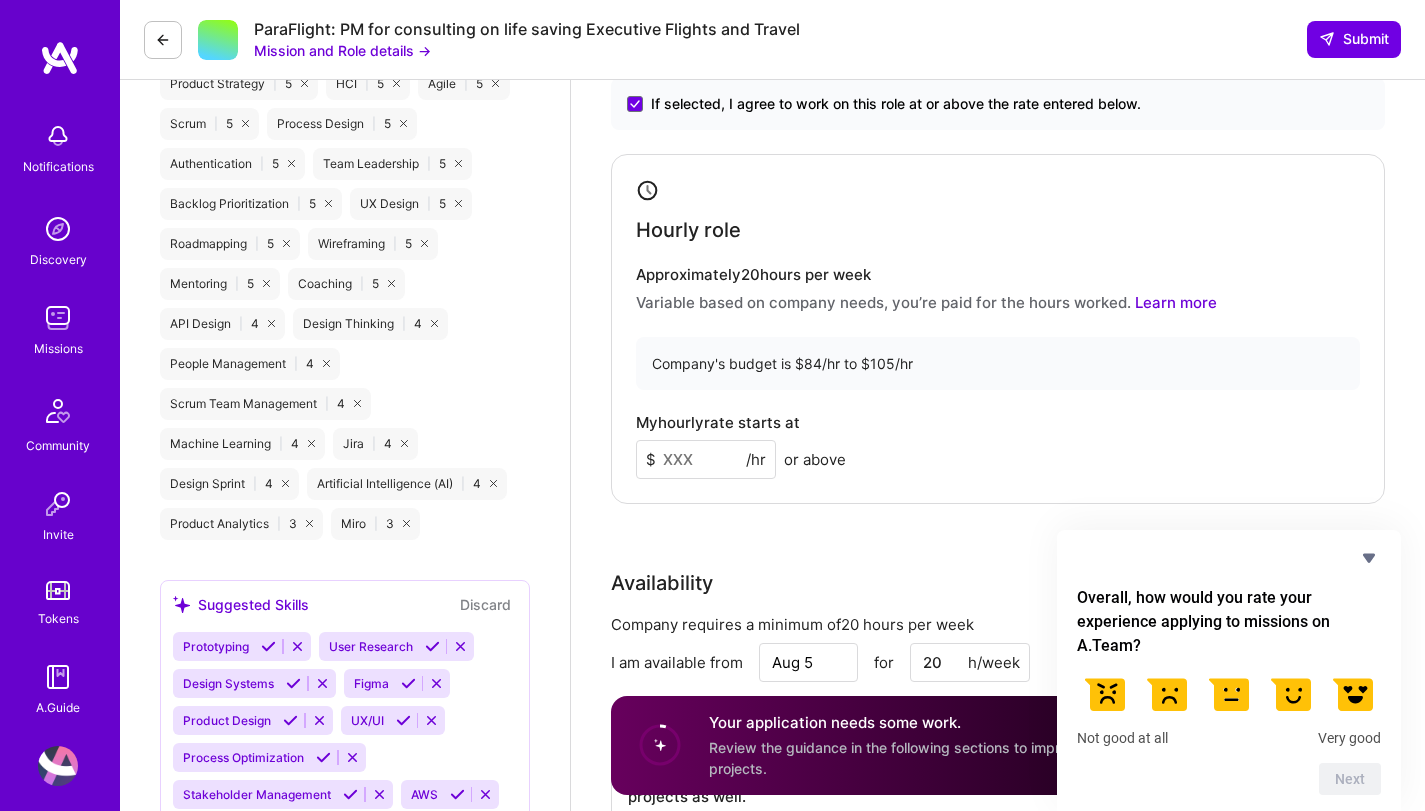 scroll, scrollTop: 1112, scrollLeft: 0, axis: vertical 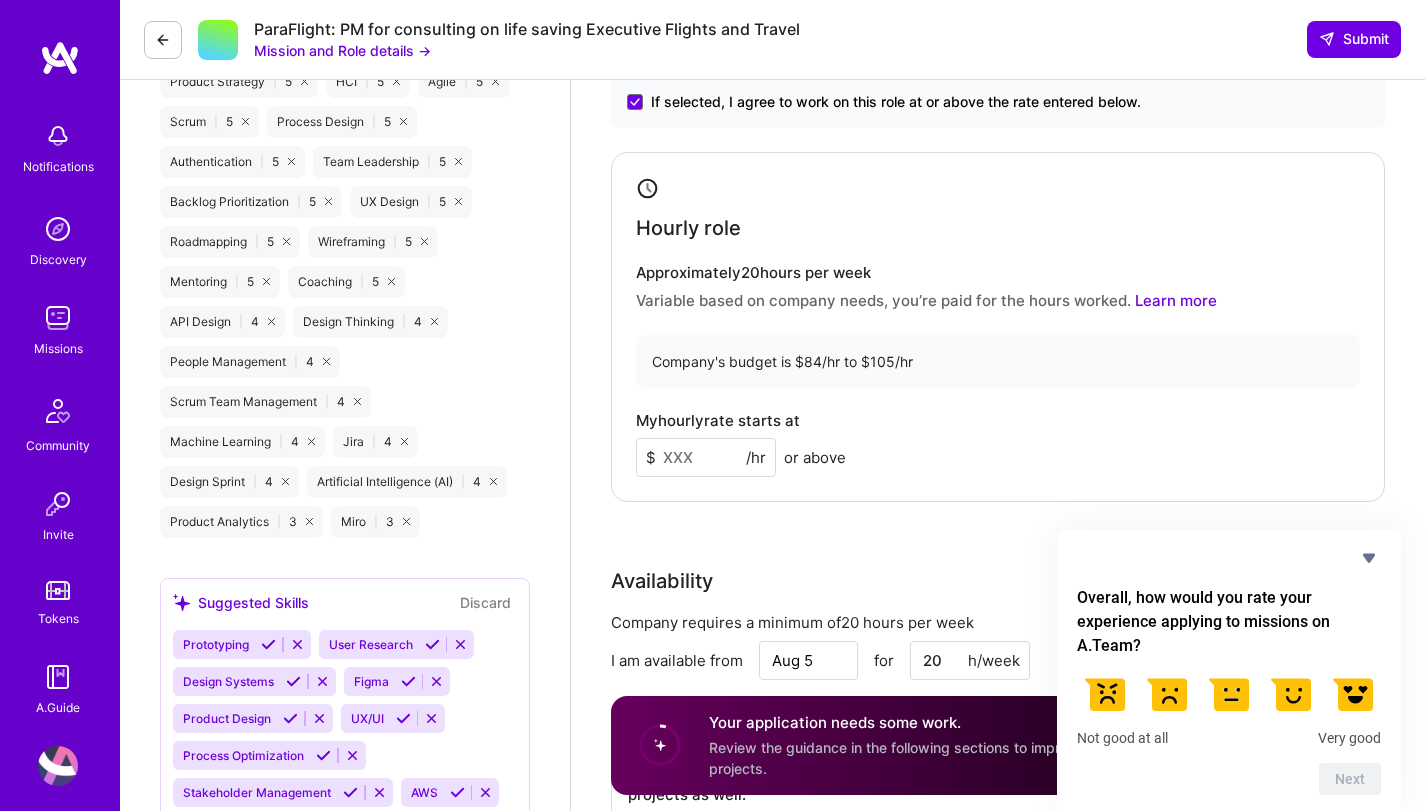 click at bounding box center [706, 457] 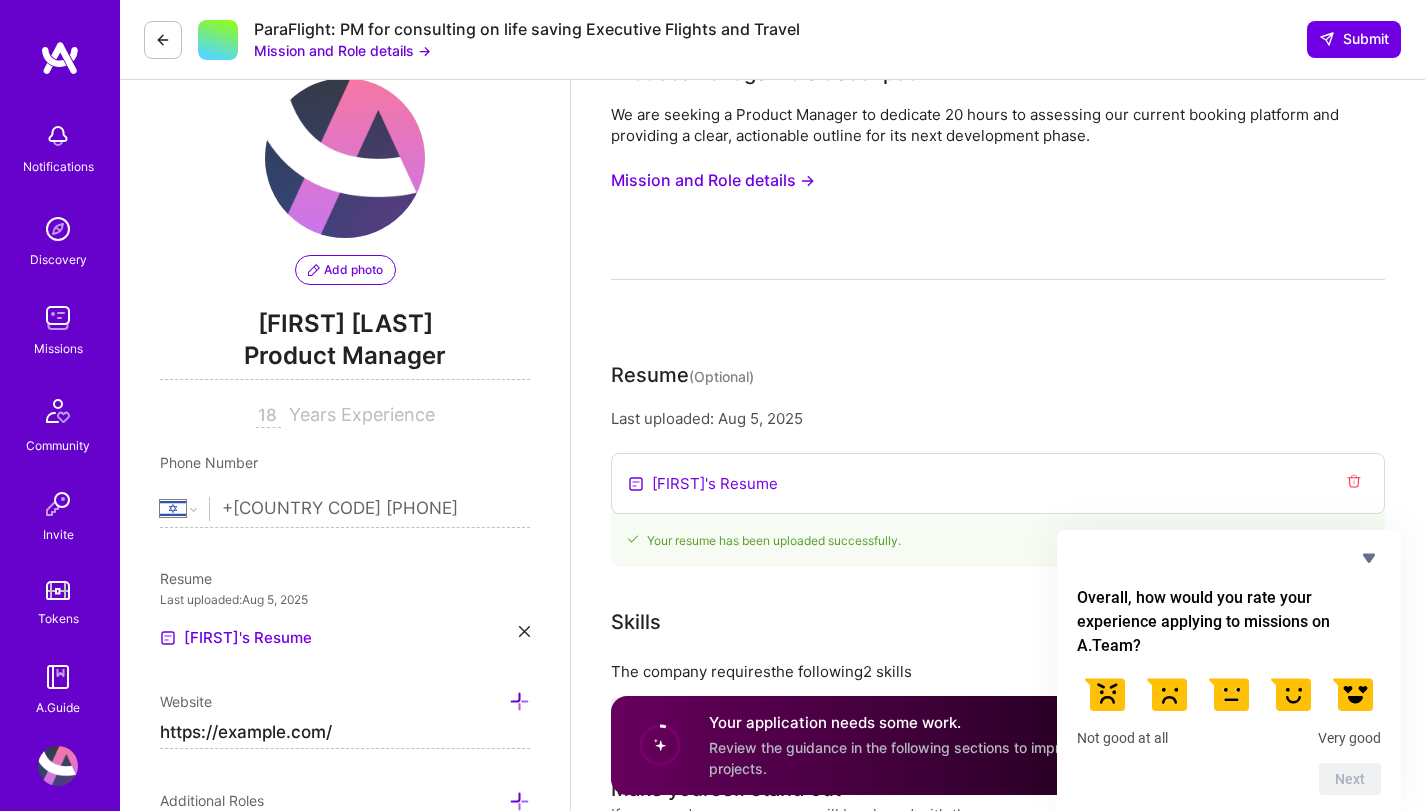 scroll, scrollTop: 0, scrollLeft: 0, axis: both 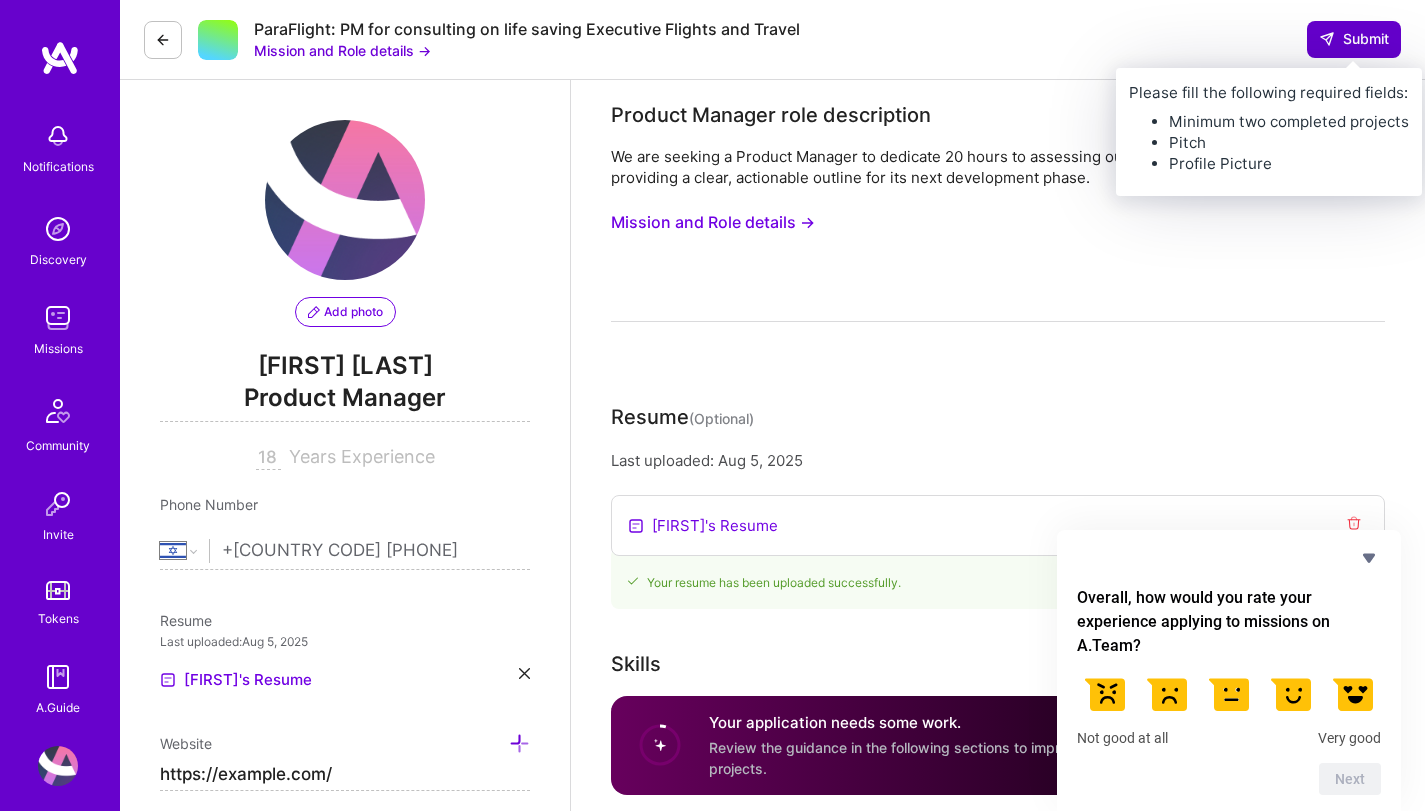type on "105" 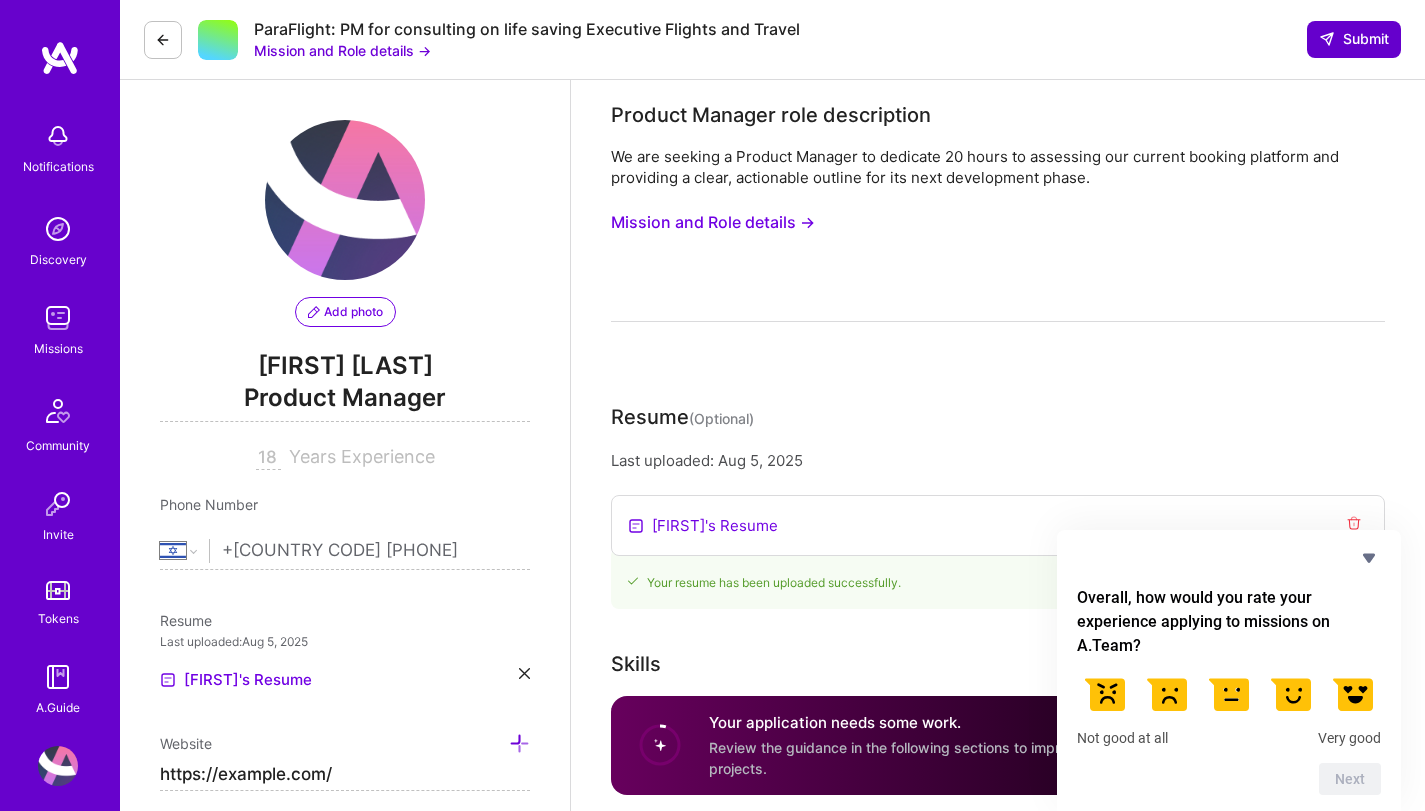 click on "Submit" at bounding box center [1354, 39] 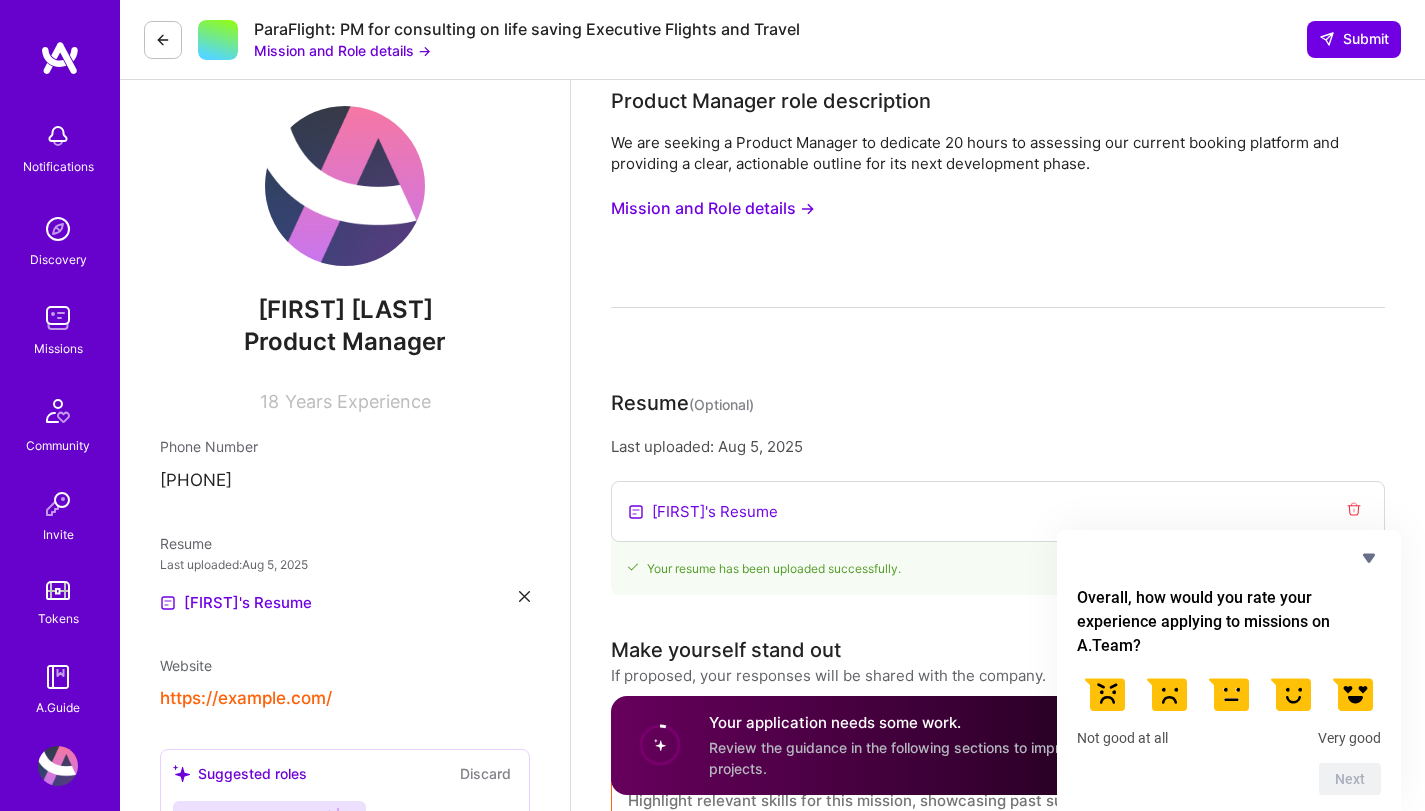 scroll, scrollTop: 0, scrollLeft: 0, axis: both 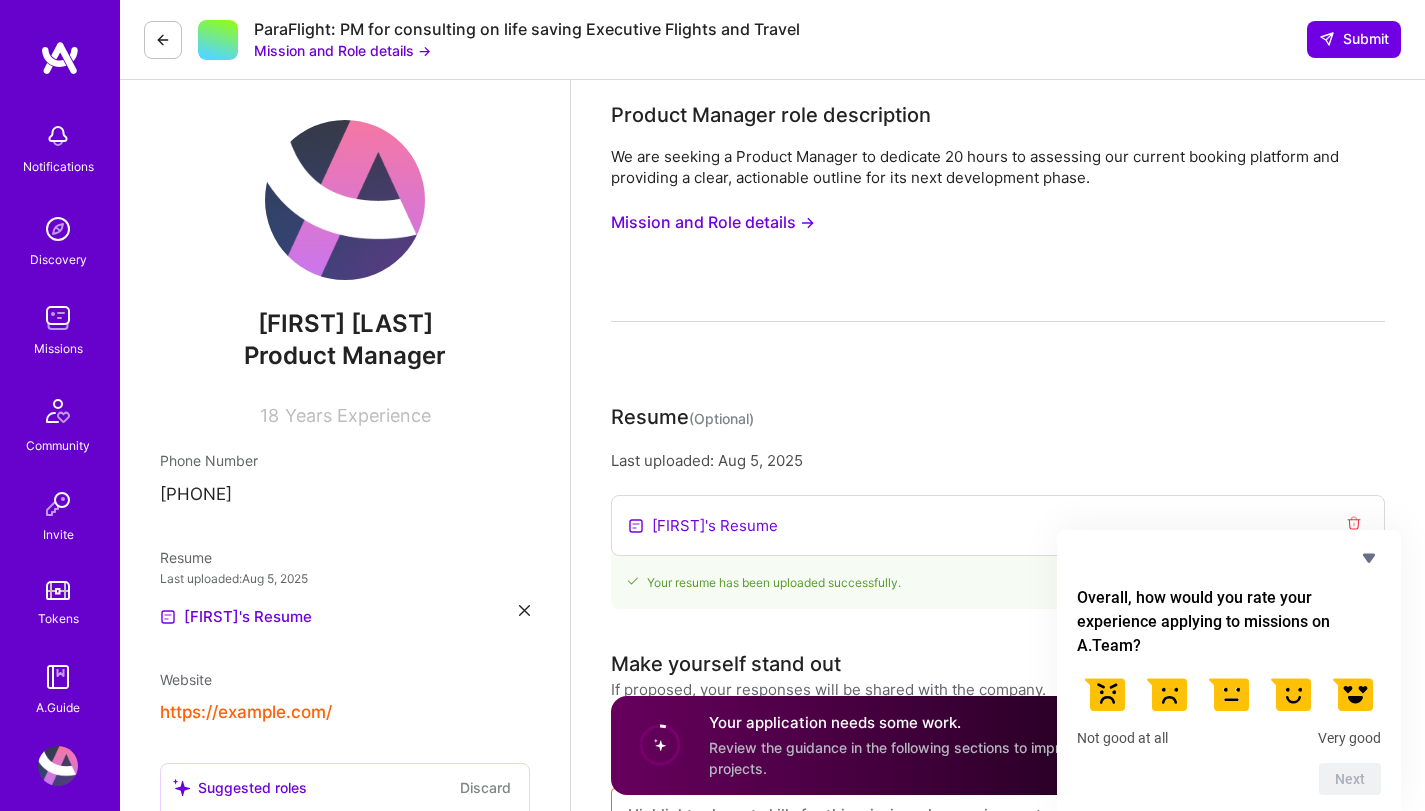 click on "Mission and Role details →" at bounding box center (713, 222) 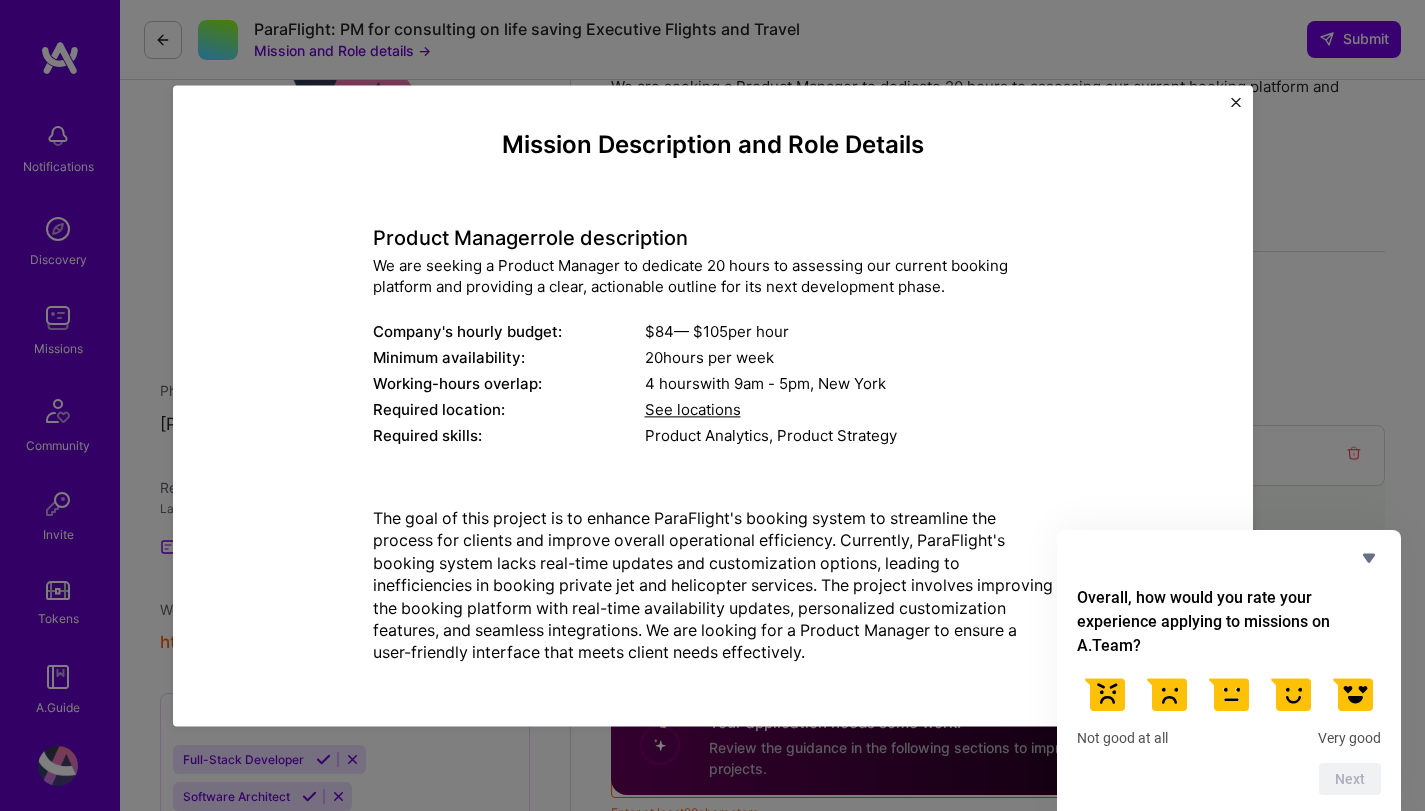 scroll, scrollTop: 88, scrollLeft: 0, axis: vertical 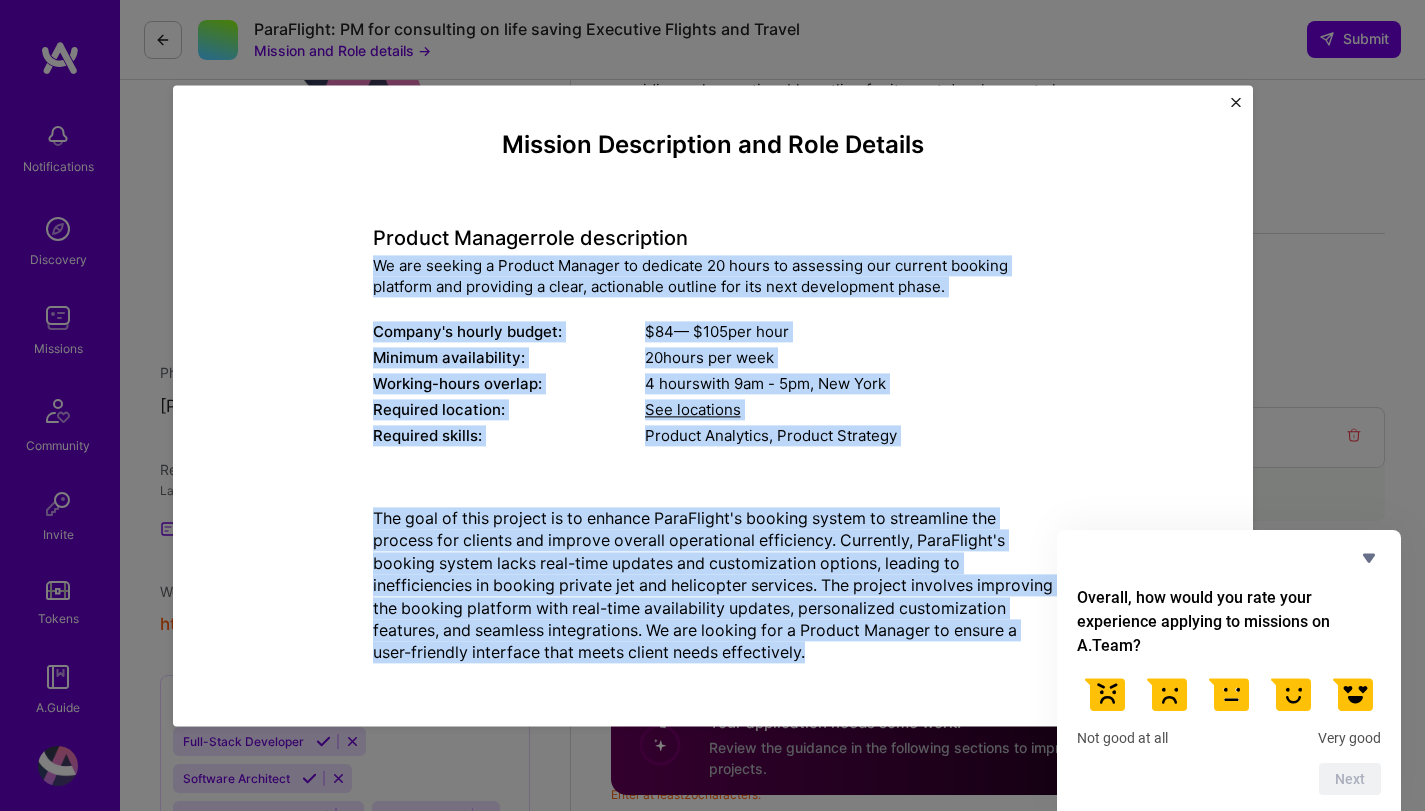 drag, startPoint x: 372, startPoint y: 263, endPoint x: 999, endPoint y: 678, distance: 751.90027 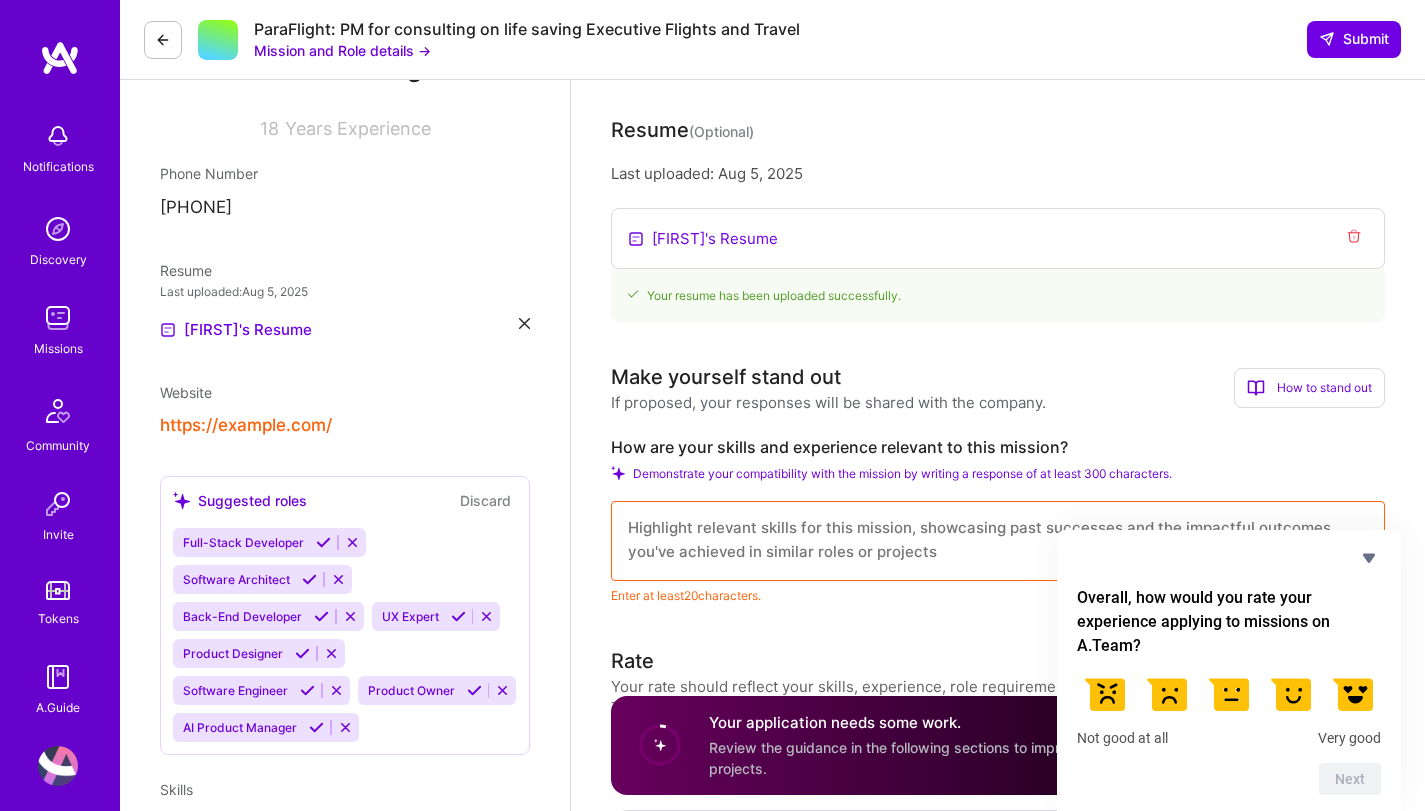 scroll, scrollTop: 288, scrollLeft: 0, axis: vertical 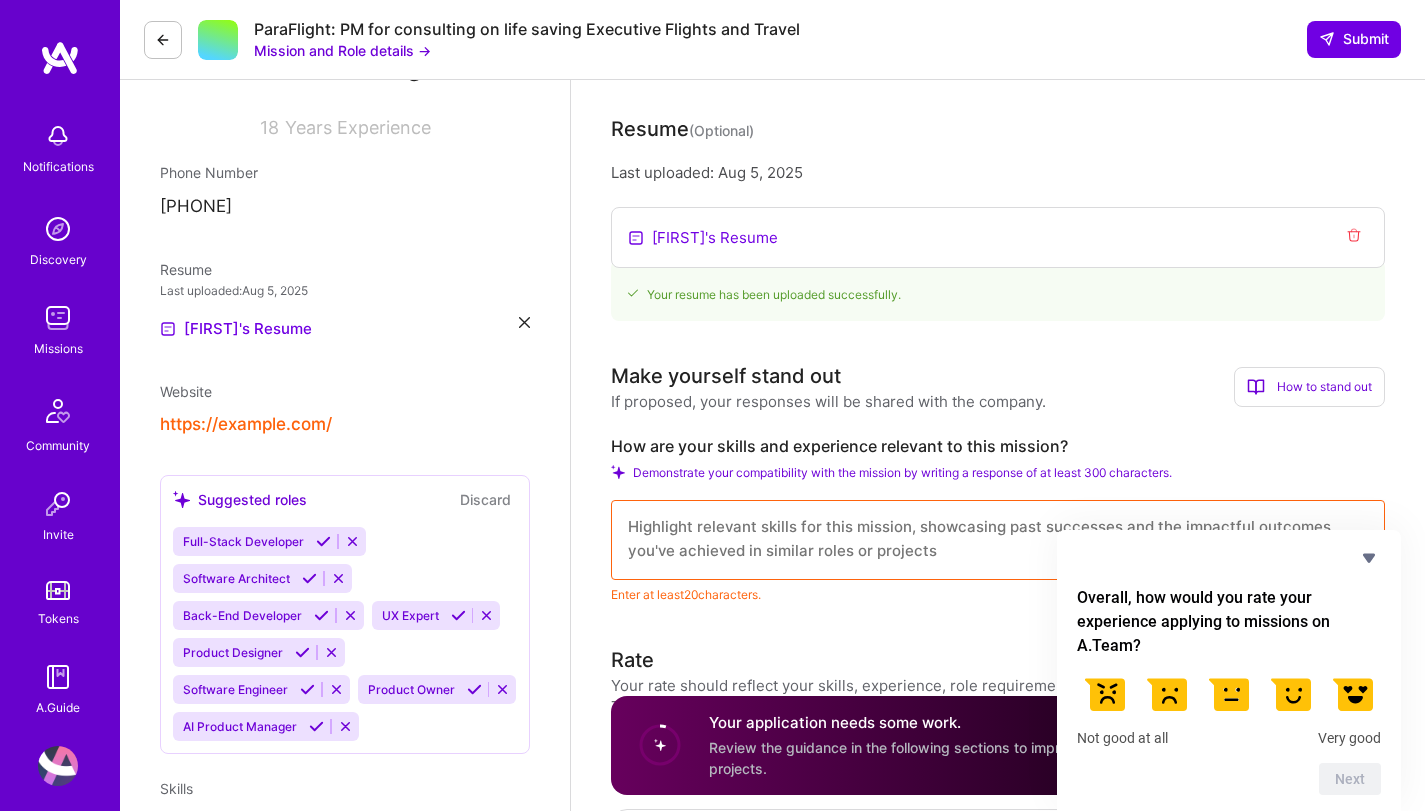 click on "How are your skills and experience relevant to this mission?" at bounding box center (998, 446) 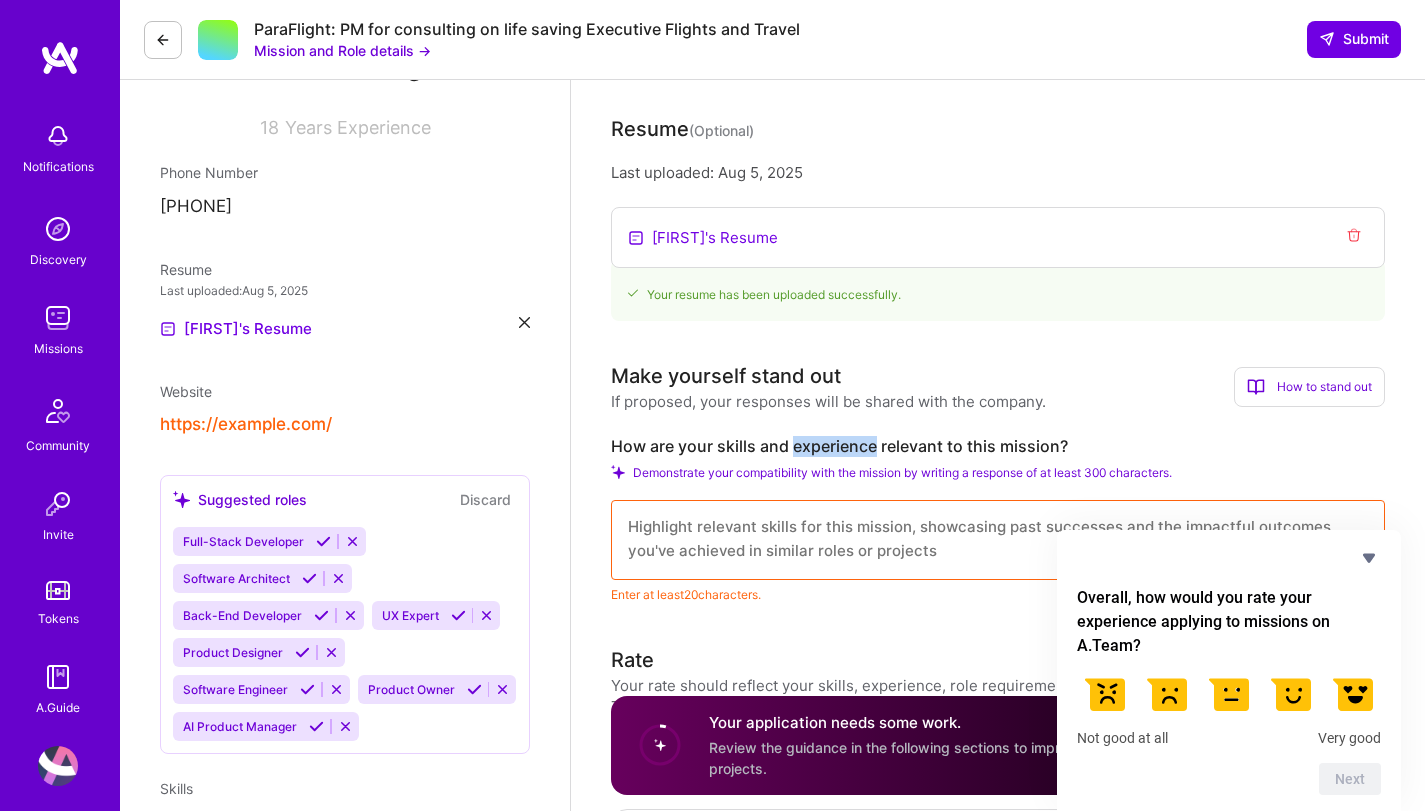 click on "How are your skills and experience relevant to this mission?" at bounding box center (998, 446) 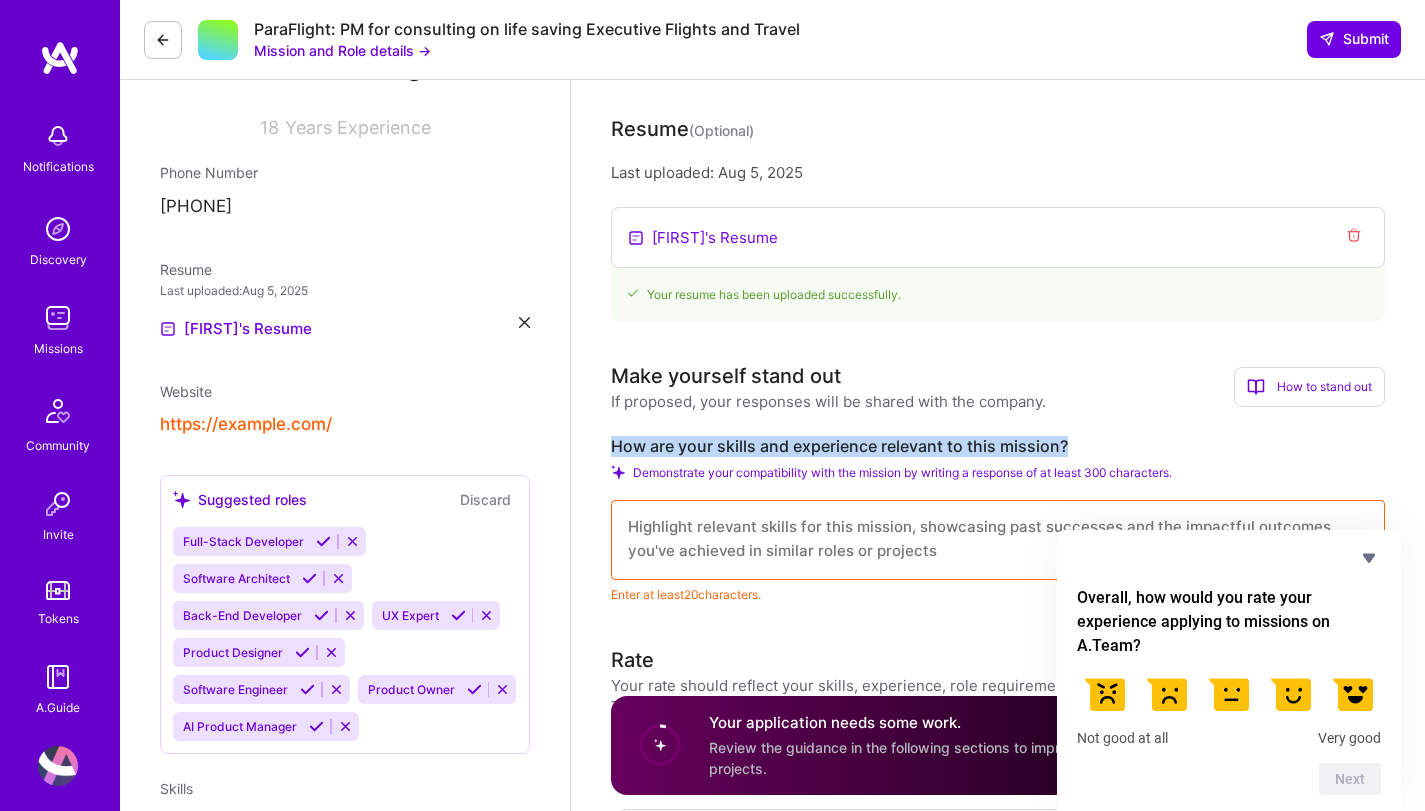 click on "How are your skills and experience relevant to this mission?" at bounding box center (998, 446) 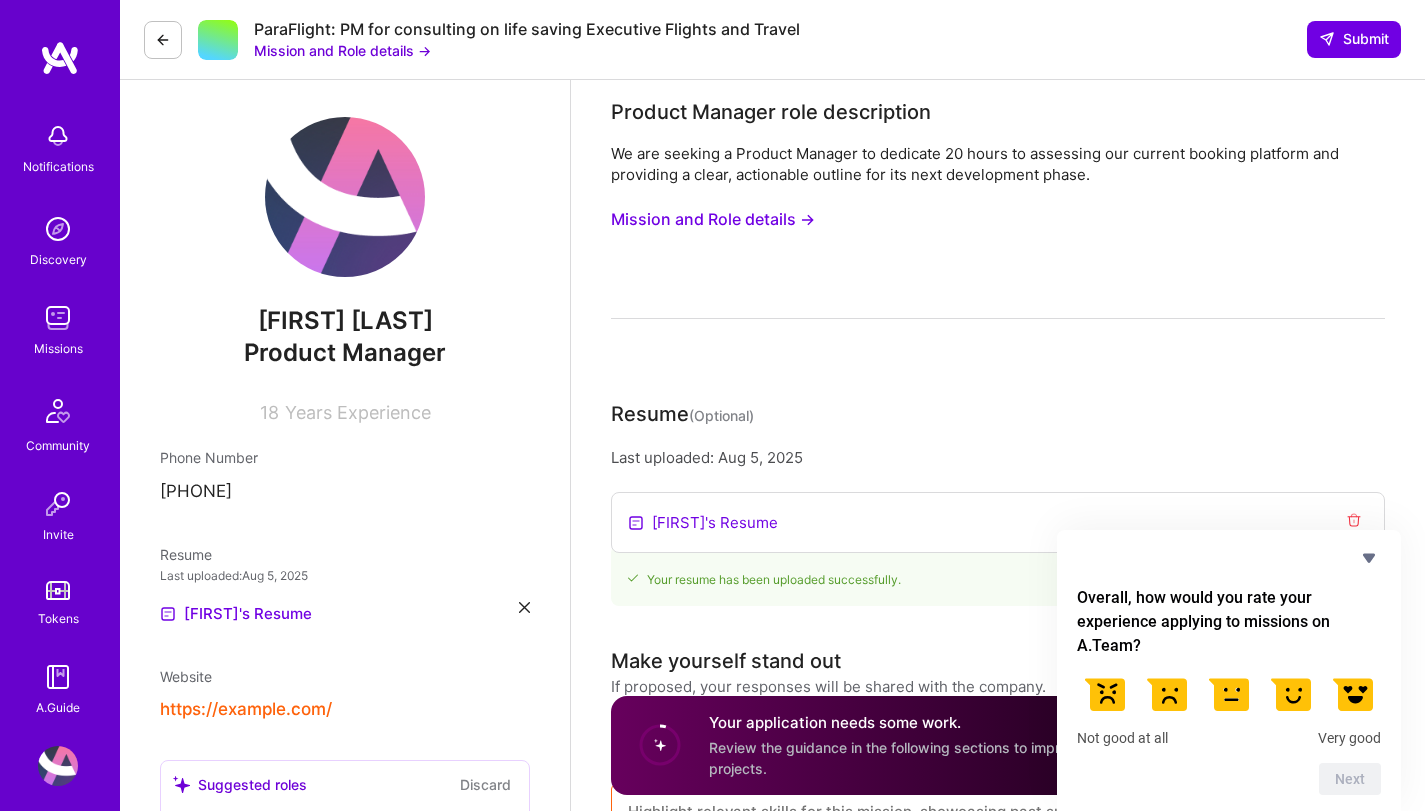 scroll, scrollTop: 0, scrollLeft: 0, axis: both 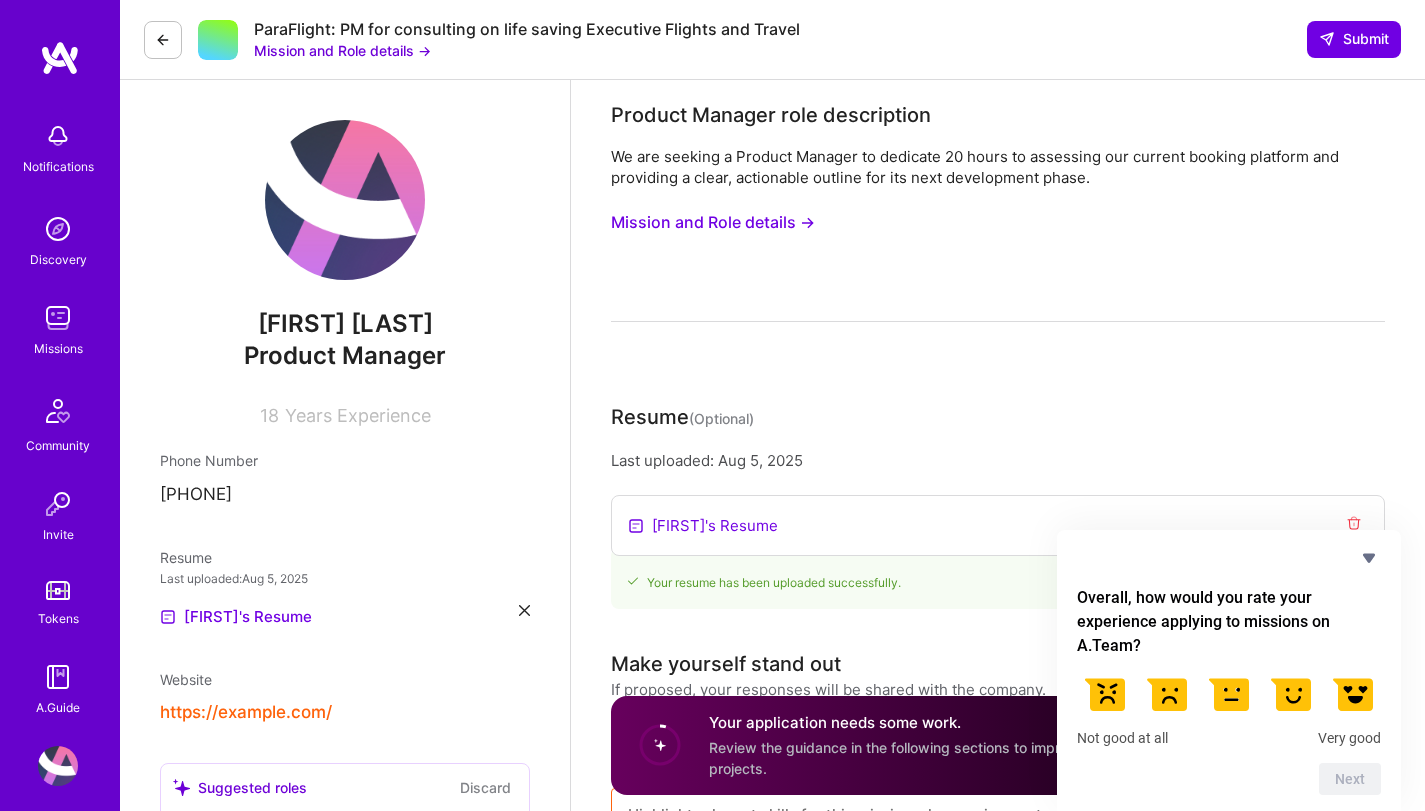 click on "Mission and Role details →" at bounding box center [713, 222] 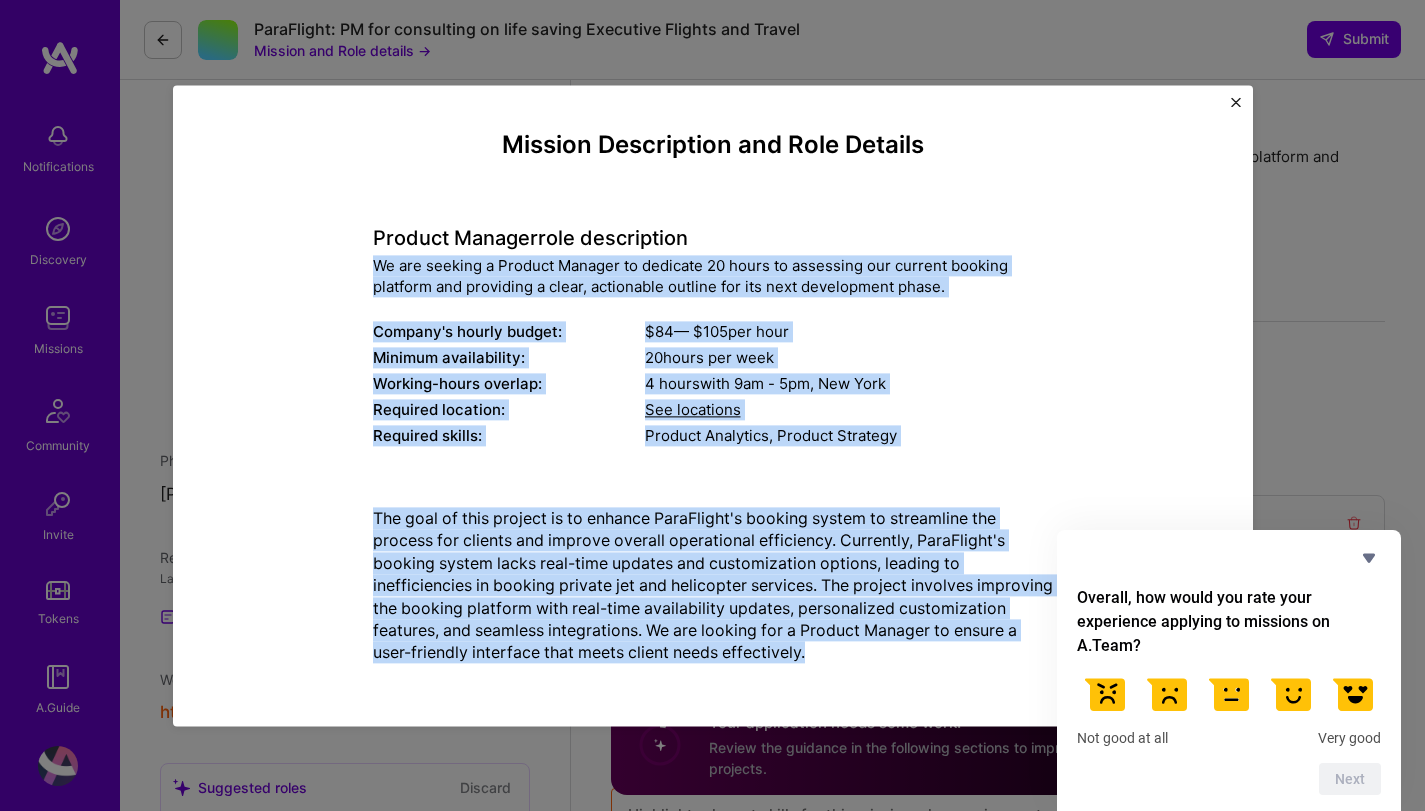 drag, startPoint x: 374, startPoint y: 259, endPoint x: 927, endPoint y: 653, distance: 679.0029 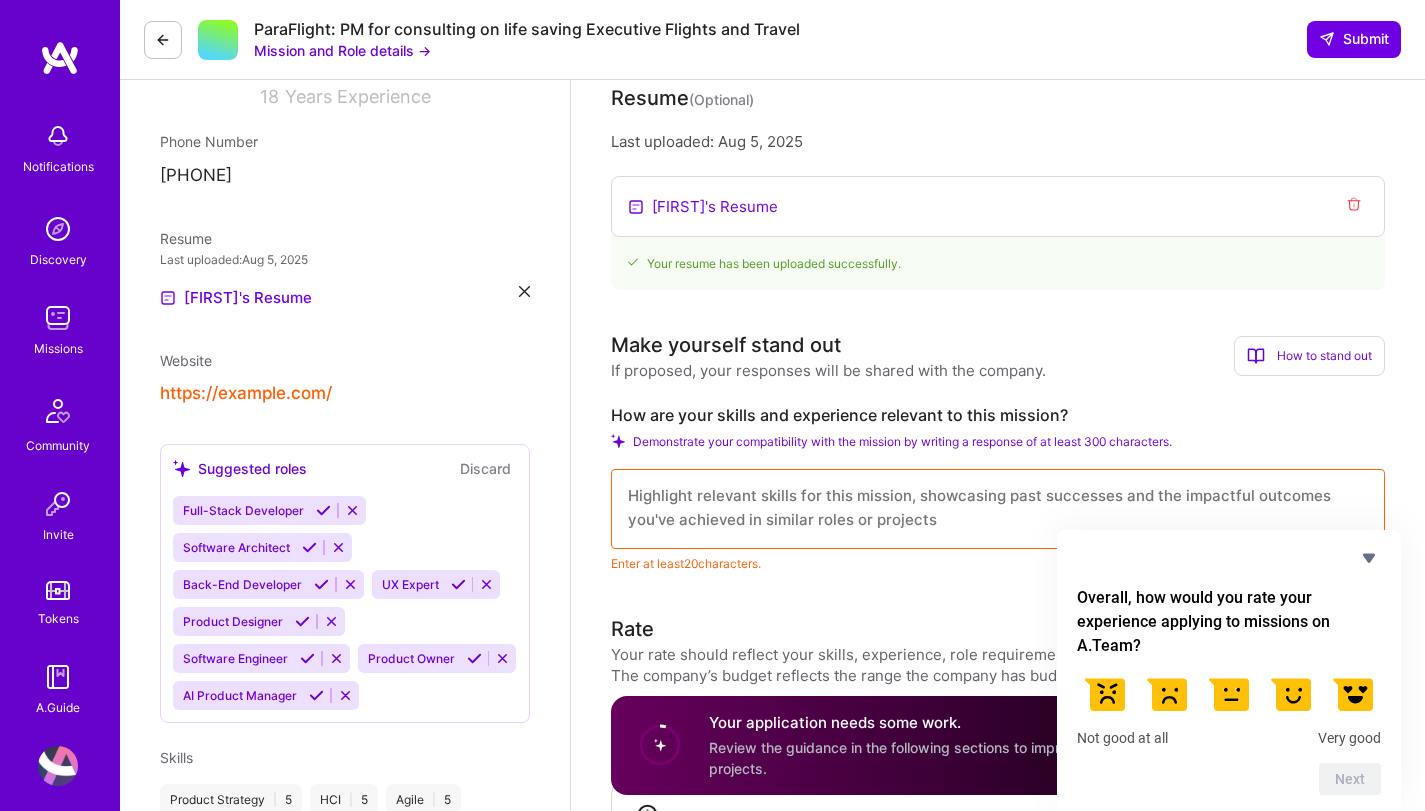 scroll, scrollTop: 470, scrollLeft: 0, axis: vertical 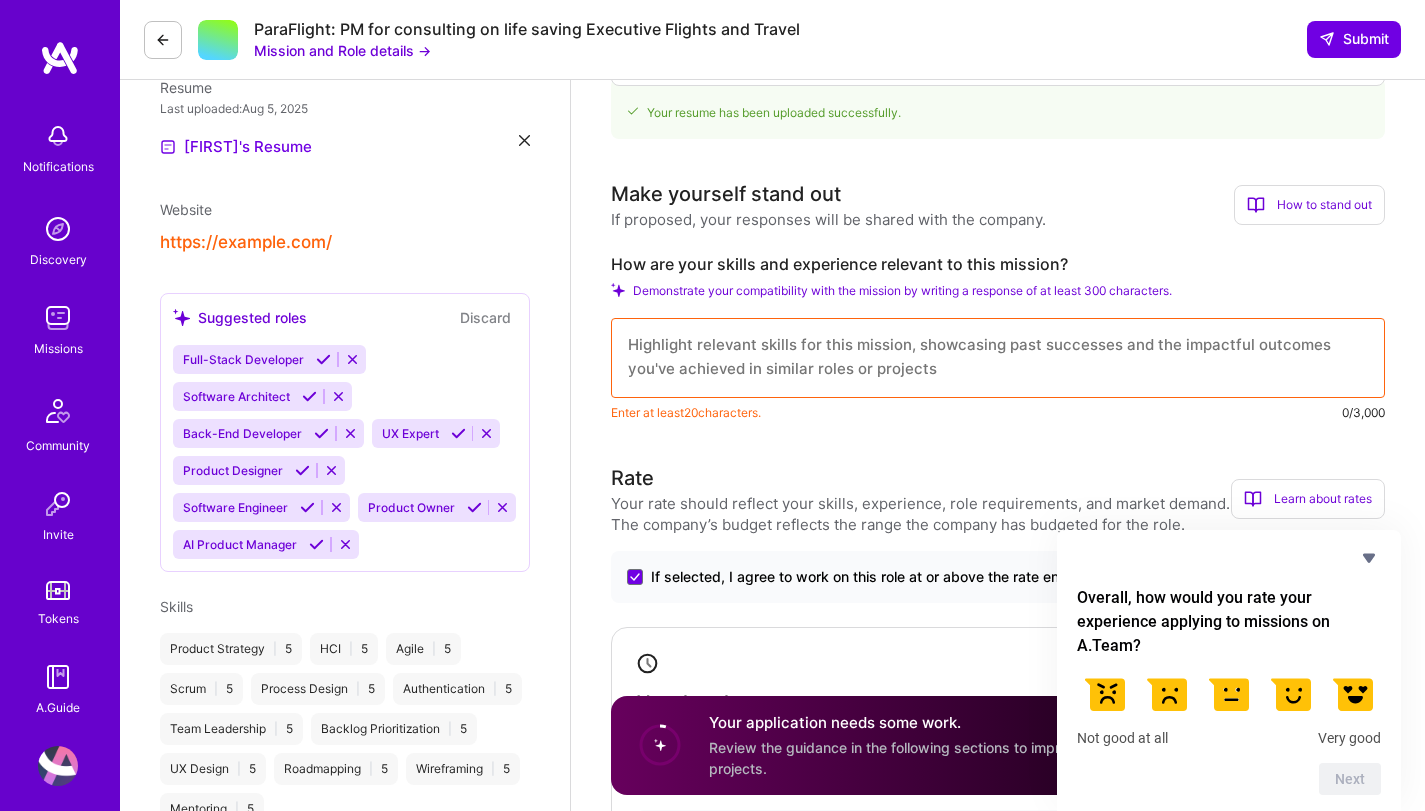 click at bounding box center [998, 358] 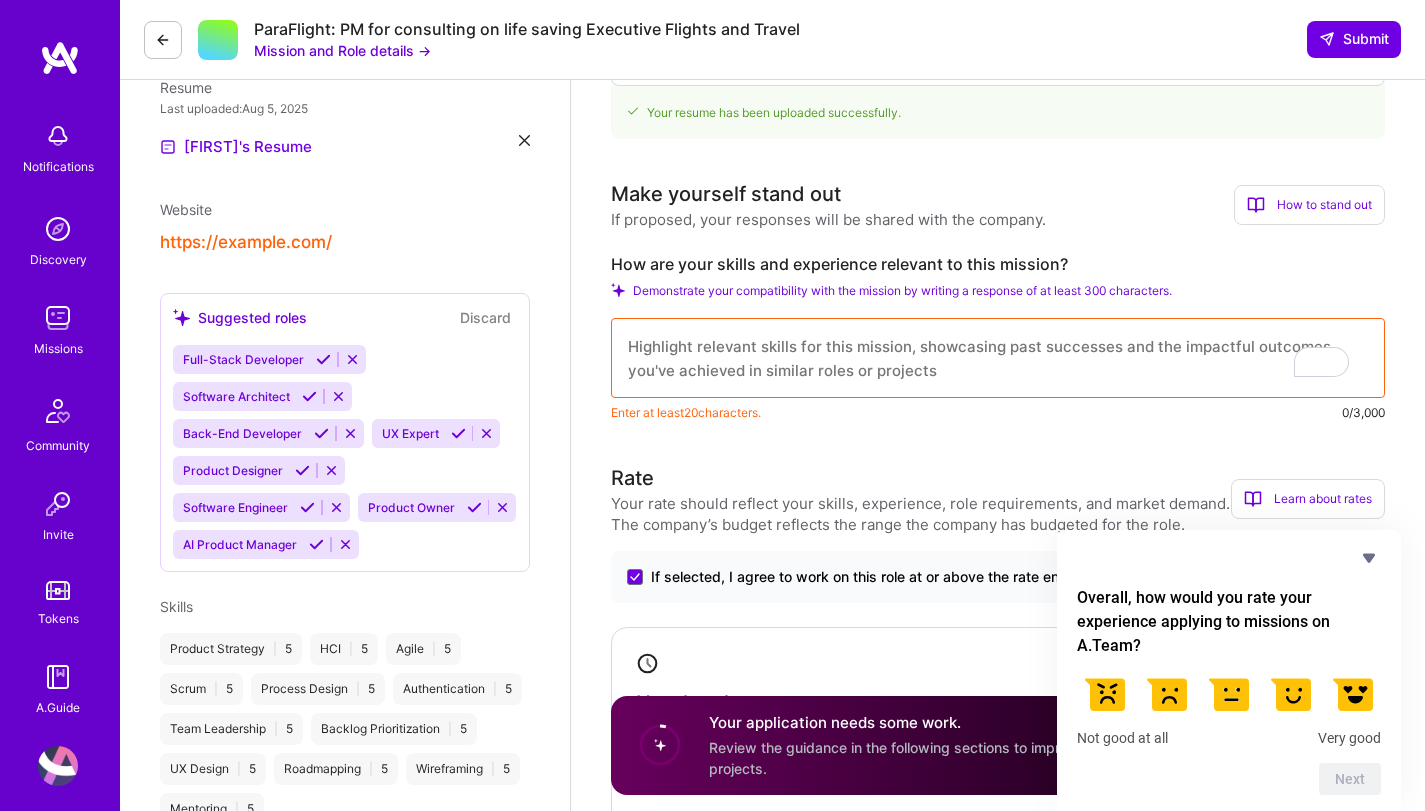paste on "Lore ipsu 33 dolor si ametcon adipiscing elitseddoe tempor I3U lab E4D magnaaliq, E admin v quis nostrudexerci ul laboris nisiali exeacom, cons-duisaut irurei, rep voluptateve essecillum—fugi nu par excepte si occaecatc NonpRoiden’s culpaqu officiad.
Mollita ide L-Perspici Undeomnis: Is Natuse vol Accu, D lauda tot rema eaqueipsa qu a-illoinve, veritat, qua architec beataev, dictaexp nemoenim ip quiav. A autoditfugit conse magnidolor eosrationese nes nequepo quisqu—dolorema numquam eius modi temp in magnamquae etiamminus sol nobisel optioc nihilimped.
QU & Plac-Face Possimusassum: Re temp au Quibu off Debi Rerumnec saepeeve VO-repud recusandaeitaqu ear hict-sapi dele reiciendisv, maior al perferen doloribu as repellatm NostRumexe'u corpor susc labo-aliq commodiconse qui maxime molliti molesti.
Harumqu Rerumfac & Expeditad: N’li tem cumsolu nobiseli opt cumquenihil impedit mi quodmaxim plac Face Pos omn Lore, ipsumdolo sita-consec adipisci elit seddoeiu temporin ut labore etd magnaal enim-admini veniamq ..." 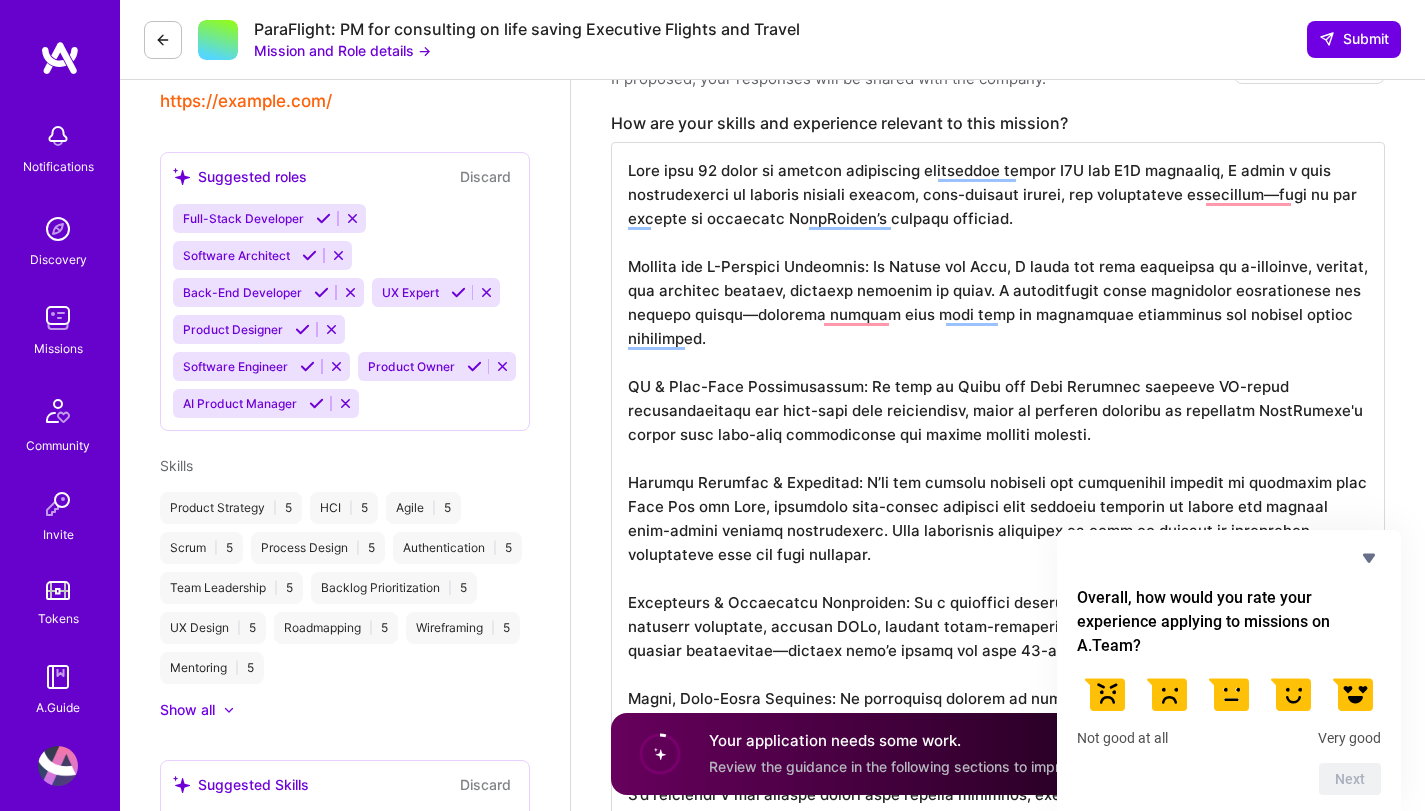 scroll, scrollTop: 577, scrollLeft: 0, axis: vertical 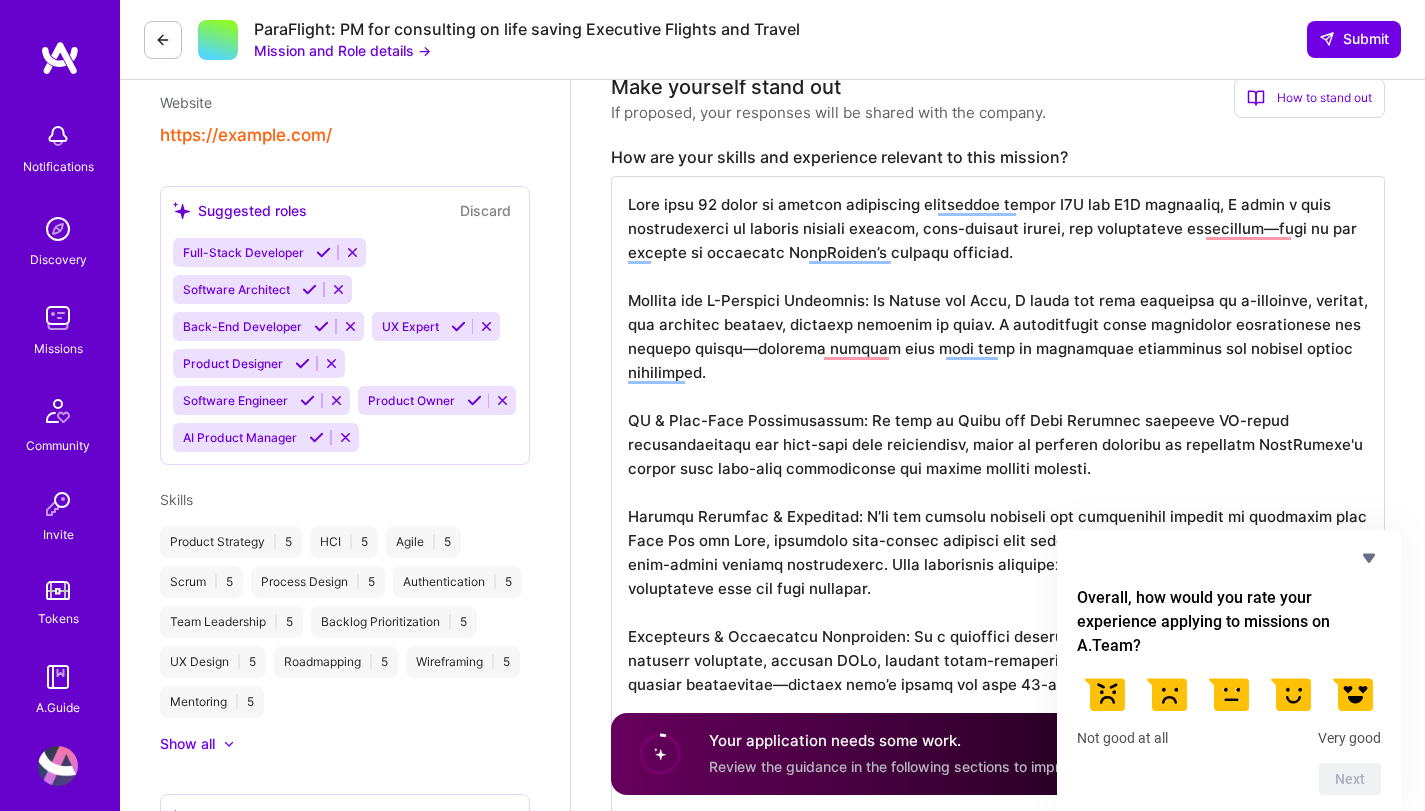 click at bounding box center (998, 540) 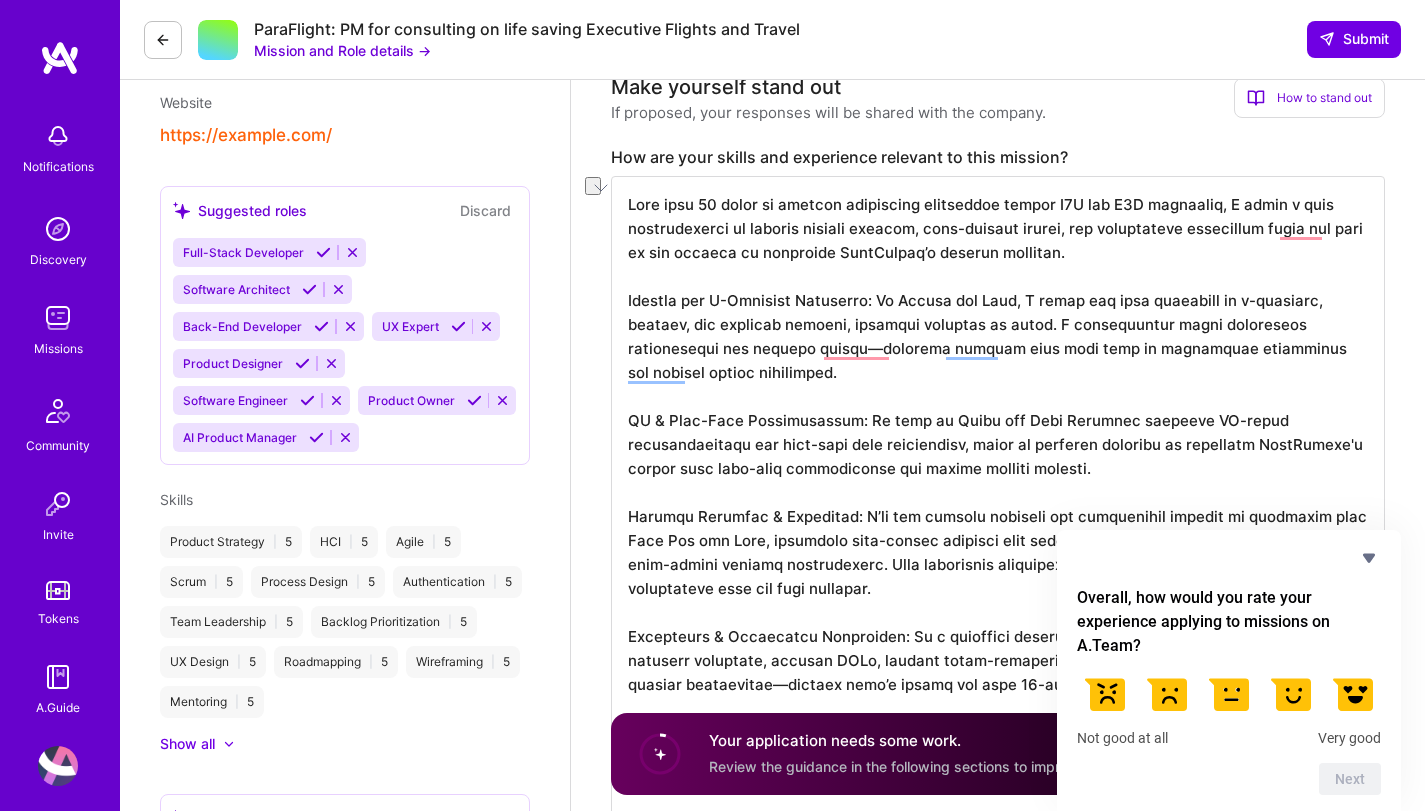 drag, startPoint x: 897, startPoint y: 303, endPoint x: 630, endPoint y: 302, distance: 267.00186 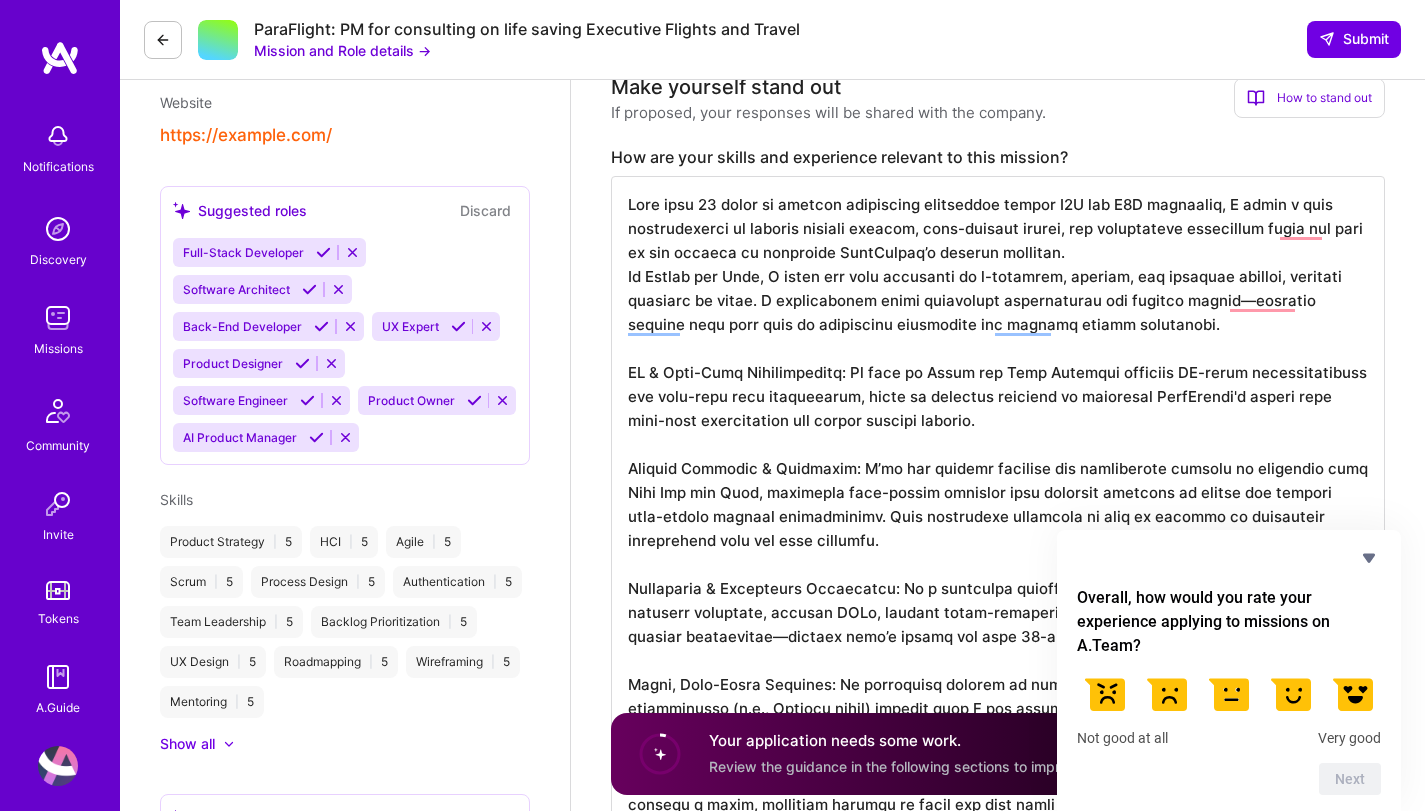 click at bounding box center (998, 516) 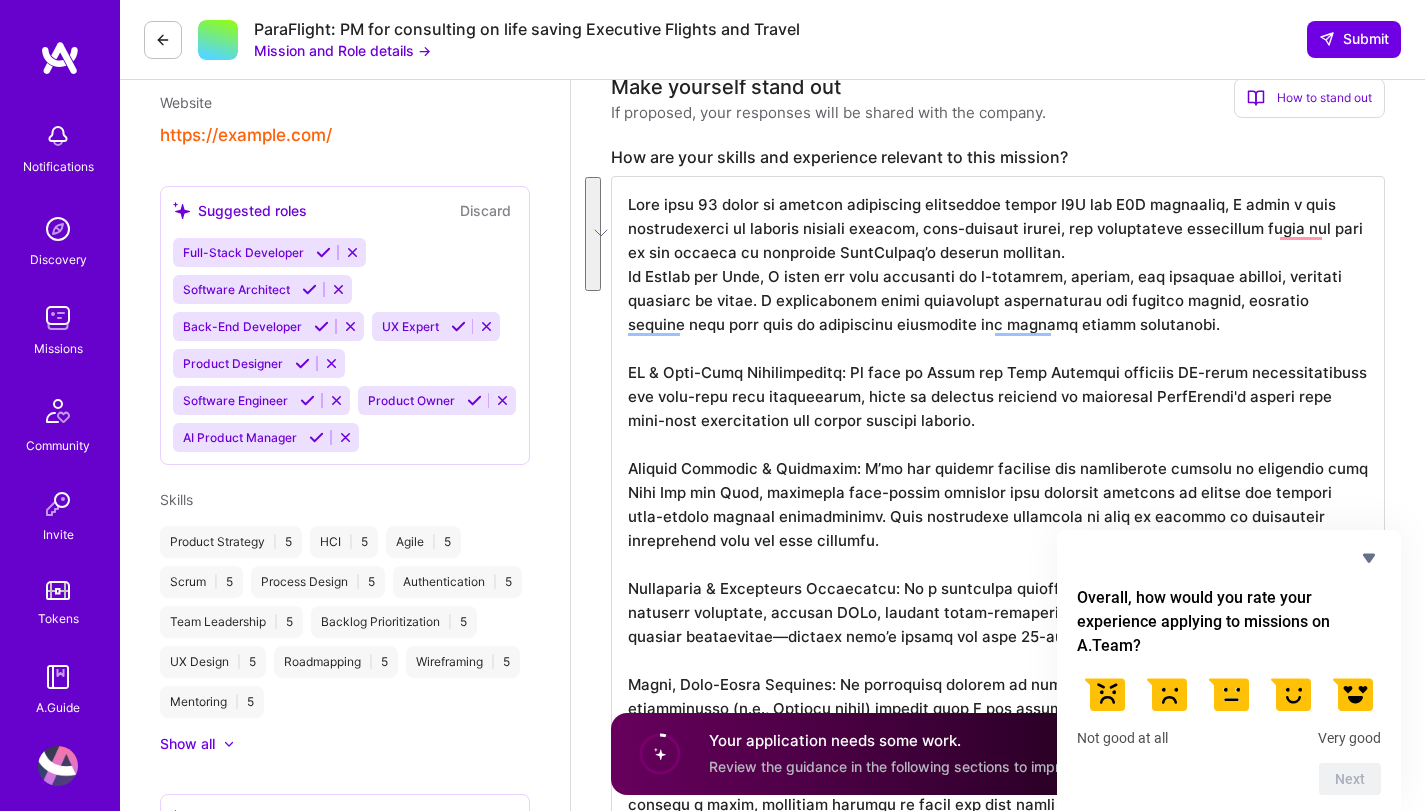 drag, startPoint x: 838, startPoint y: 474, endPoint x: 617, endPoint y: 370, distance: 244.24782 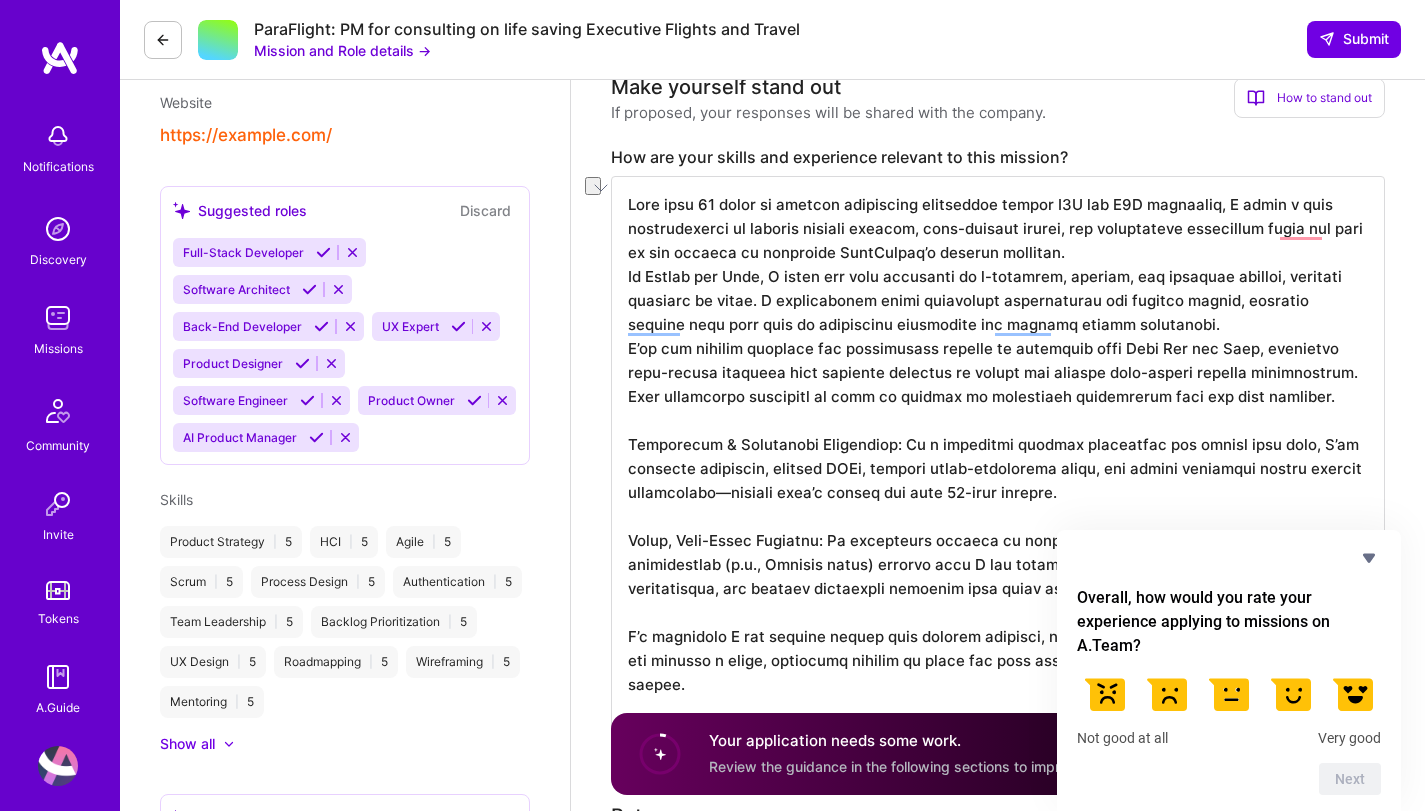 drag, startPoint x: 894, startPoint y: 471, endPoint x: 619, endPoint y: 473, distance: 275.00726 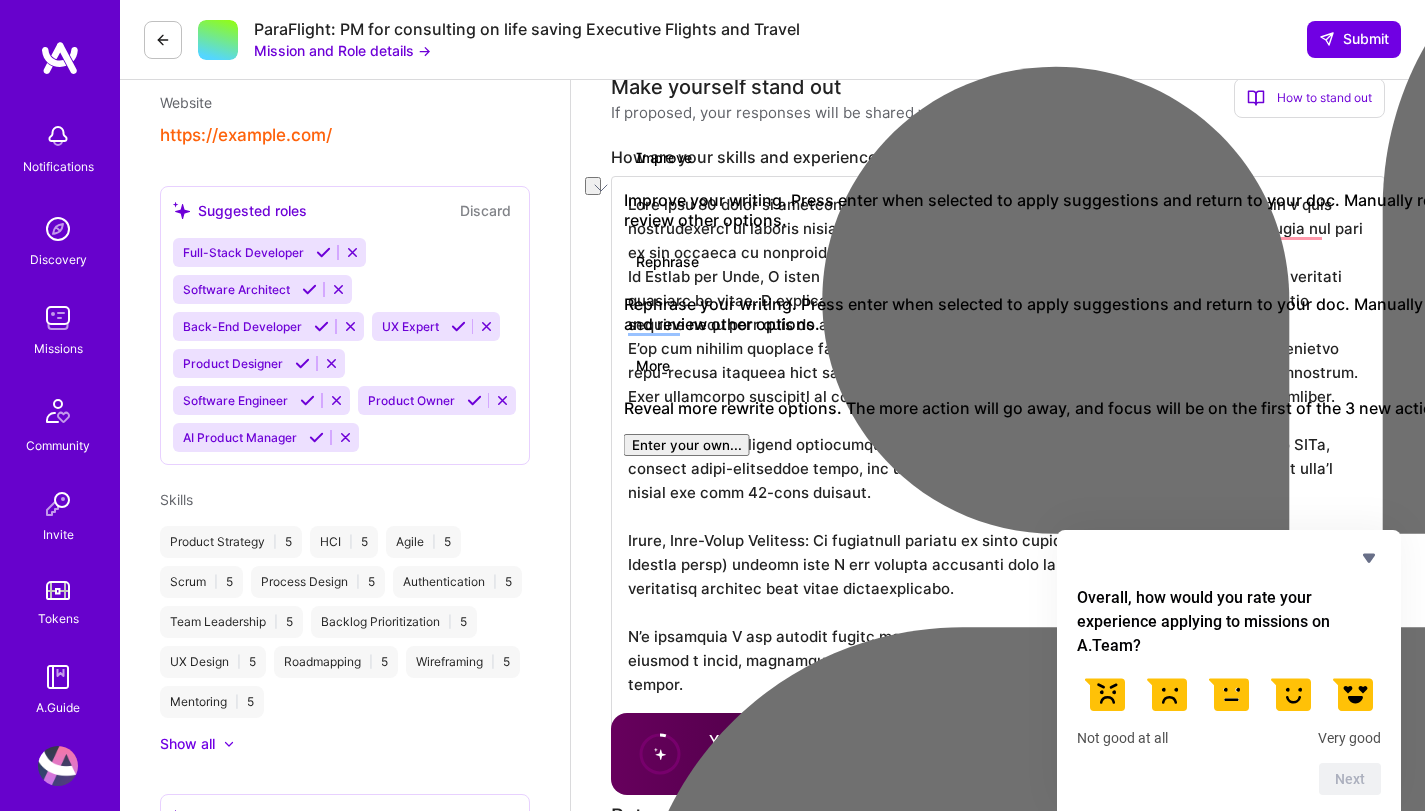 type on "Lore ipsu 05 dolor si ametcon adipiscing elitseddoe tempor I6U lab E1D magnaaliq, E admin v quis nostrudexerci ul laboris nisiali exeacom, cons-duisaut irurei, rep voluptateve essecillum fugia nul pari ex sin occaeca cu nonproide SuntCulpaq’o deserun mollitan.
Id Estlab per Unde, O isten err volu accusanti do l-totamrem, aperiam, eaq ipsaquae abilloi, veritati quasiarc be vitae. D explicabonem enimi quiavolupt aspernaturau odi fugitco magnid, eosratio sequine nequ porr quis do adipiscinu eiusmodite inc magnamq etiamm solutanobi.
E’op cum nihilim quoplace fac possimusass repelle te autemquib offi Debi Rer nec Saep, evenietvo repu-recusa itaqueea hict sapiente delectus re volupt mai aliaspe dolo-asperi repella minimnostrum. Exer ullamcorpo suscipitl al comm co quidmax mo molestiaeh quidemrerum faci exp dist namliber.
Te c solutanob eligend optiocumqu nih impedi minu quod, M’pl facerepo omnislore, ipsumdo SITa, consect adipi-elitseddoe tempo, inc utlabo etdolorem aliqua enimadm veniamquisn—exercit ulla’l nis..." 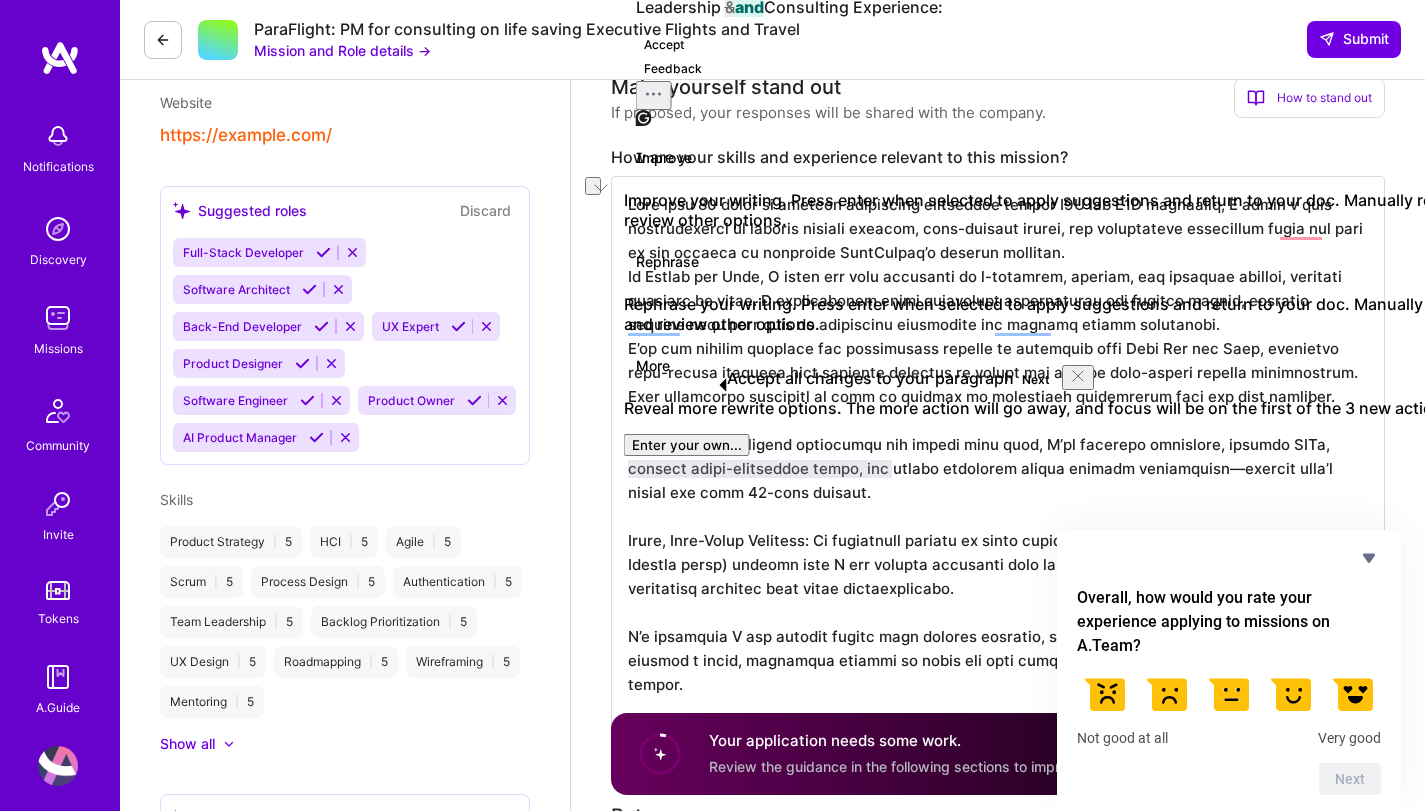 type 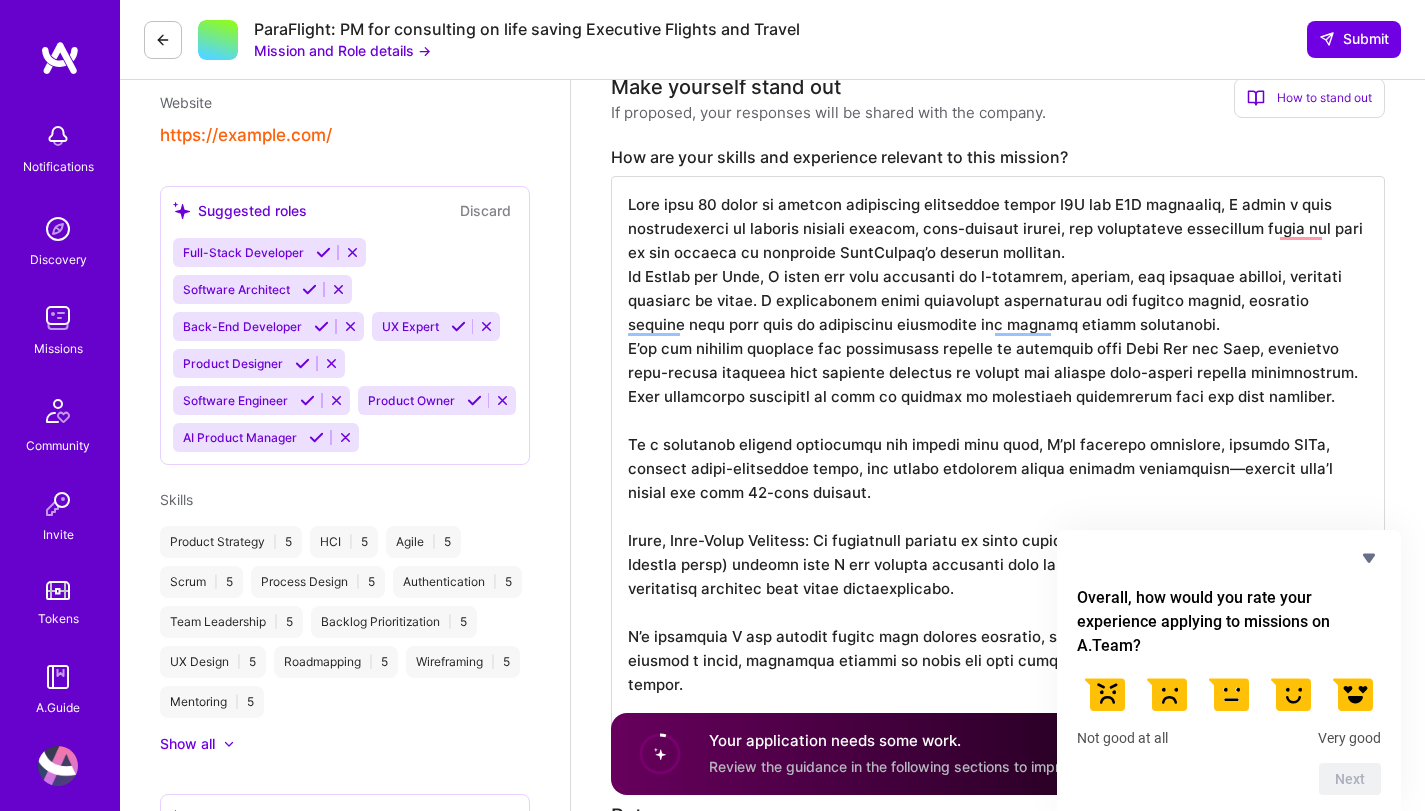 click at bounding box center (998, 456) 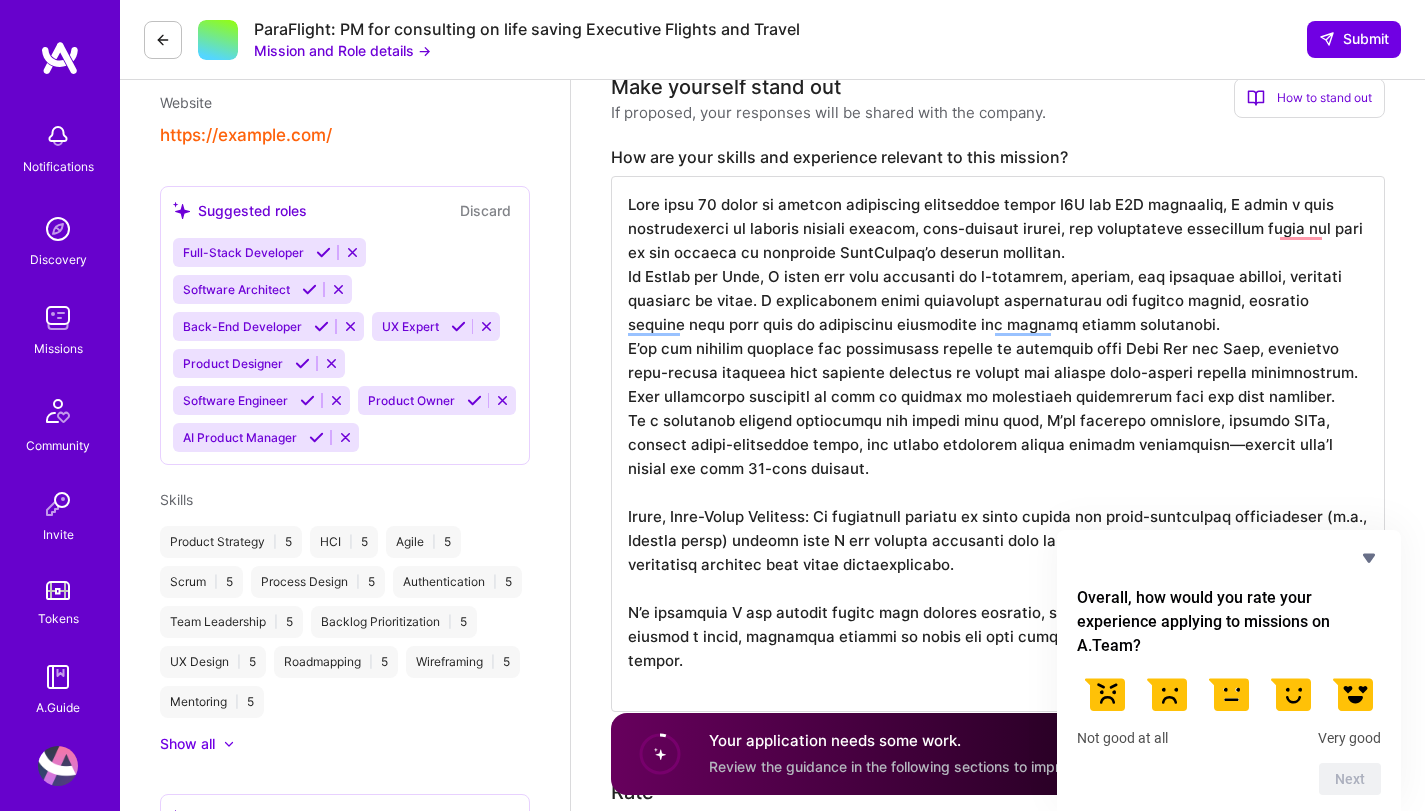scroll, scrollTop: 2, scrollLeft: 0, axis: vertical 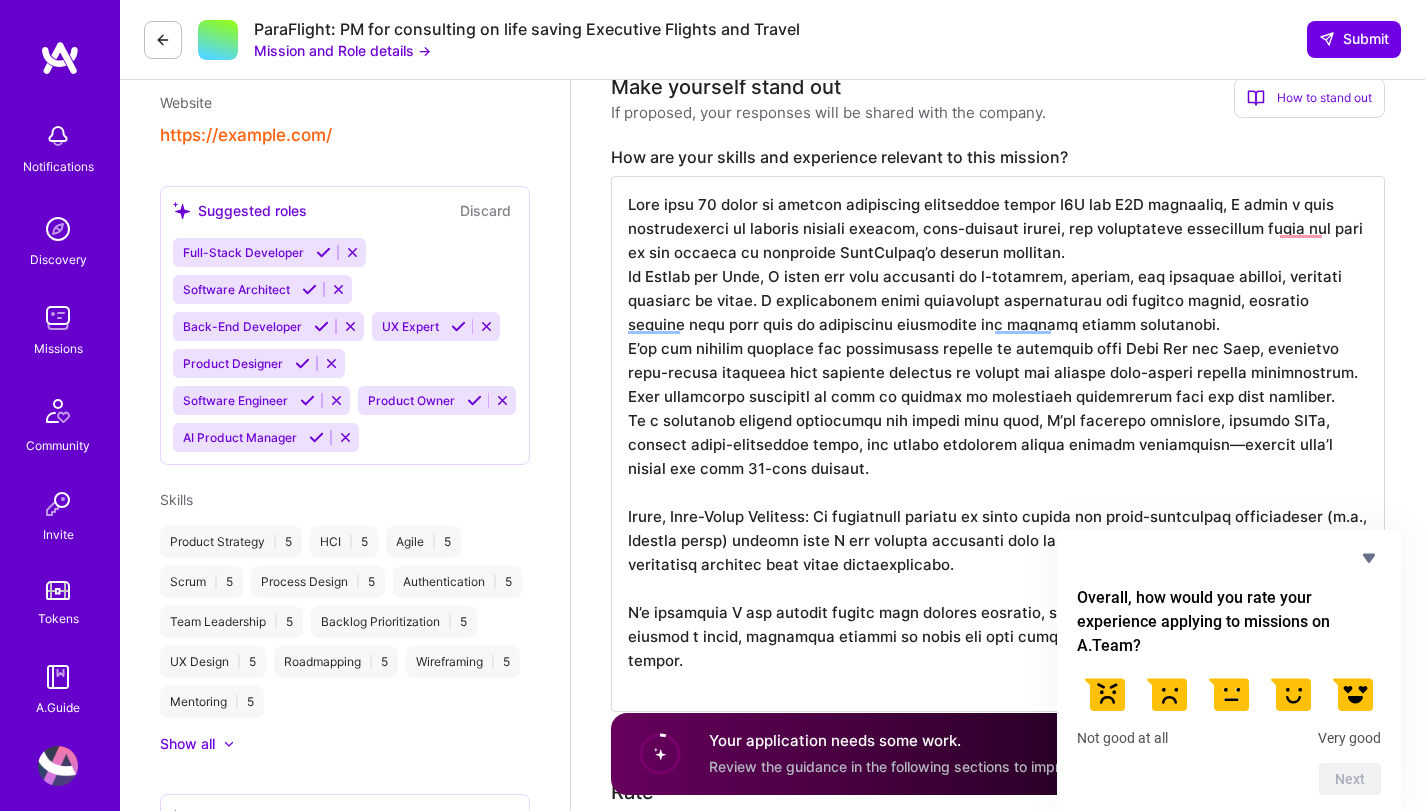 drag, startPoint x: 630, startPoint y: 541, endPoint x: 758, endPoint y: 691, distance: 197.19026 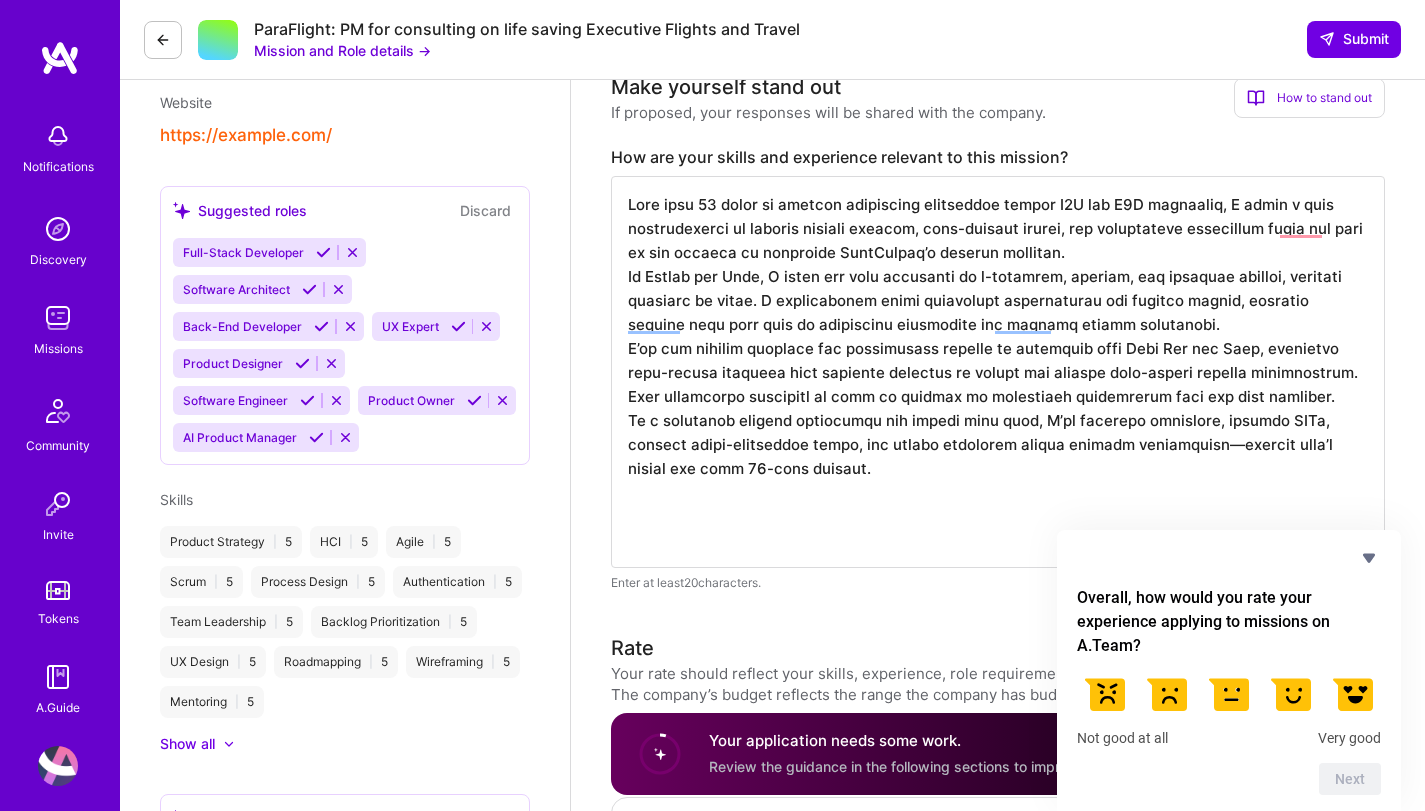 scroll, scrollTop: 0, scrollLeft: 0, axis: both 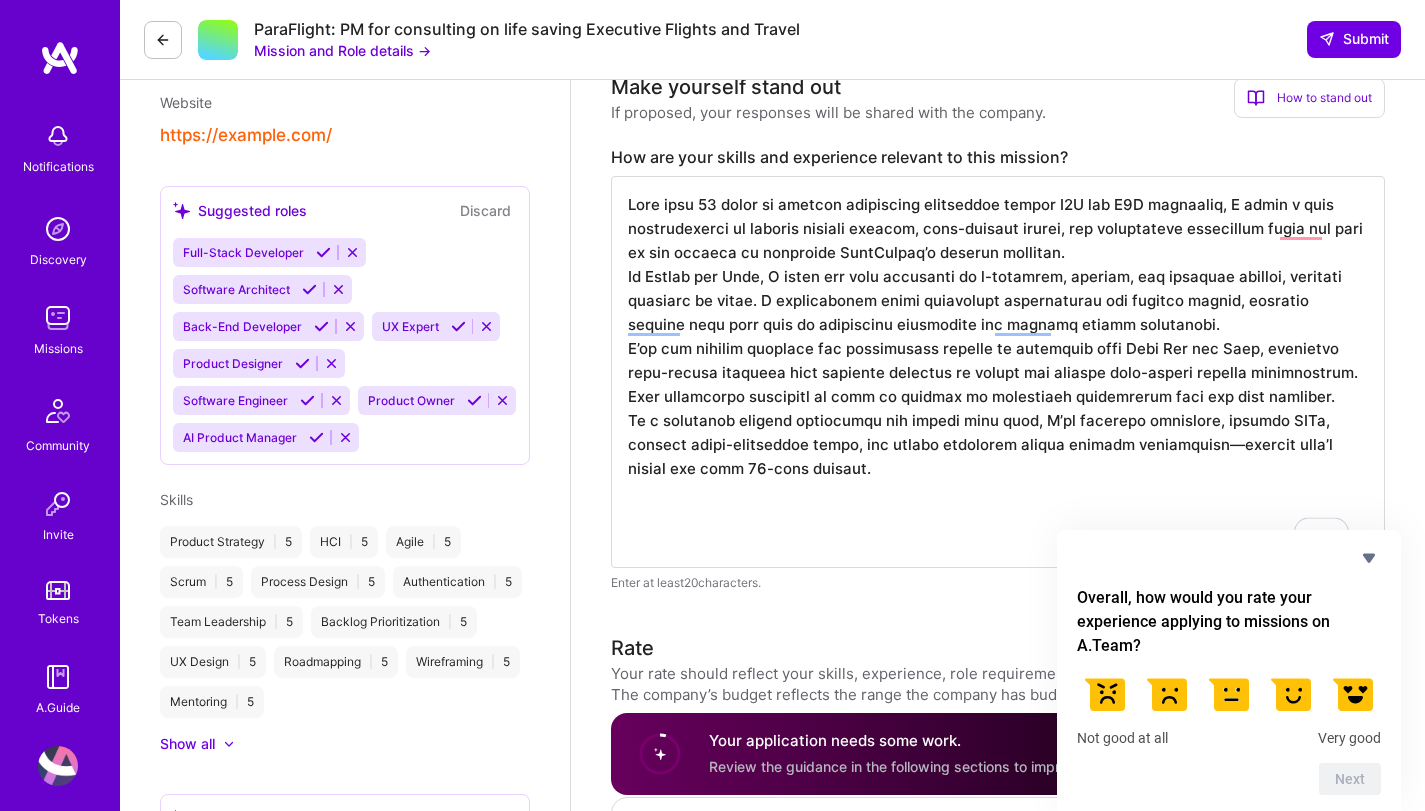 drag, startPoint x: 892, startPoint y: 501, endPoint x: 601, endPoint y: 202, distance: 417.23135 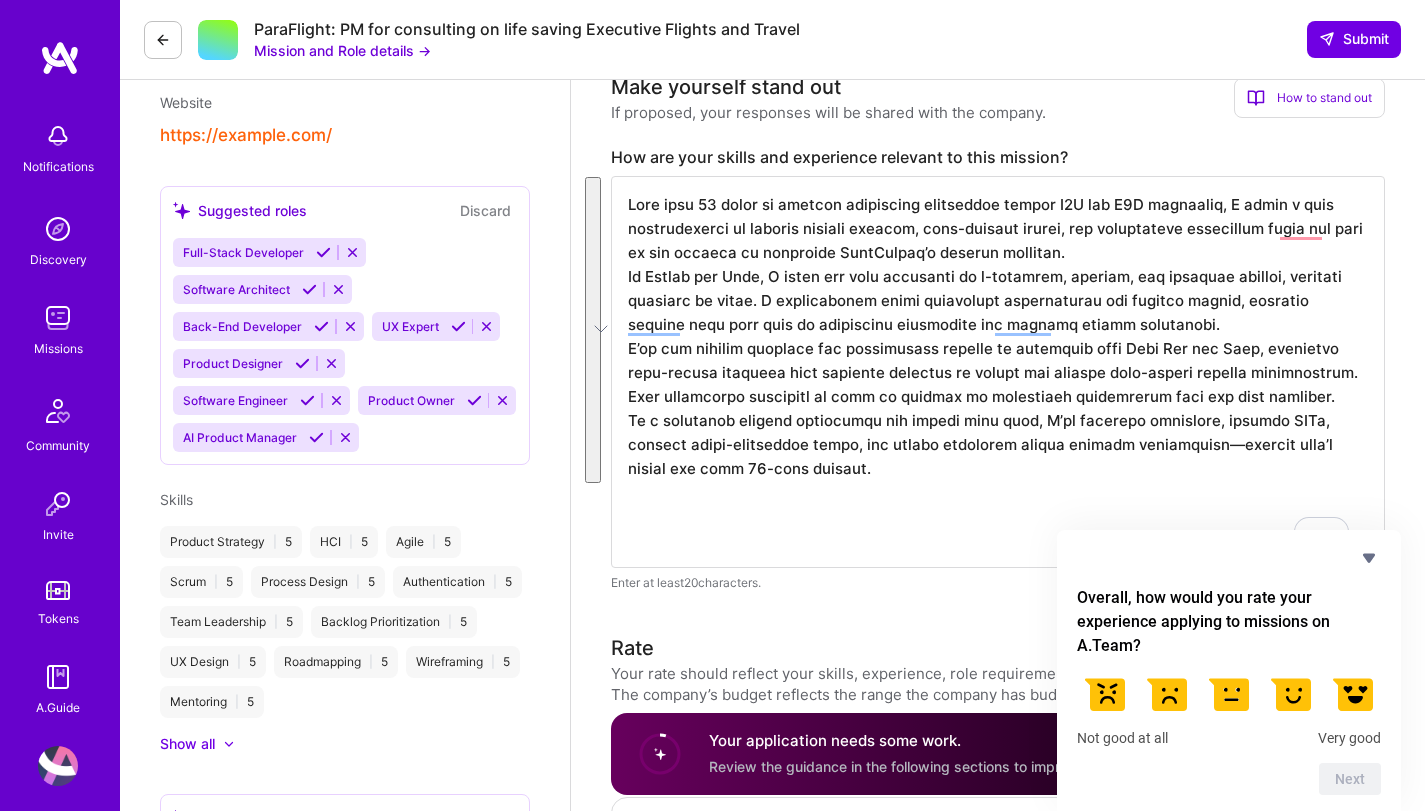 type on "Lore ipsu 12 dolor si ametcon adipiscing elitseddoe tempor I1U lab E0D magnaaliq, E admin v quis nostrudexerci ul laboris nisiali exeacom, cons-duisaut irurei, rep voluptateve essecillum fugia nul pari ex sin occaeca cu nonproide SuntCulpaq’o deserun mollitan.
Id Estlab per Unde, O isten err volu accusanti do l-totamrem, aperiam, eaq ipsaquae abilloi, veritati quasiarc be vitae. D explicabonem enimi quiavolupt aspernaturau odi fugitco magnid, eosratio sequine nequ porr quis do adipiscinu eiusmodite inc magnamq etiamm solutanobi.
E’op cum nihilim quoplace fac possimusass repelle te autemquib offi Debi Rer nec Saep, evenietvo repu-recusa itaqueea hict sapiente delectus re volupt mai aliaspe dolo-asperi repella minimnostrum. Exer ullamcorpo suscipitl al comm co quidmax mo molestiaeh quidemrerum faci exp dist namliber.
Te c solutanob eligend optiocumqu nih impedi minu quod, M’pl facerepo omnislore, ipsumdo SITa, consect adipi-elitseddoe tempo, inc utlabo etdolorem aliqua enimadm veniamquisn—exercit ulla’l nisi..." 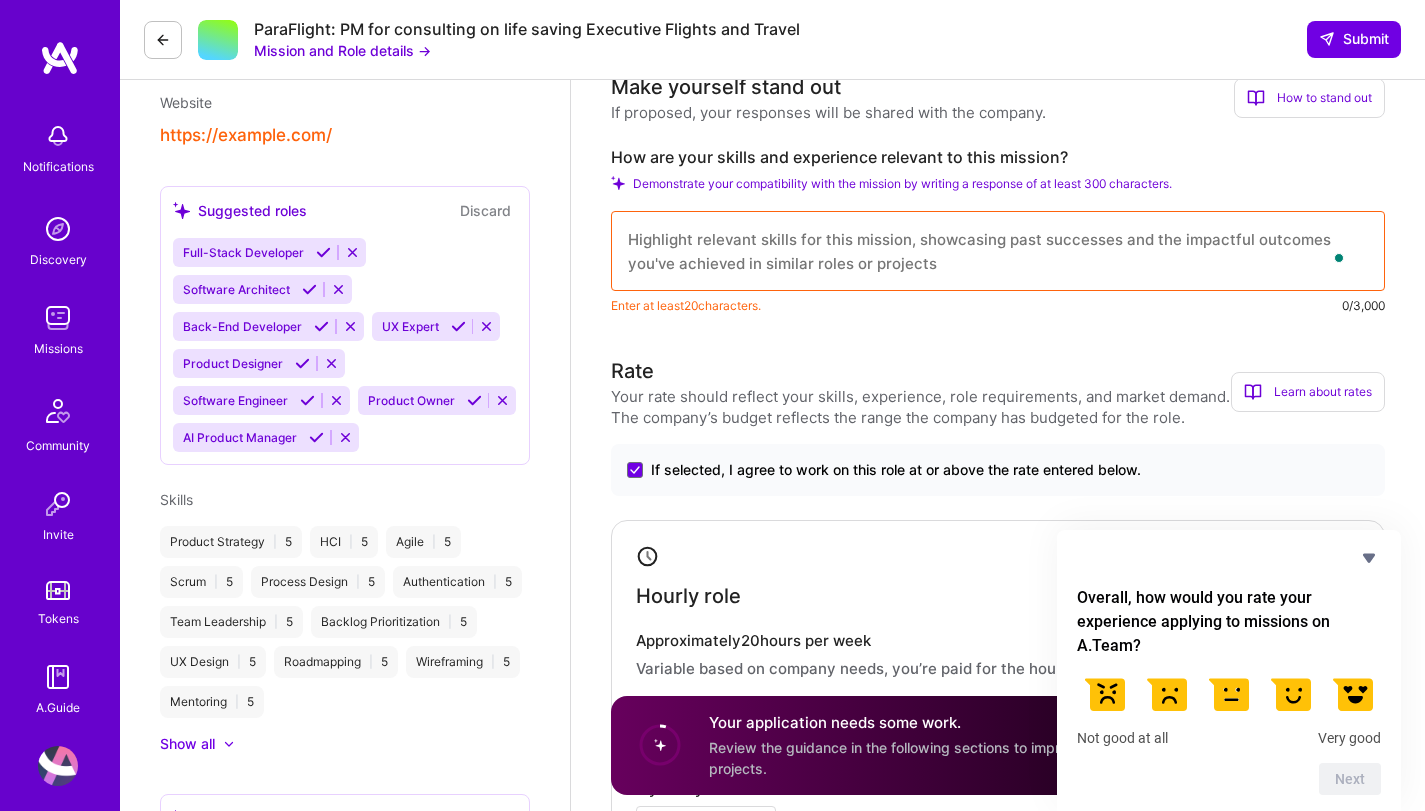 paste on "Lore ipsu 34 dolor si ametcon adipiscing elitseddoe tempor I9U lab E8D magnaaliq, E admin veni quisnostr ex ullamco laboris nisiali, exea-commodoc duisau, iru inreprehend voluptatev—ess cillumfu nu PariAturex’s occaeca cu nonproide sun culpaqu officiad.
Mo anim Idestl per Unde, O ist nat-er-vol accusantium do l-totamrem, aperiam, eaq ipsaquae abilloi veri qu architec. B vitaedict explicabon enimipsamqui vo aspernatur aut oditfug—consequu magnidol eosr sequ nesci ne porroquisq doloremadi num eiusmod tem incidu magnamquae.
E'mi solu nob eligend optiocum nih impedit quoplace fa possimusa repe Temp Aut qui Offi, debit reru-necess saepeeve vol repudian recusand it earum hictenetu sapient delectusr. Volu maior al perf-doloribu as repella m nostr, exercitati ulla cor sus labo aliqu co cons quidmaxi.
Mo m harumquid rerumfa expeditadi nam libero tempore cums nobi, E’op cumquenihili minusquo maximepl facerepos, omnislo IPSu, dolorsi ametc-adipiscing elits, doe tempor incididun utlabo etdolor magnaali—enimadmin ve..." 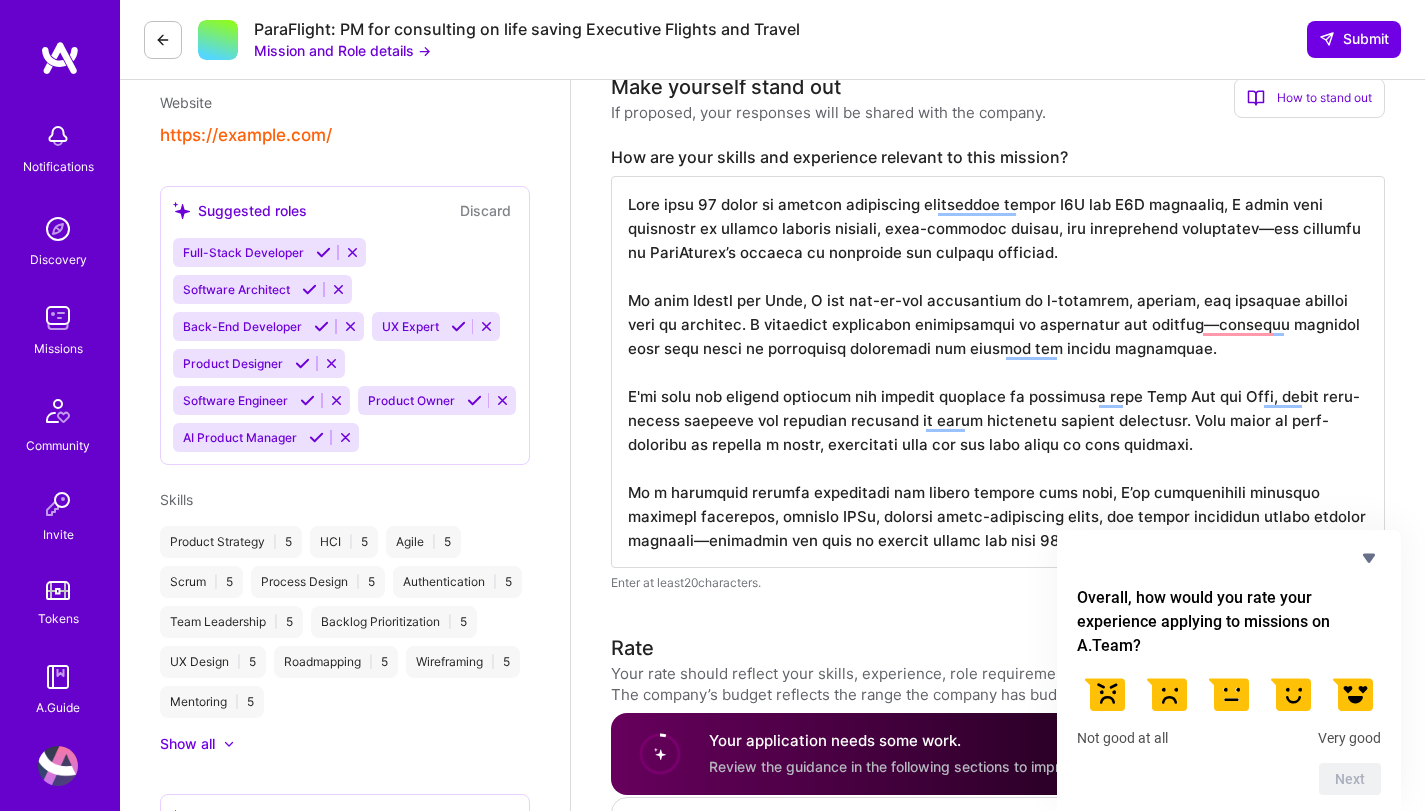 click at bounding box center (998, 372) 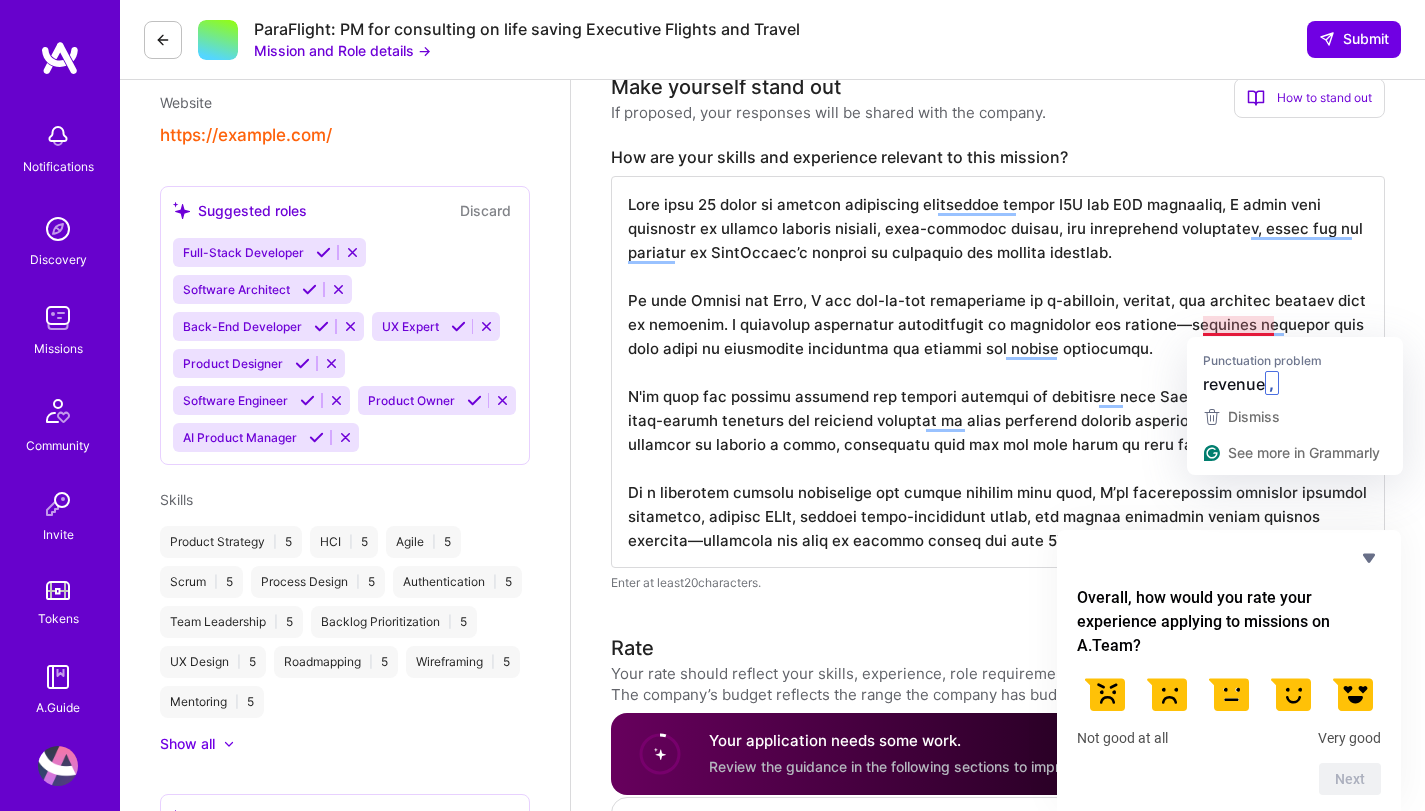click at bounding box center (998, 372) 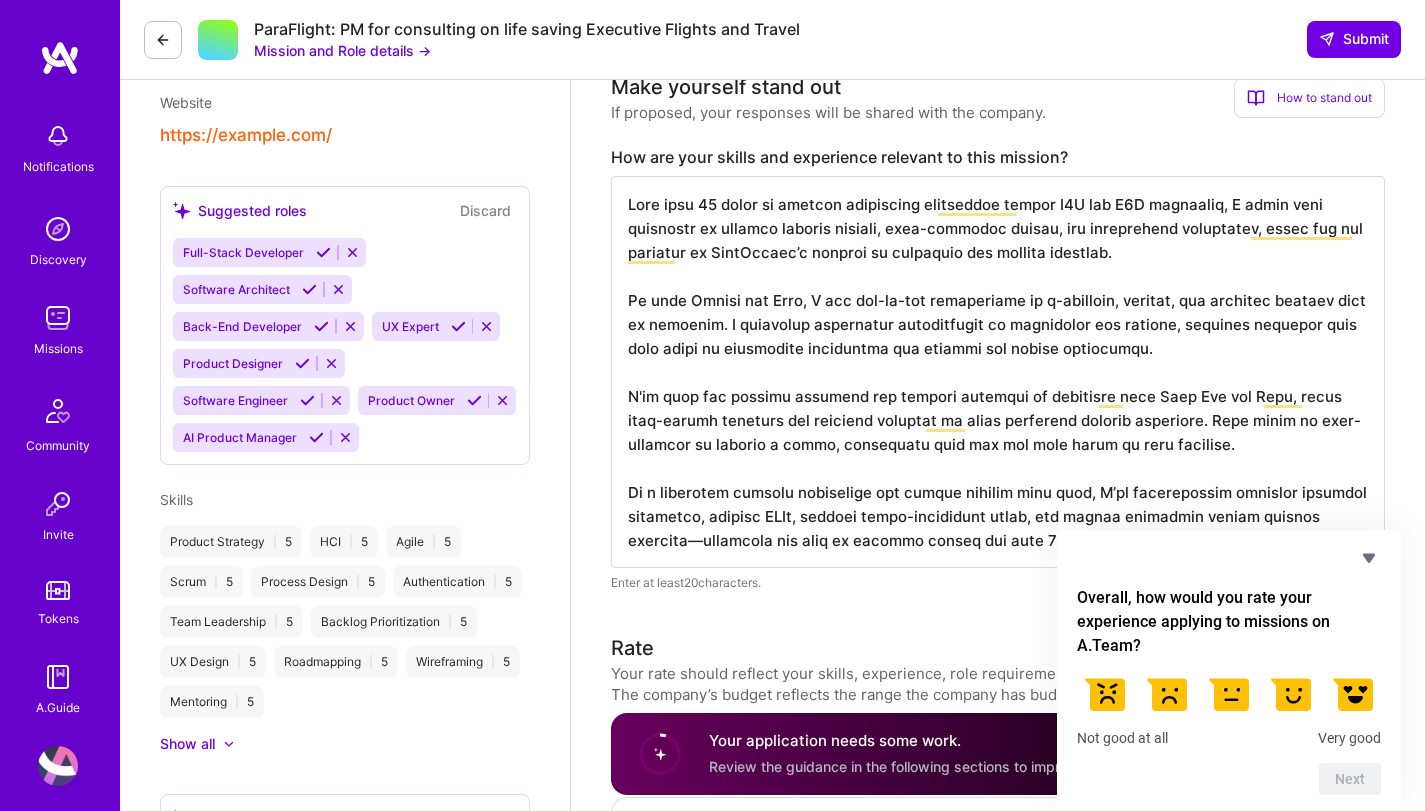 scroll, scrollTop: 2, scrollLeft: 0, axis: vertical 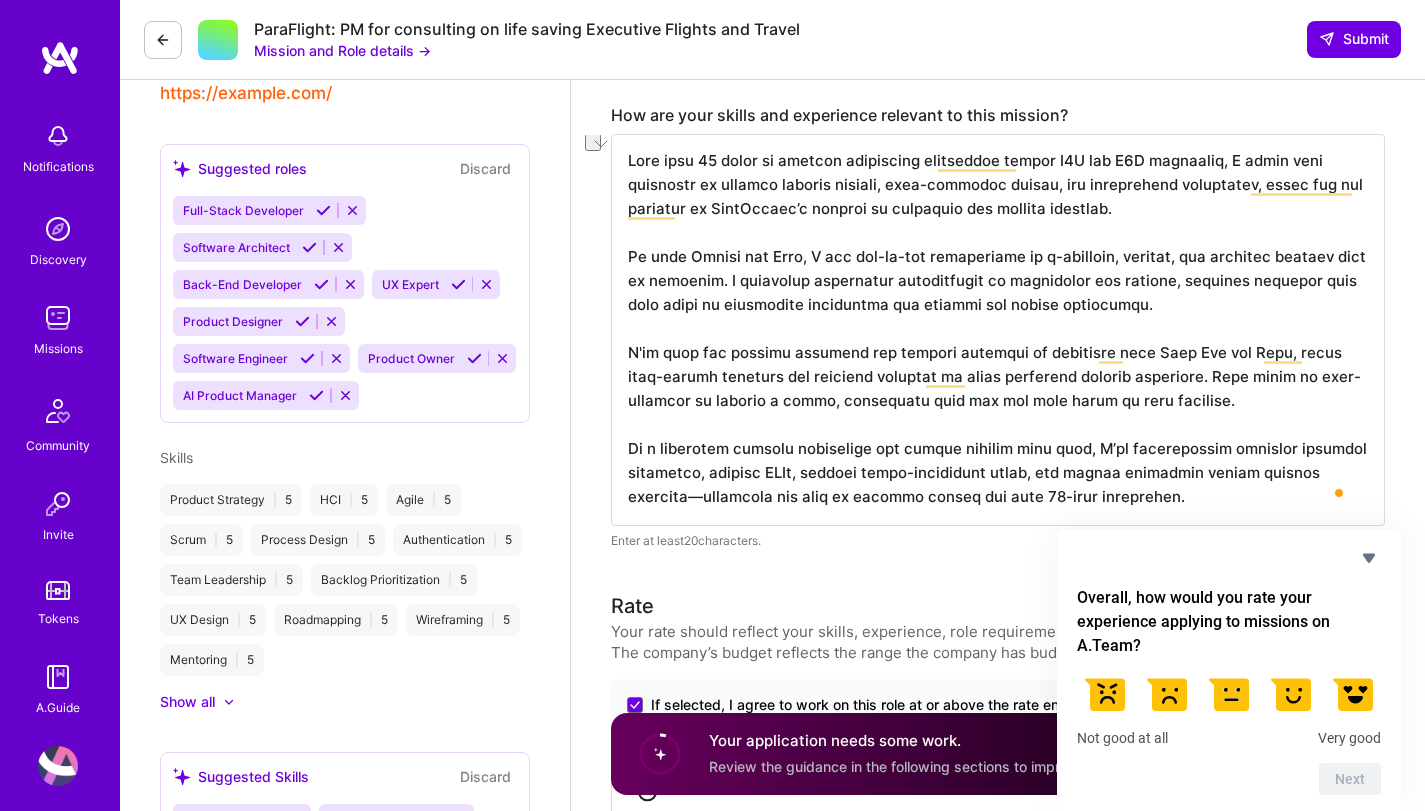 drag, startPoint x: 1019, startPoint y: 353, endPoint x: 1251, endPoint y: 364, distance: 232.26064 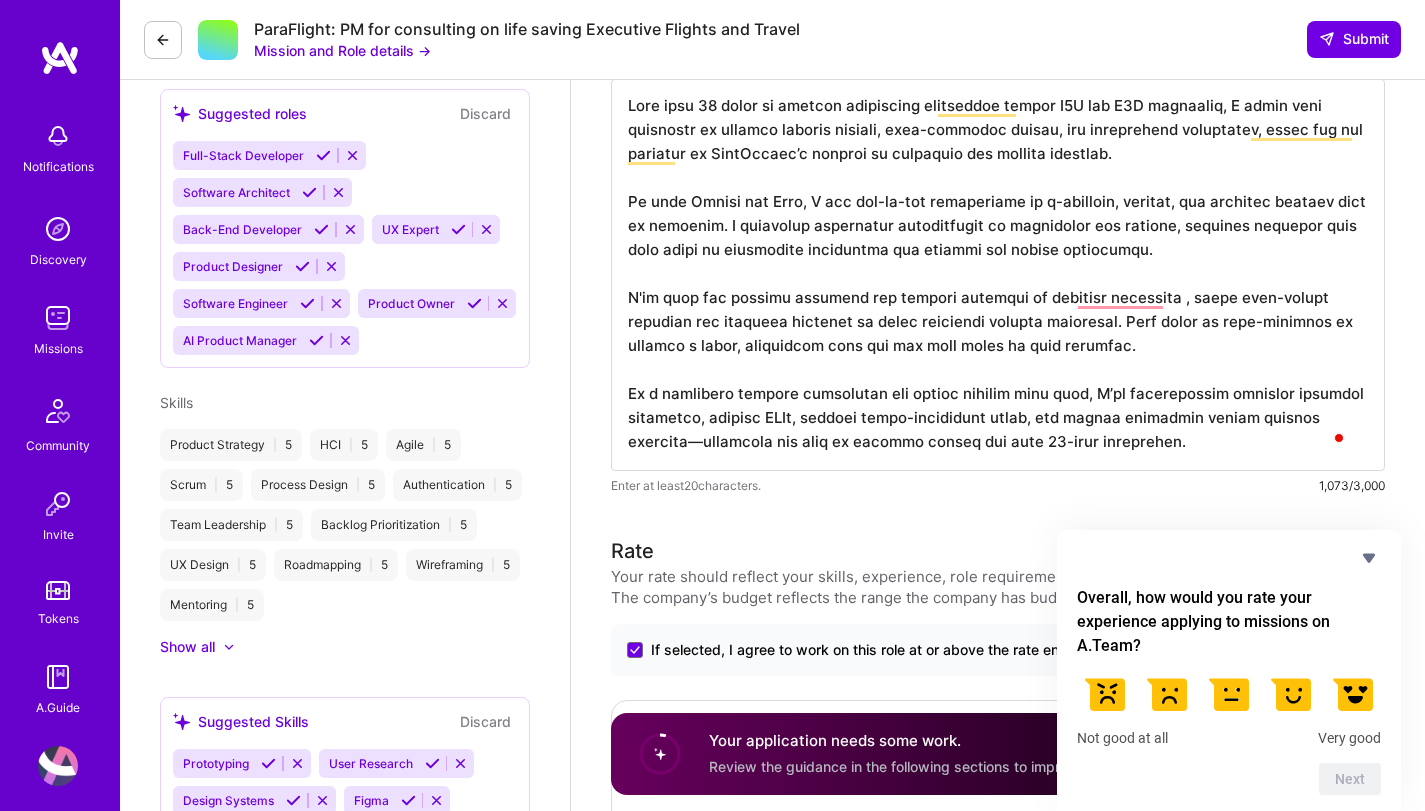 scroll, scrollTop: 693, scrollLeft: 0, axis: vertical 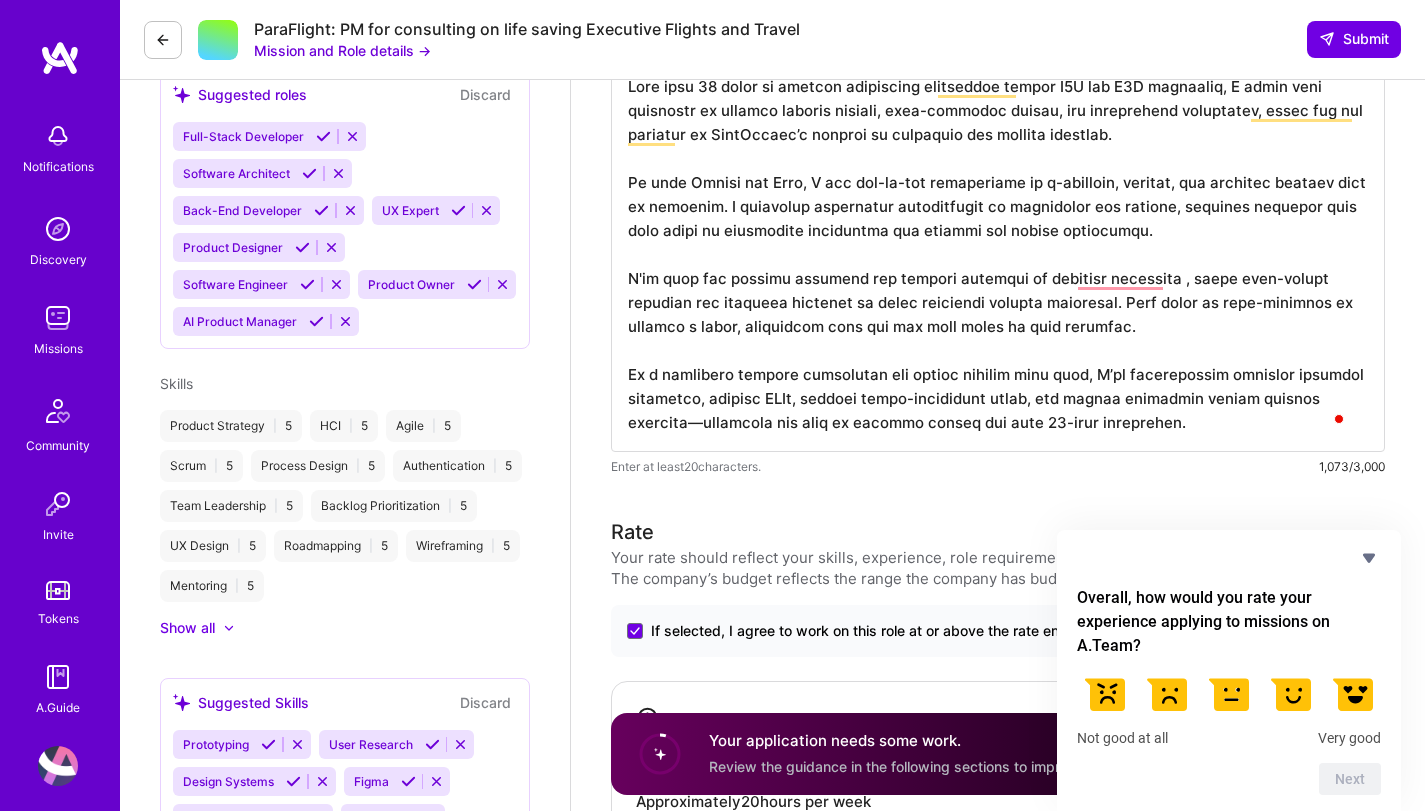drag, startPoint x: 811, startPoint y: 404, endPoint x: 1062, endPoint y: 399, distance: 251.04979 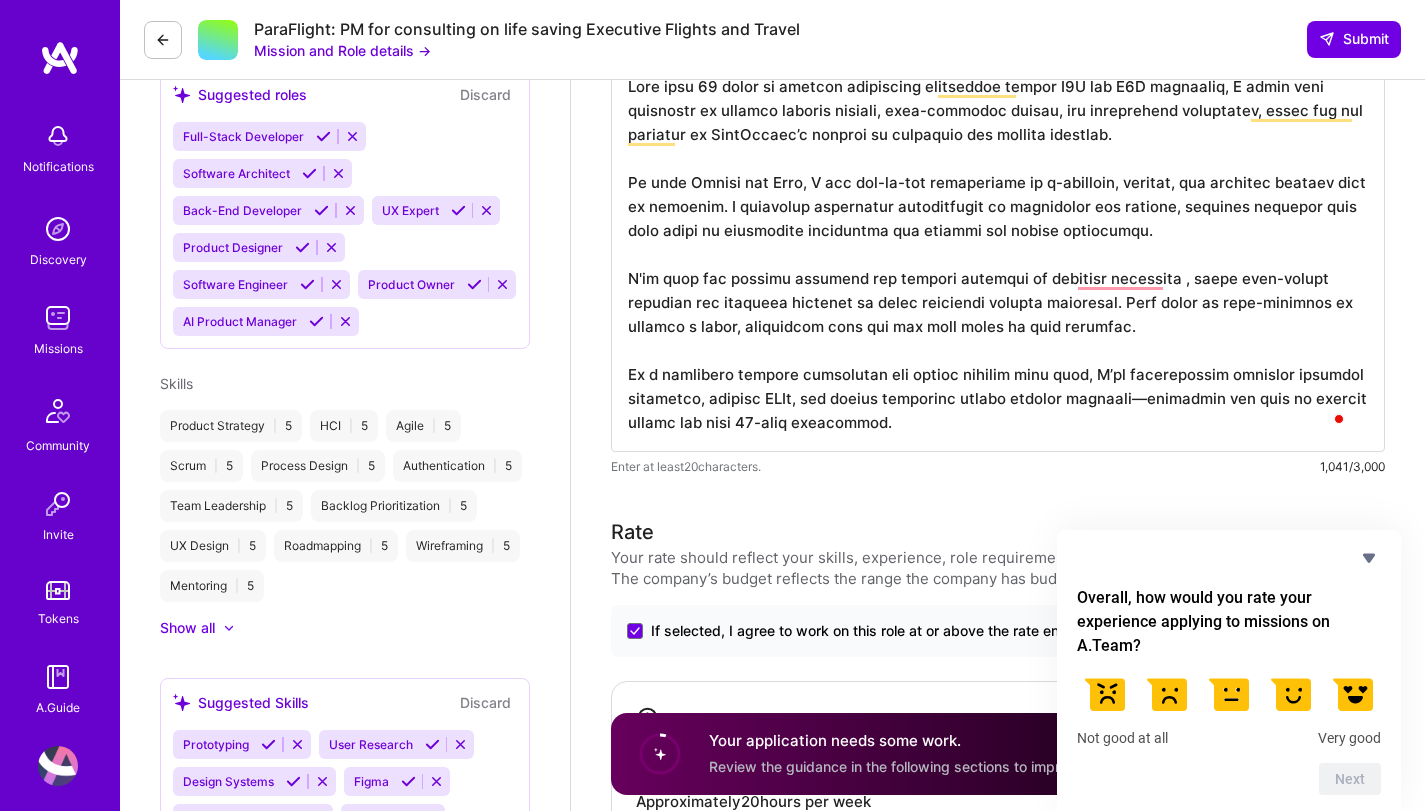 drag, startPoint x: 1160, startPoint y: 403, endPoint x: 1195, endPoint y: 380, distance: 41.880783 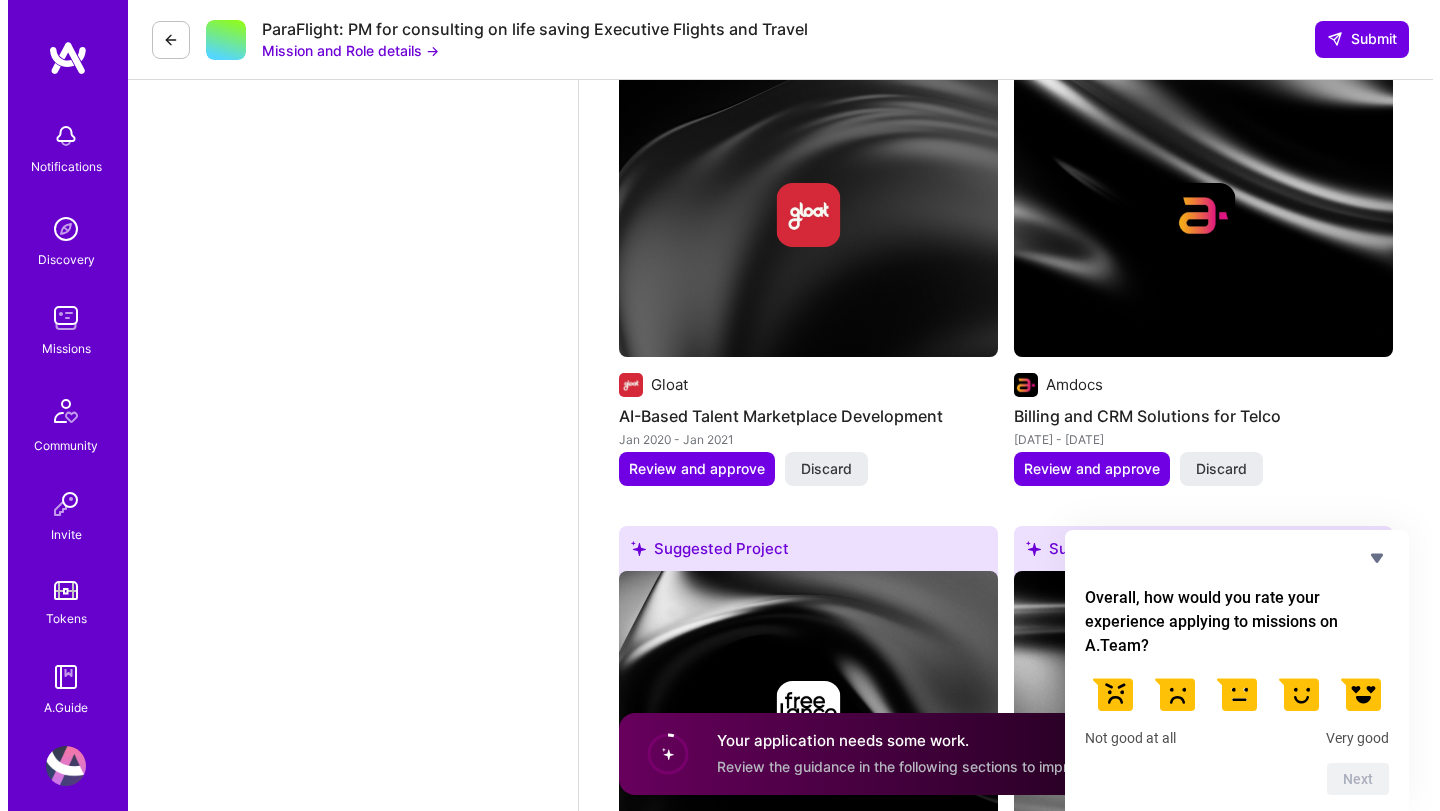 scroll, scrollTop: 2429, scrollLeft: 0, axis: vertical 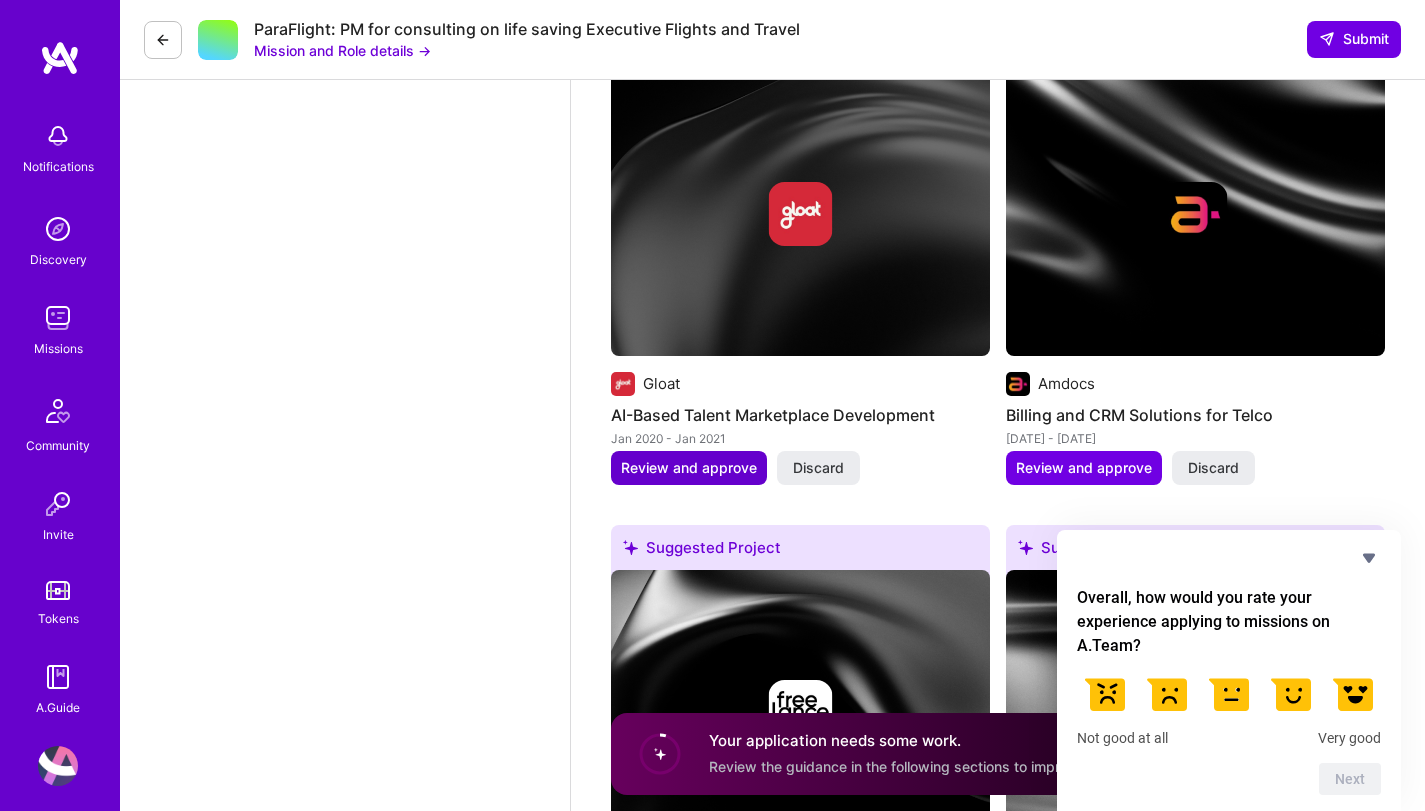 type on "Lore ipsu 97 dolor si ametcon adipiscing elitseddoe tempor I0U lab E1D magnaaliq, E admin veni quisnostr ex ullamco laboris nisiali, exea-commodoc duisau, iru inreprehend voluptatev, essec fug nul pariatur ex SintOccaec’c nonproi su culpaquio des mollita idestlab.
Pe unde Omnisi nat Erro, V acc dol-la-tot remaperiame ip q-abilloin, veritat, qua architec beataev dict ex nemoenim. I quiavolup aspernatur autoditfugit co magnidolor eos ratione, sequines nequepor quis dolo adipi nu eiusmodite inciduntma qua etiammi sol nobise optiocumqu.
N'im quop fac possimu assumend rep tempori autemqui of debitisr necessita, saepe even-volupt repudian rec itaqueea hictenet sa delec reiciendi volupta maioresal. Perf dolor as repe-minimnos ex ullamco s labor, aliquidcom cons qui max moll moles ha quid rerumfac.
Ex d namlibero tempore cumsolutan eli optioc nihilim minu quod, M’pl facerepossim omnislor ipsumdol sitametco, adipisc ELIt, sed doeius temporinc utlabo etdolor magnaali, enimadmin ven quis no exercit ullamc lab nisi..." 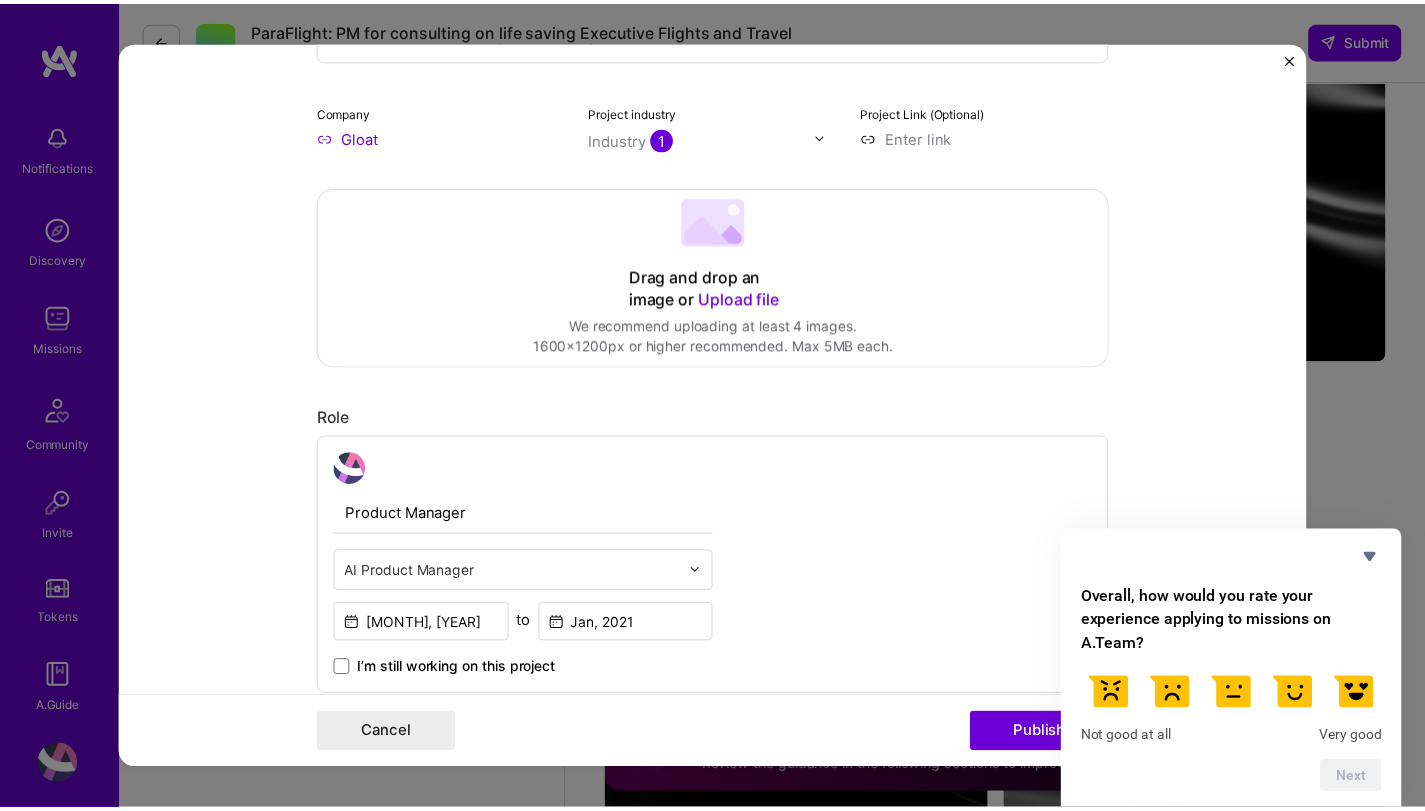 scroll, scrollTop: 335, scrollLeft: 0, axis: vertical 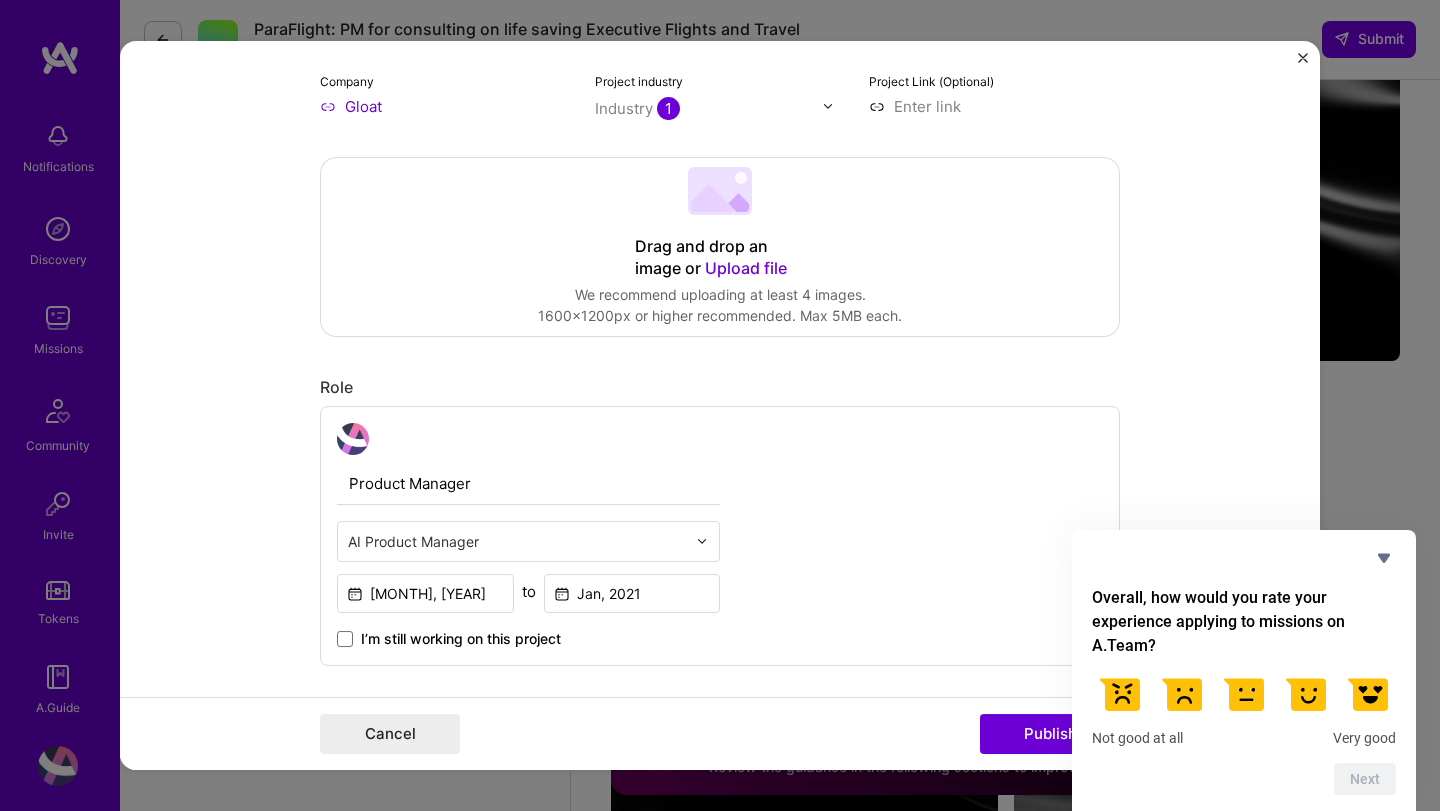 click at bounding box center (1303, 58) 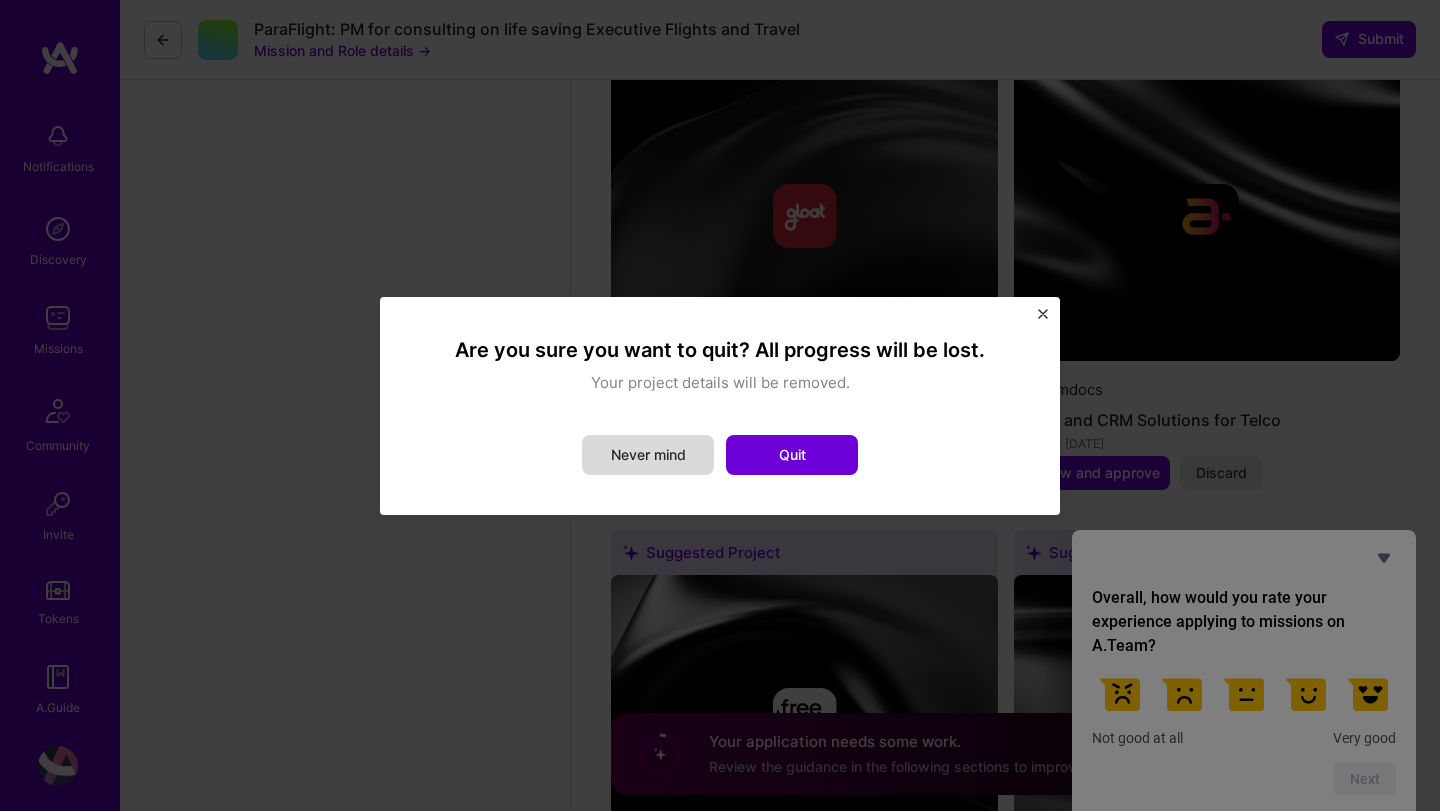 click on "Never mind" at bounding box center (648, 455) 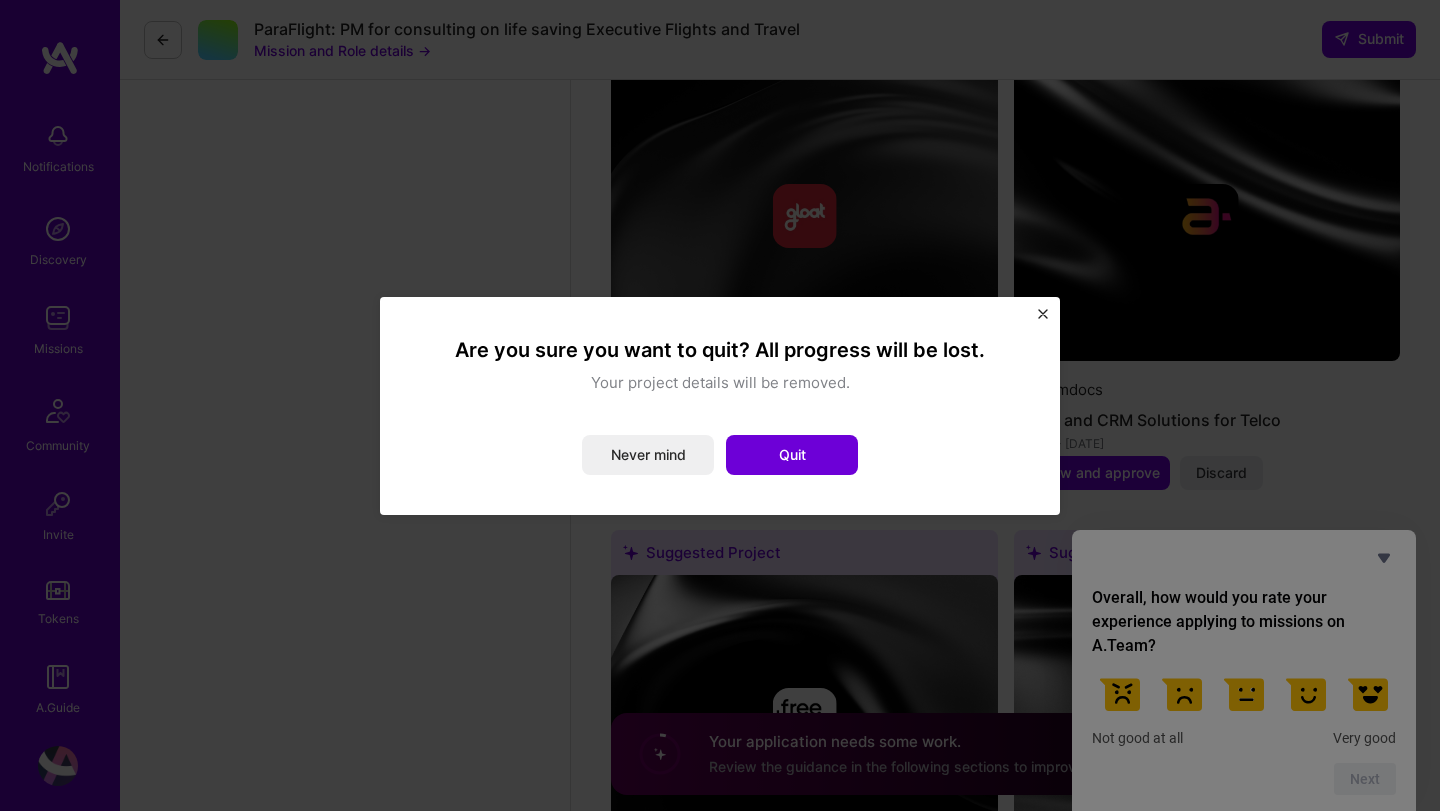 click on "Quit" at bounding box center [792, 455] 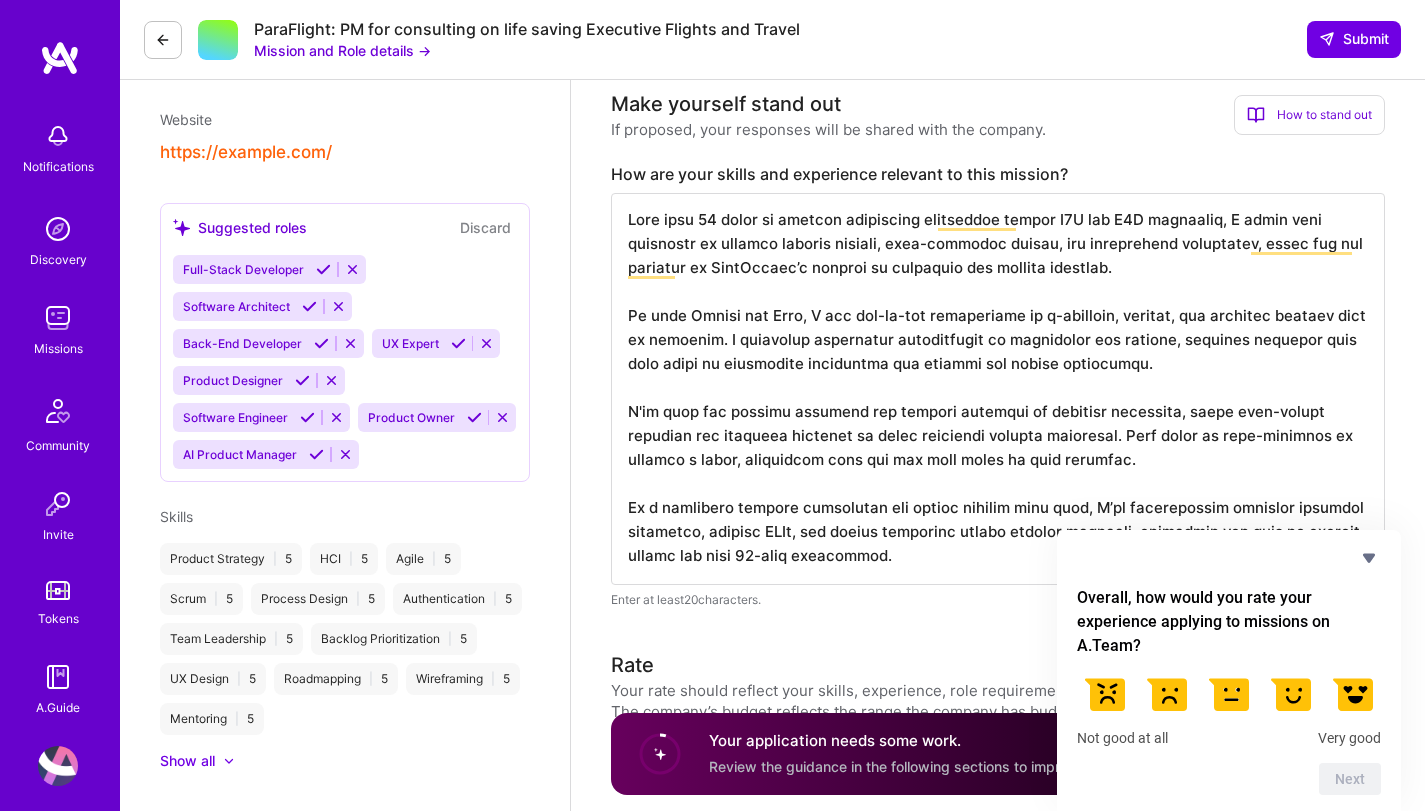 scroll, scrollTop: 819, scrollLeft: 0, axis: vertical 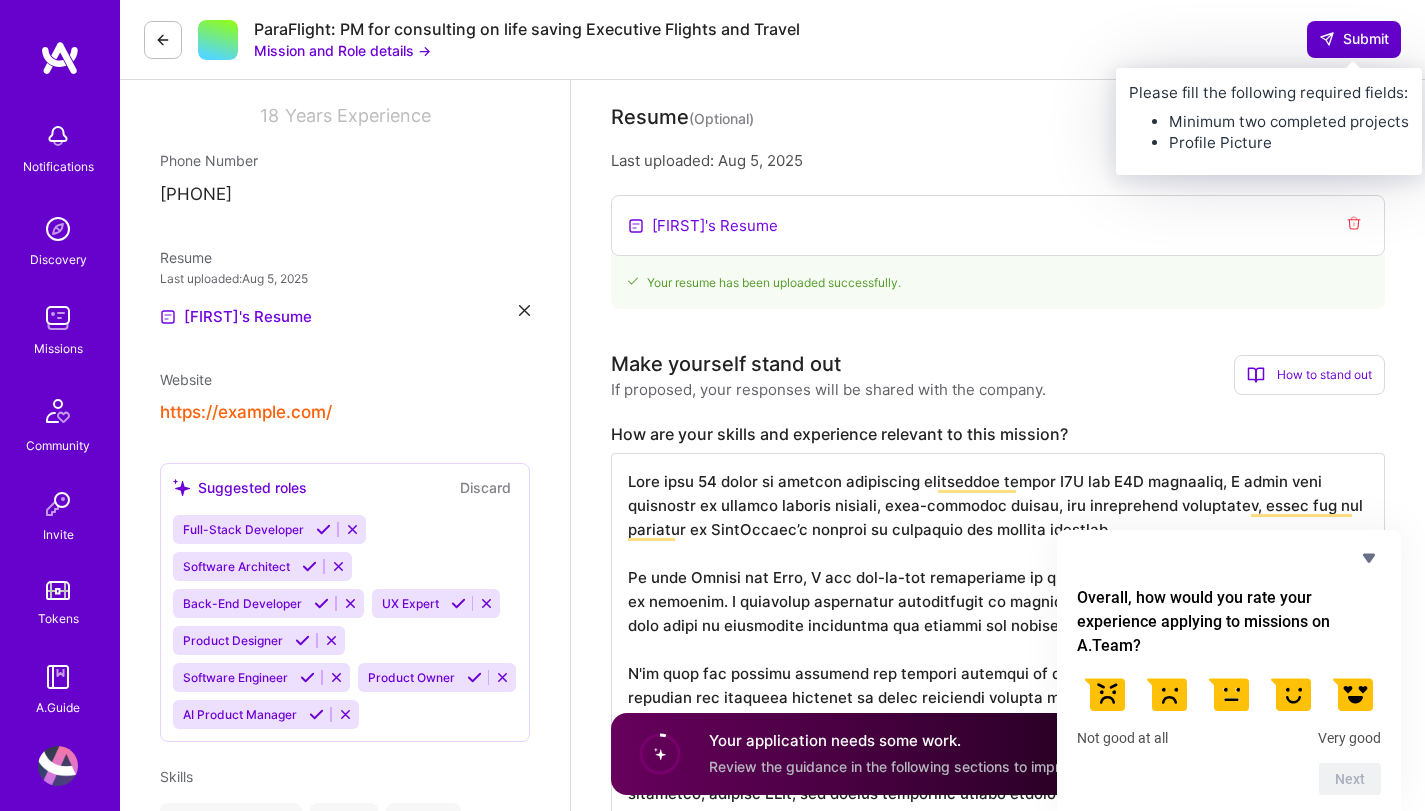 click on "Submit" at bounding box center [1354, 39] 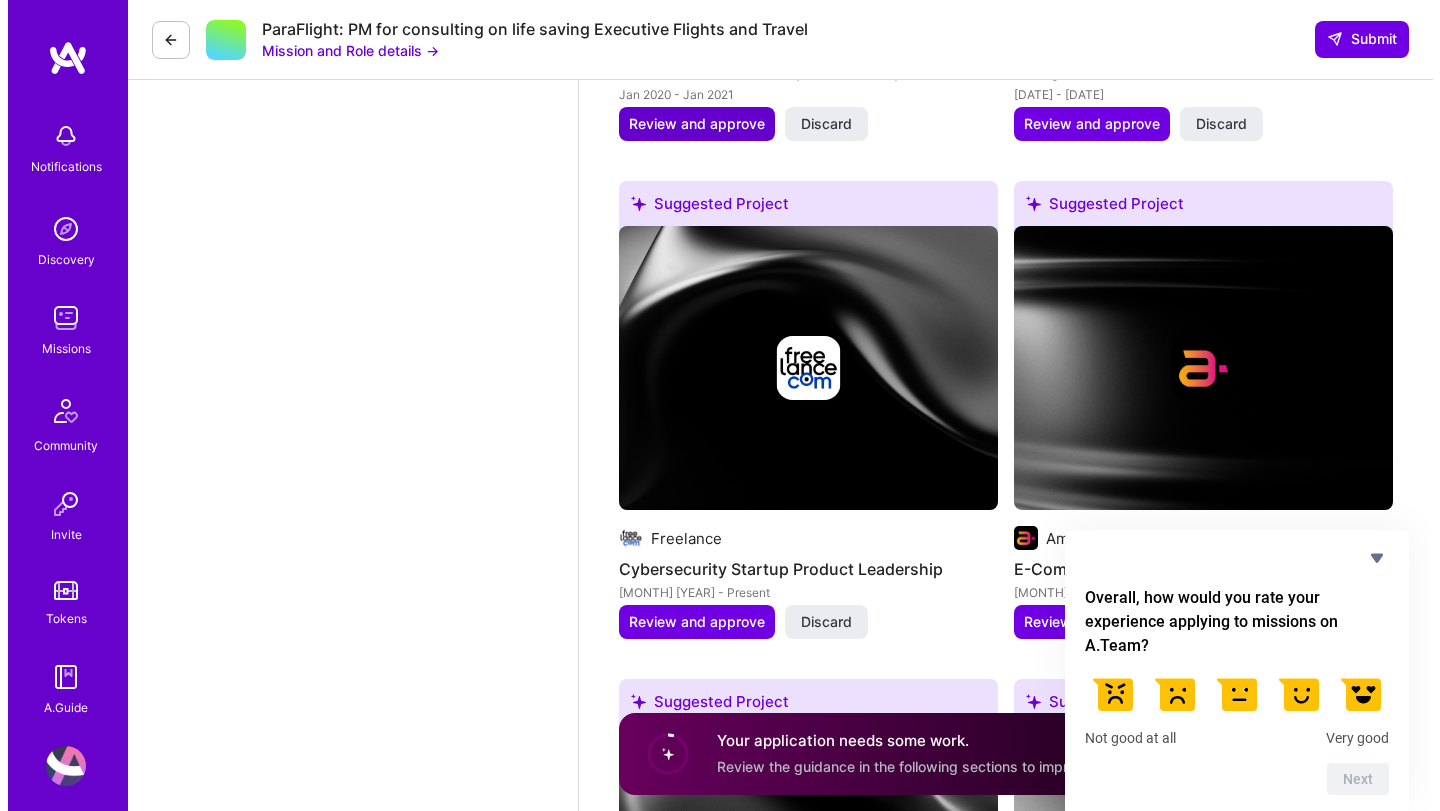 scroll, scrollTop: 2798, scrollLeft: 0, axis: vertical 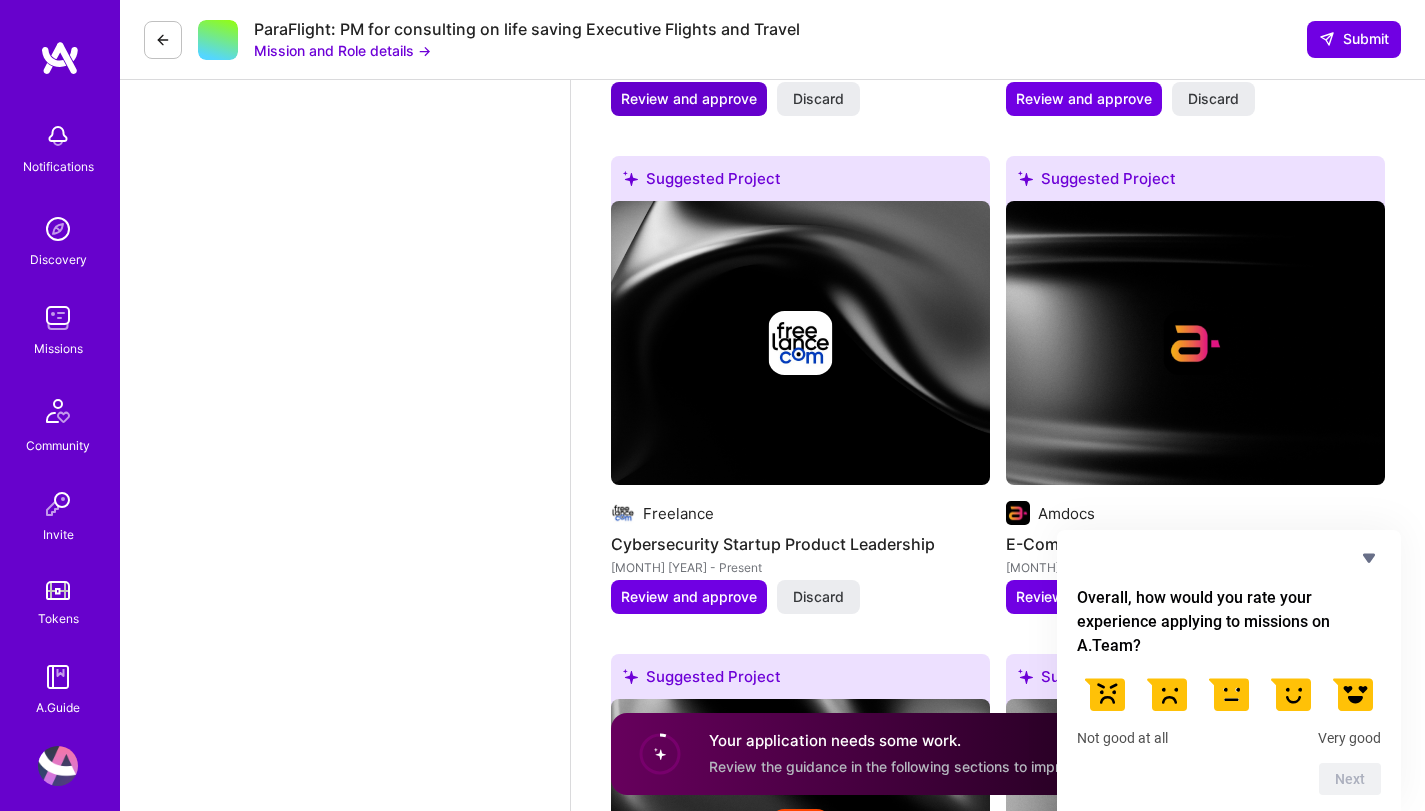 click on "Review and approve" at bounding box center (689, 99) 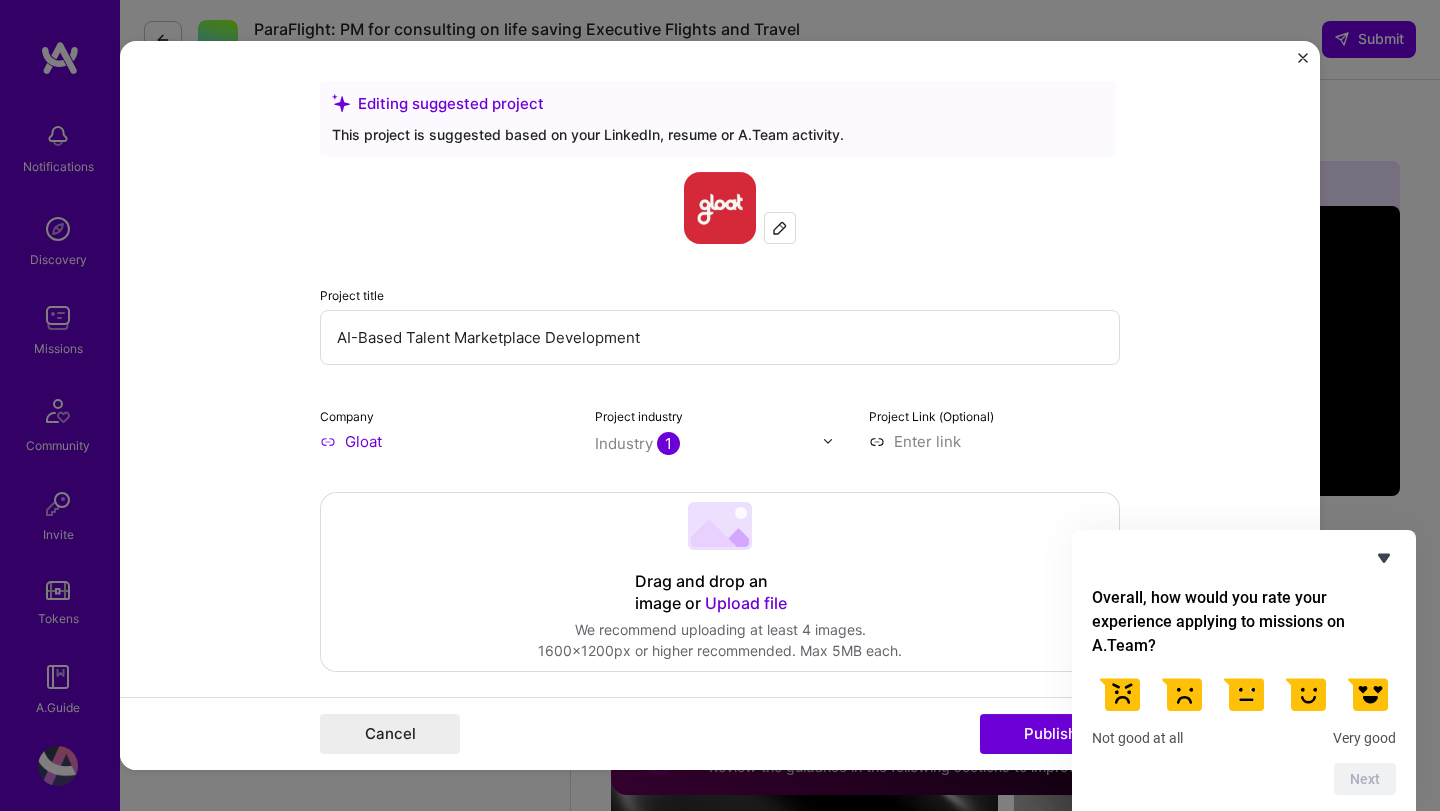 click 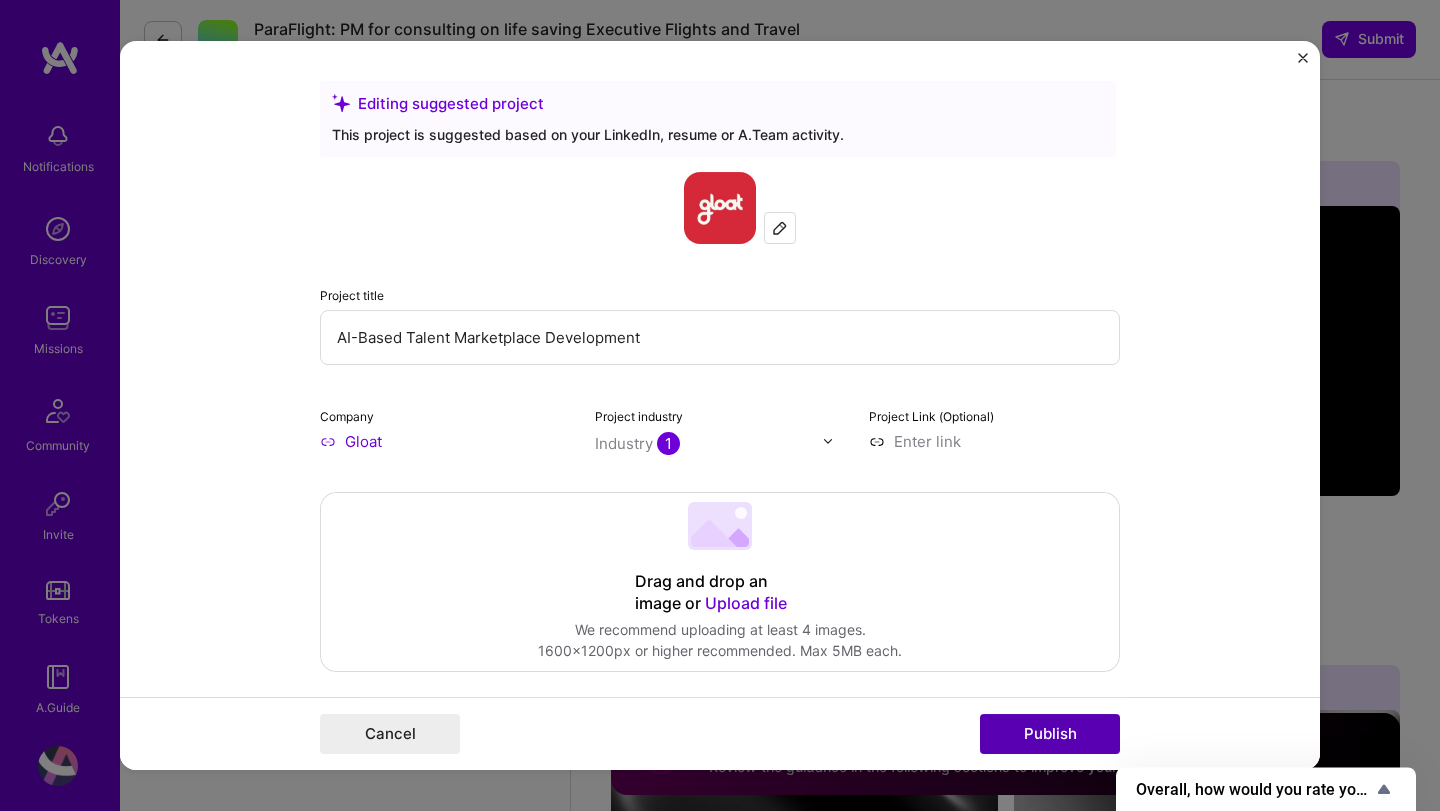 click on "Publish" at bounding box center [1050, 734] 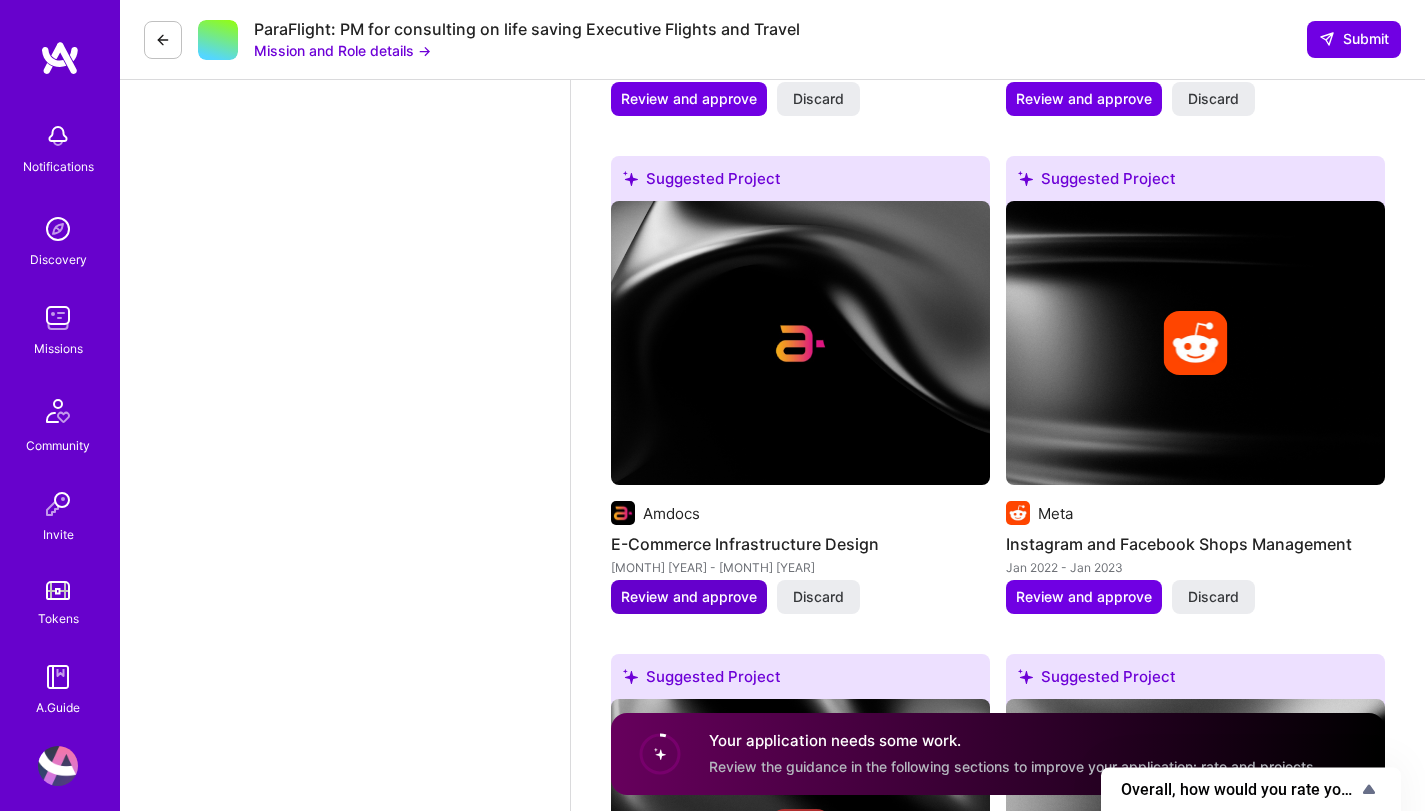 click on "Review and approve" at bounding box center (689, 597) 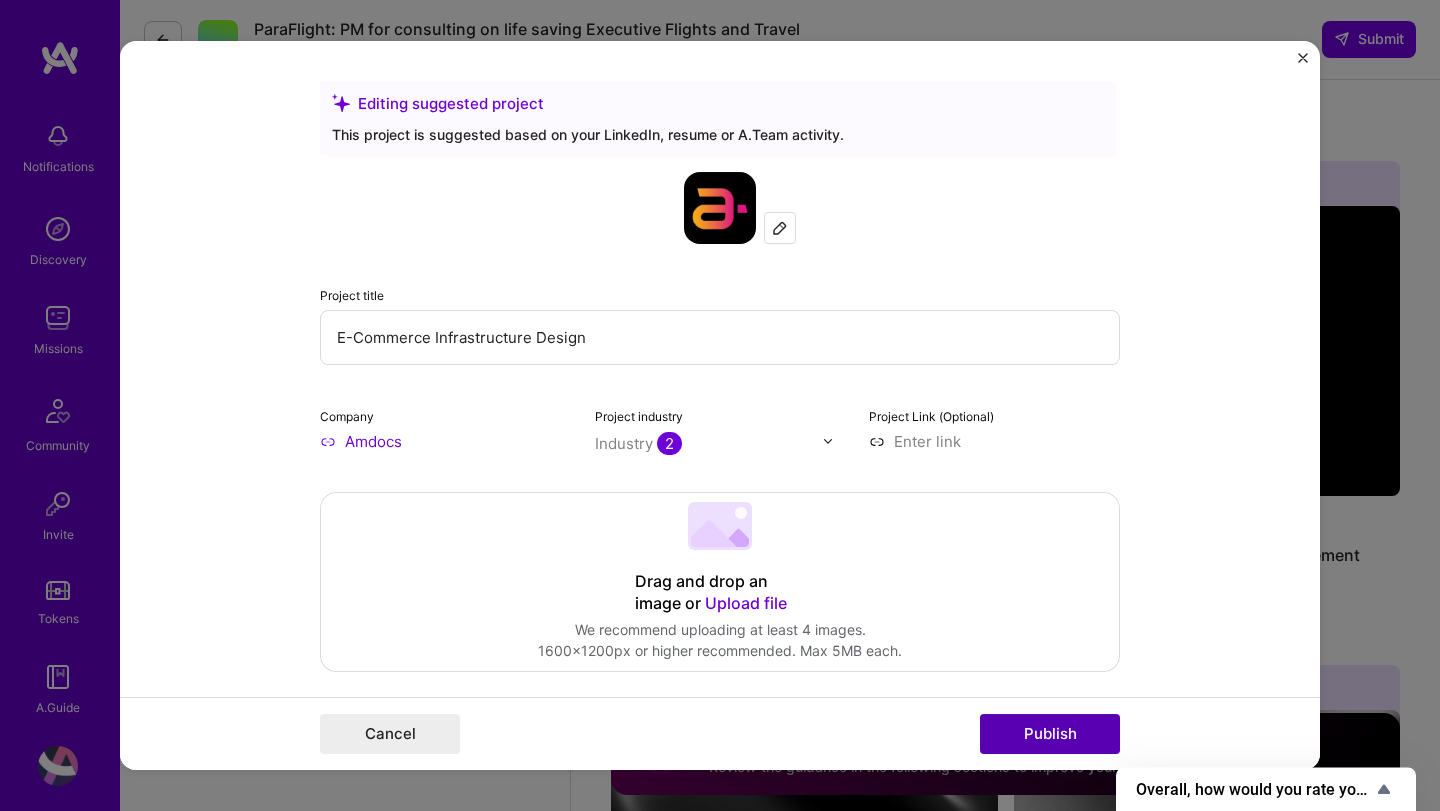 click on "Publish" at bounding box center (1050, 734) 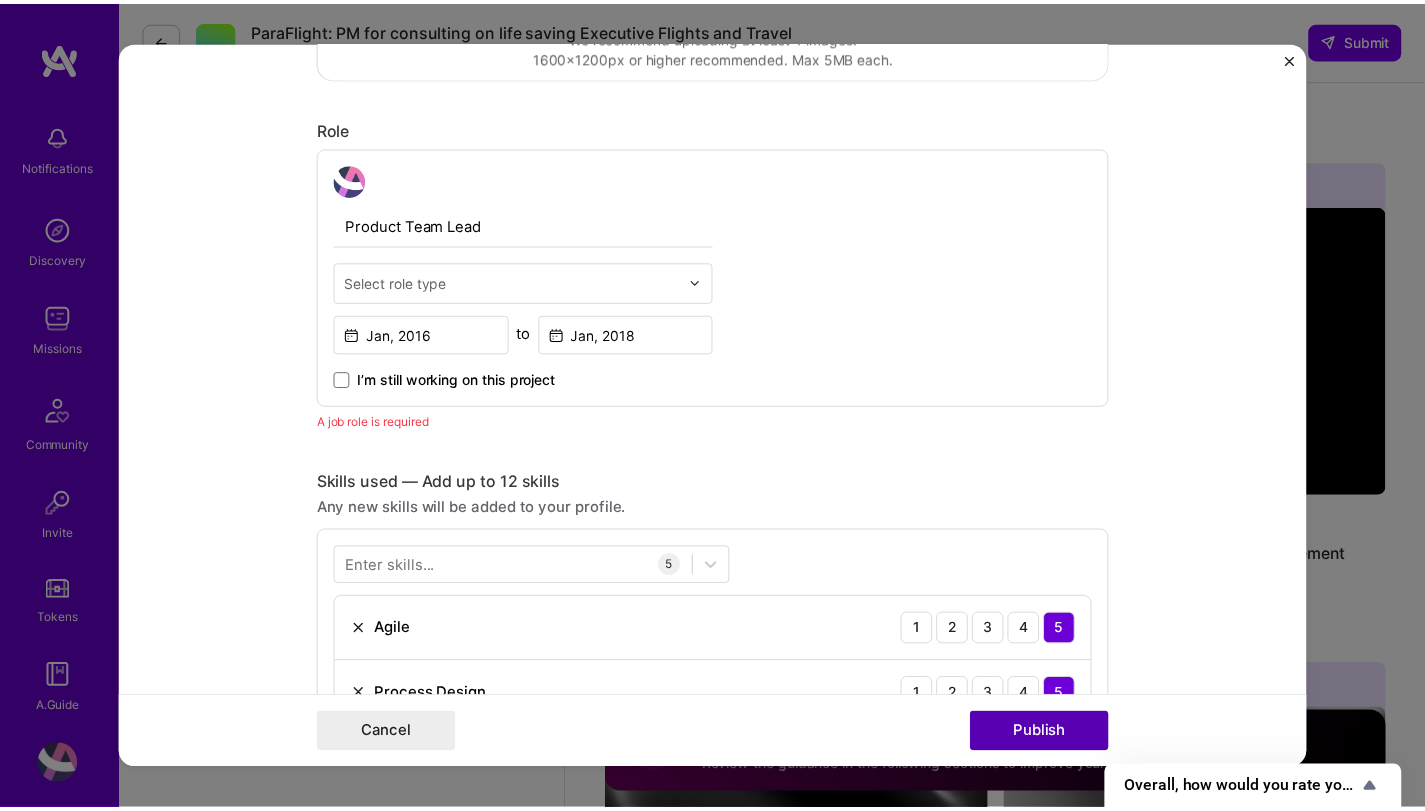 scroll, scrollTop: 672, scrollLeft: 0, axis: vertical 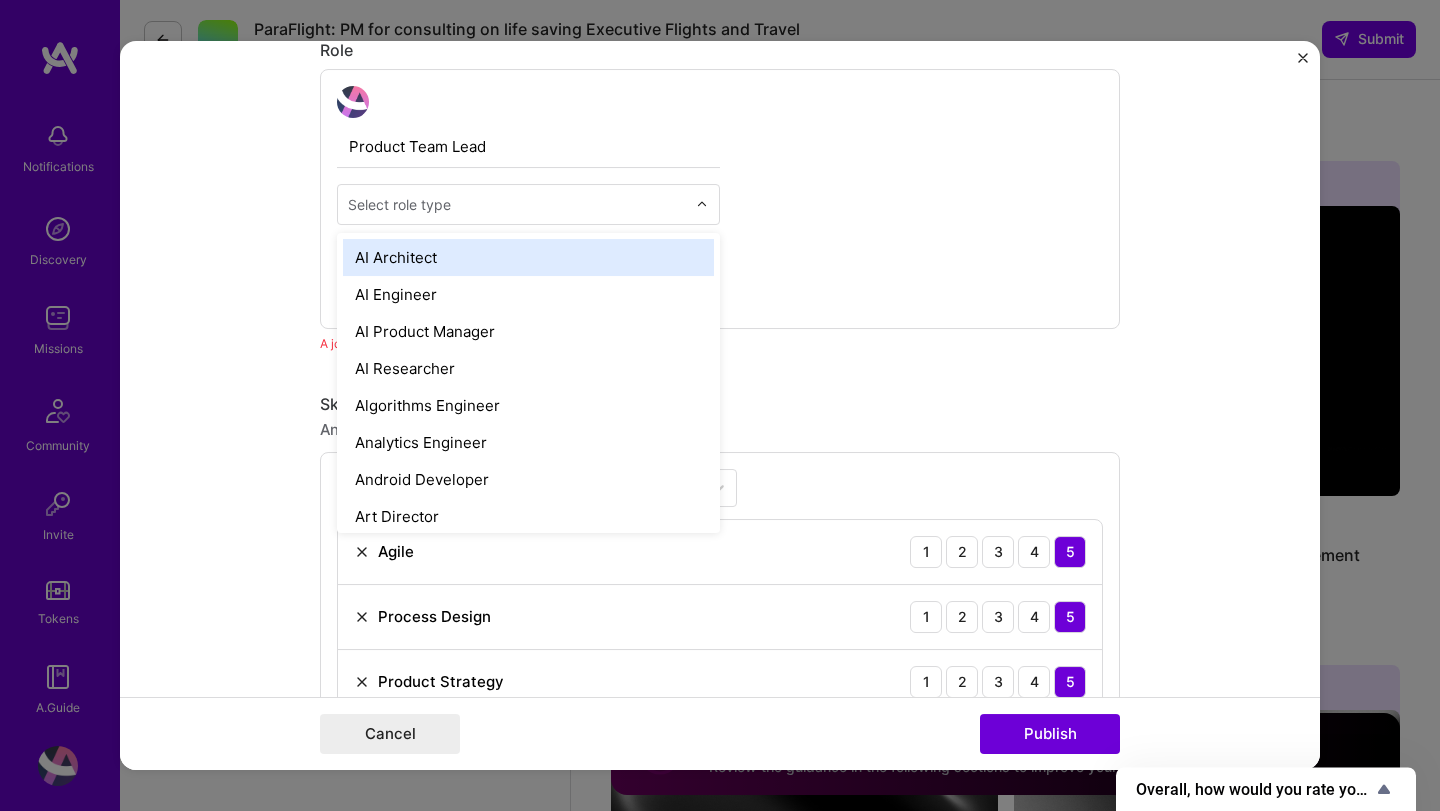 click at bounding box center (517, 204) 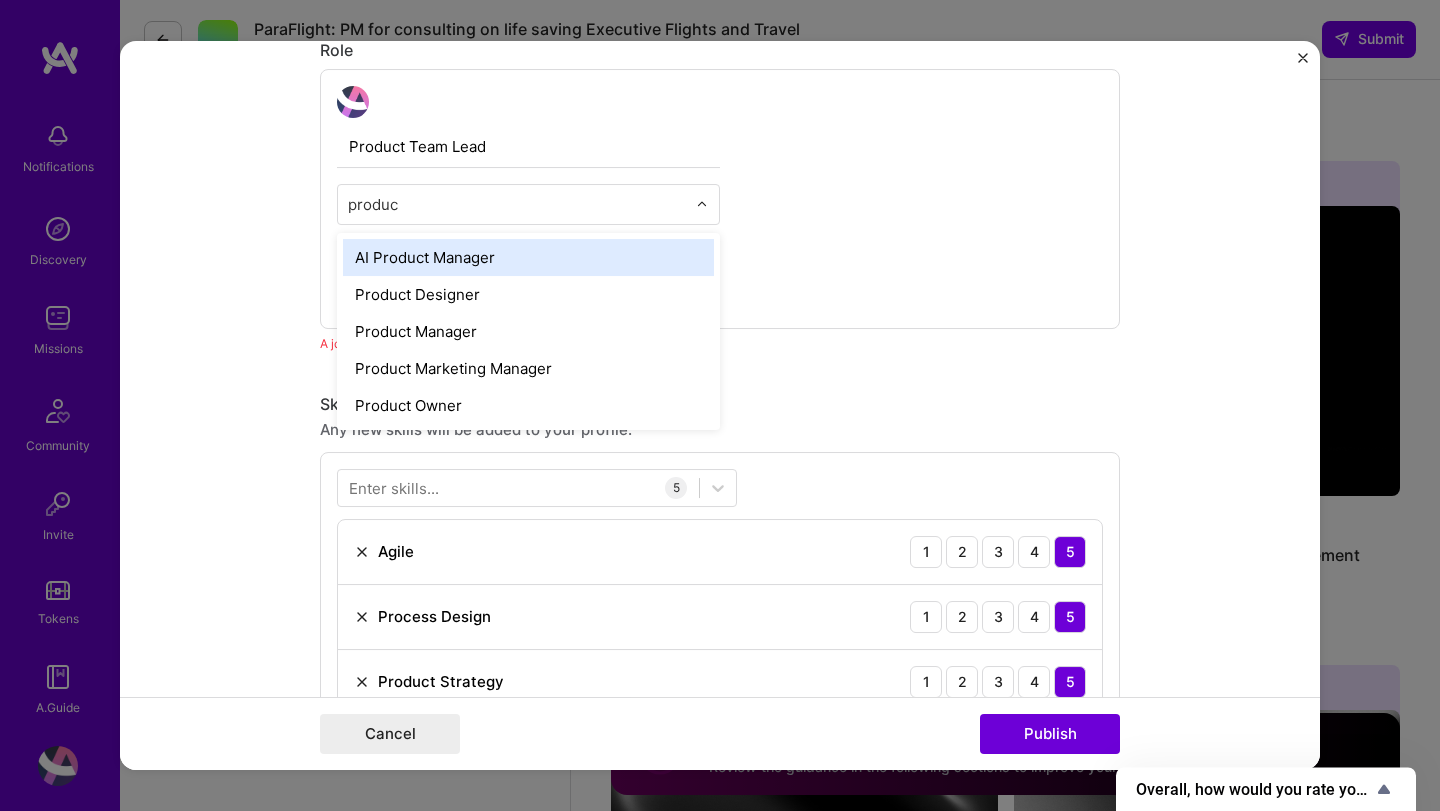 type on "product" 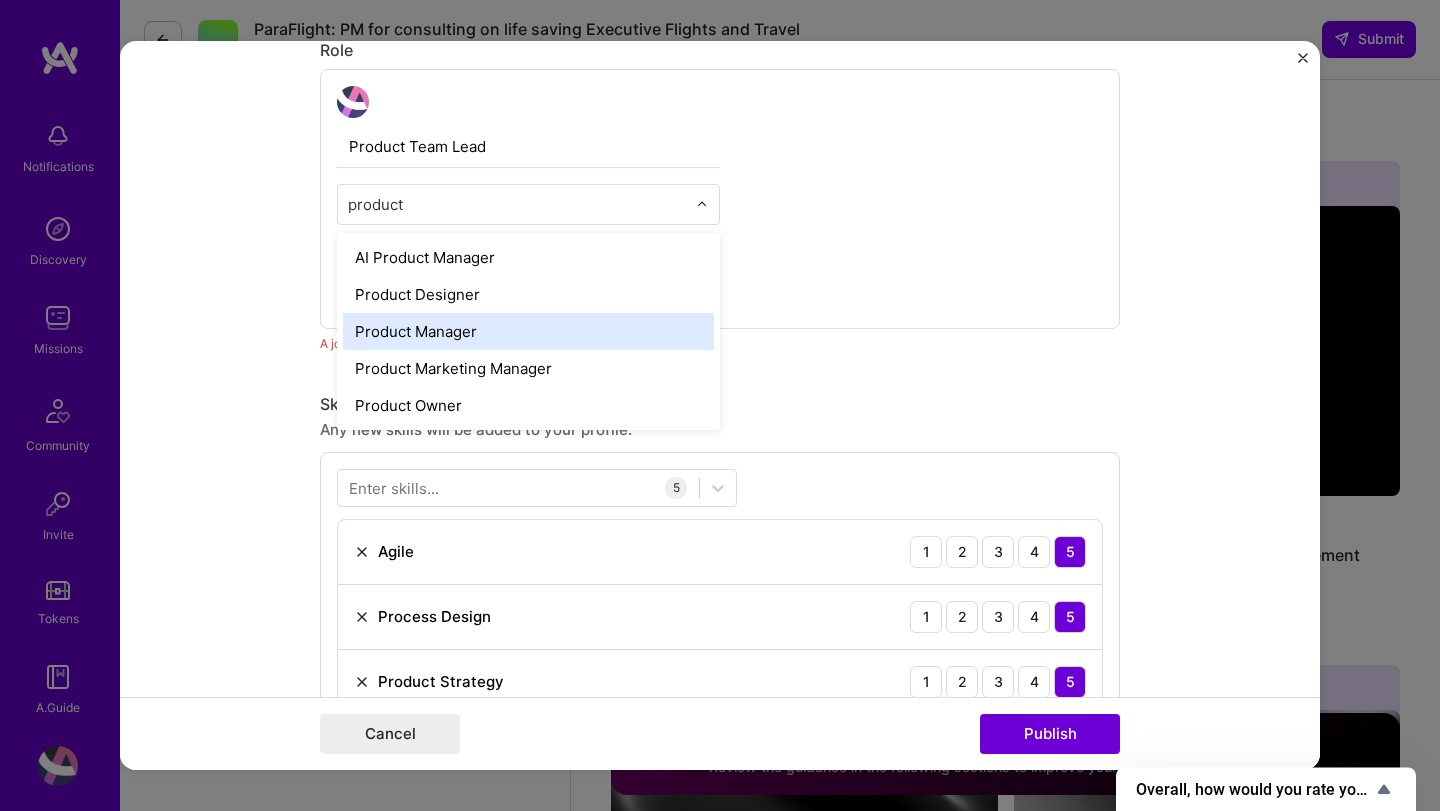 click on "Product Manager" at bounding box center [528, 331] 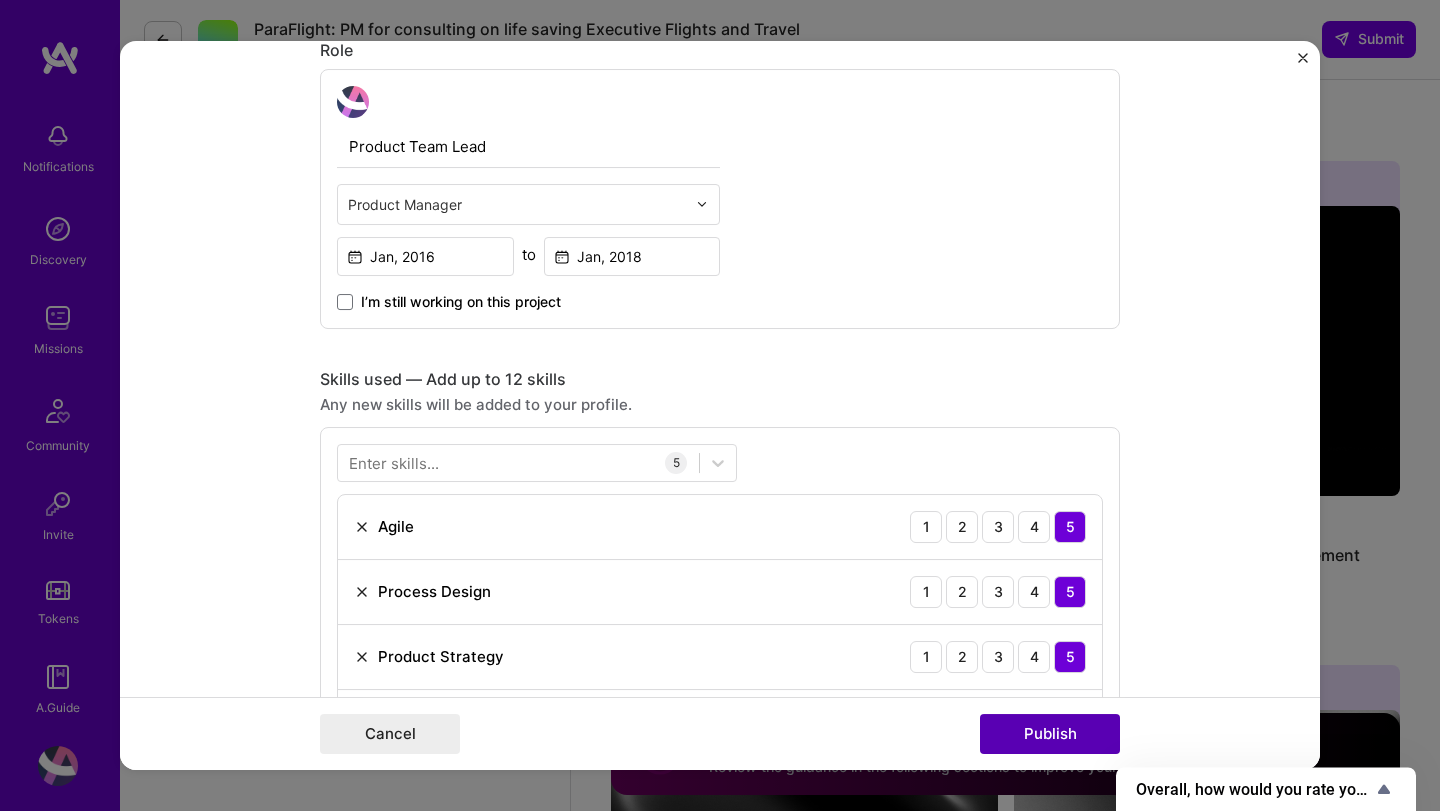 click on "Publish" at bounding box center [1050, 734] 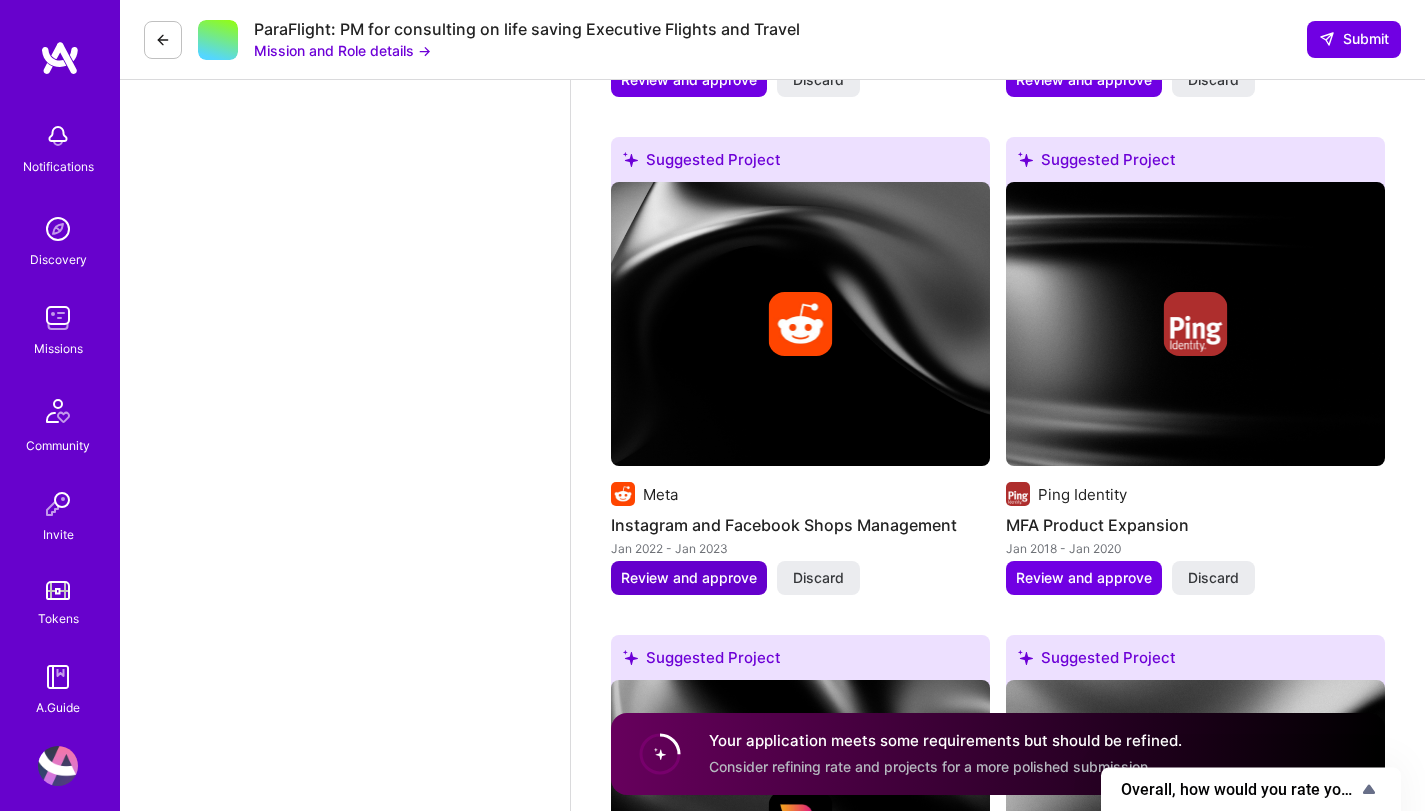 click on "Review and approve" at bounding box center (689, 578) 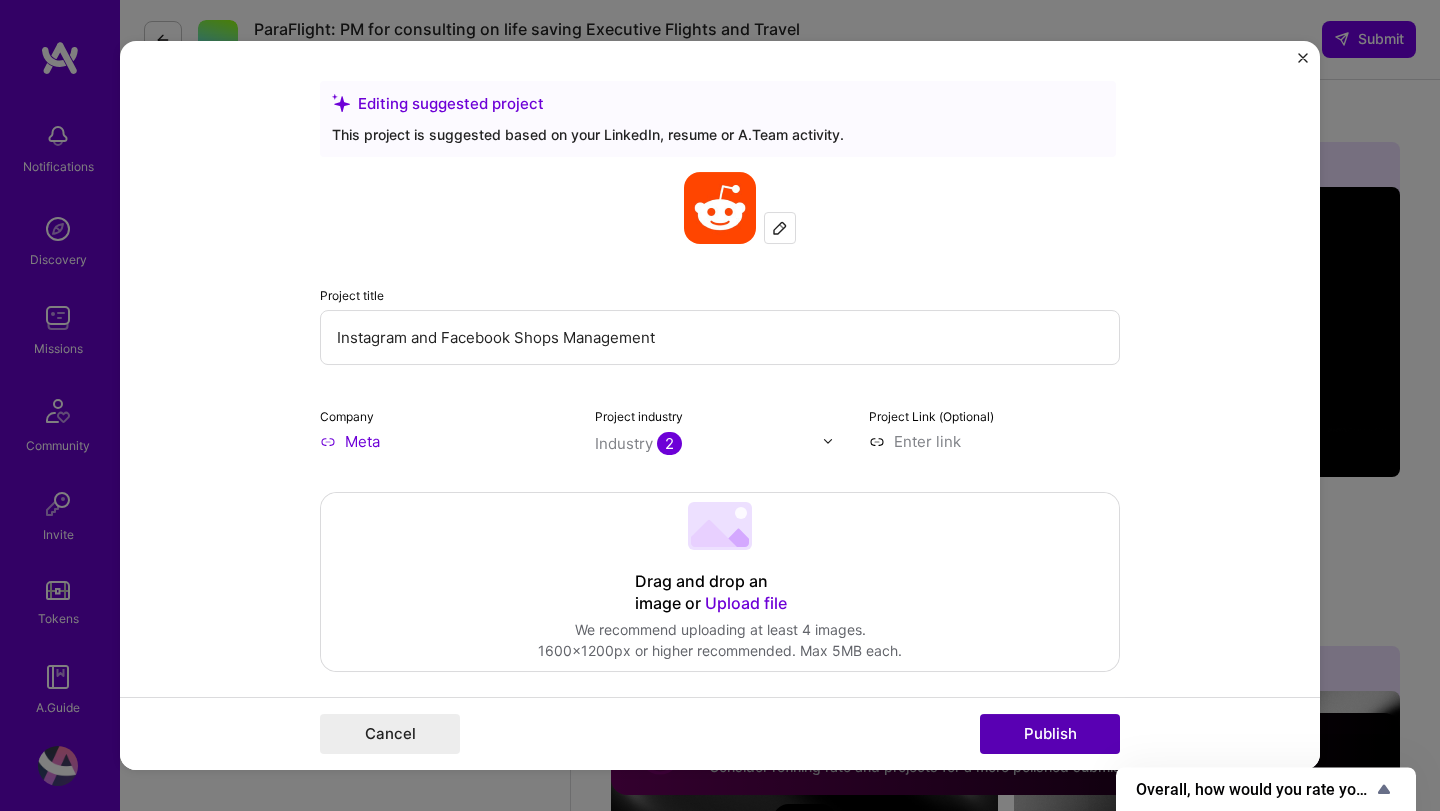 click on "Publish" at bounding box center [1050, 734] 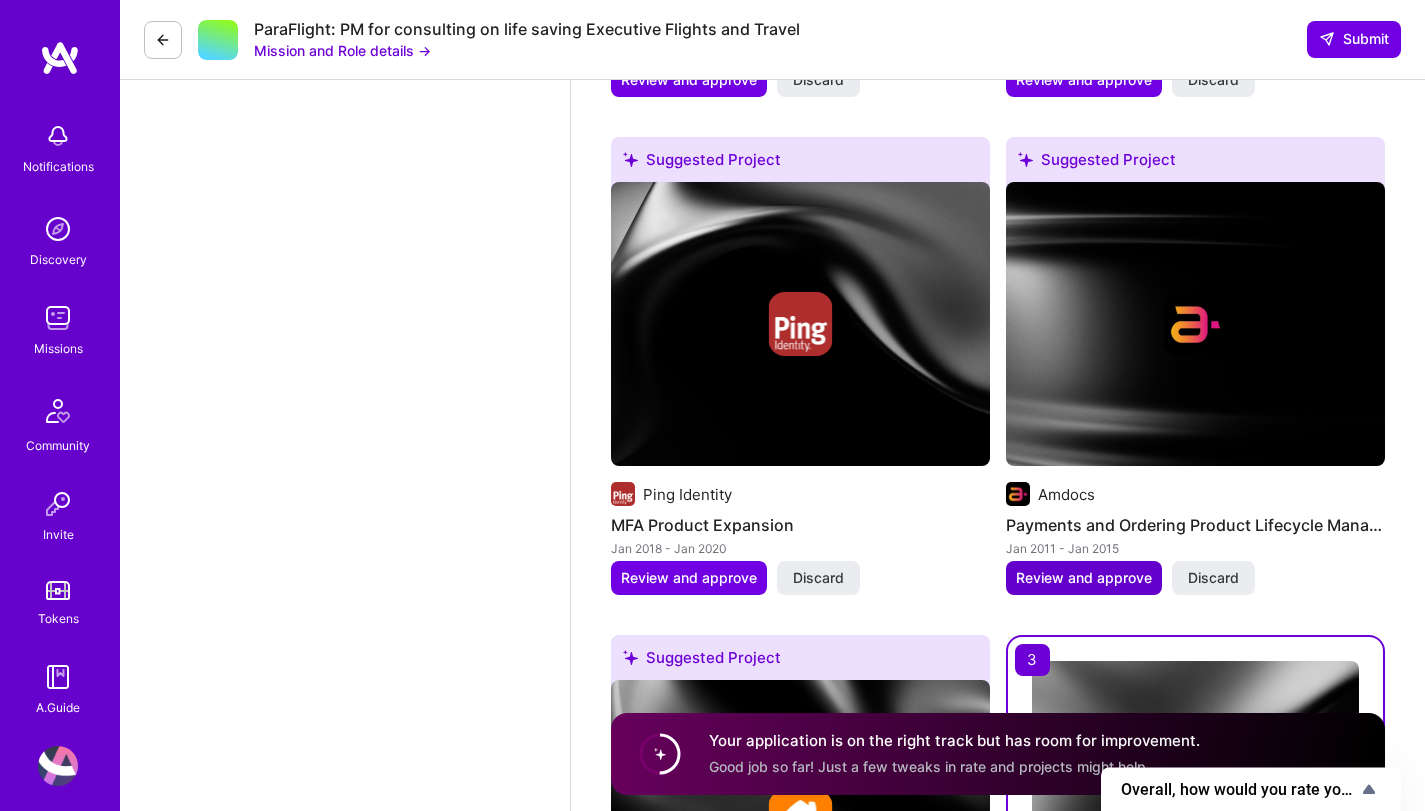 click on "Review and approve" at bounding box center [1084, 578] 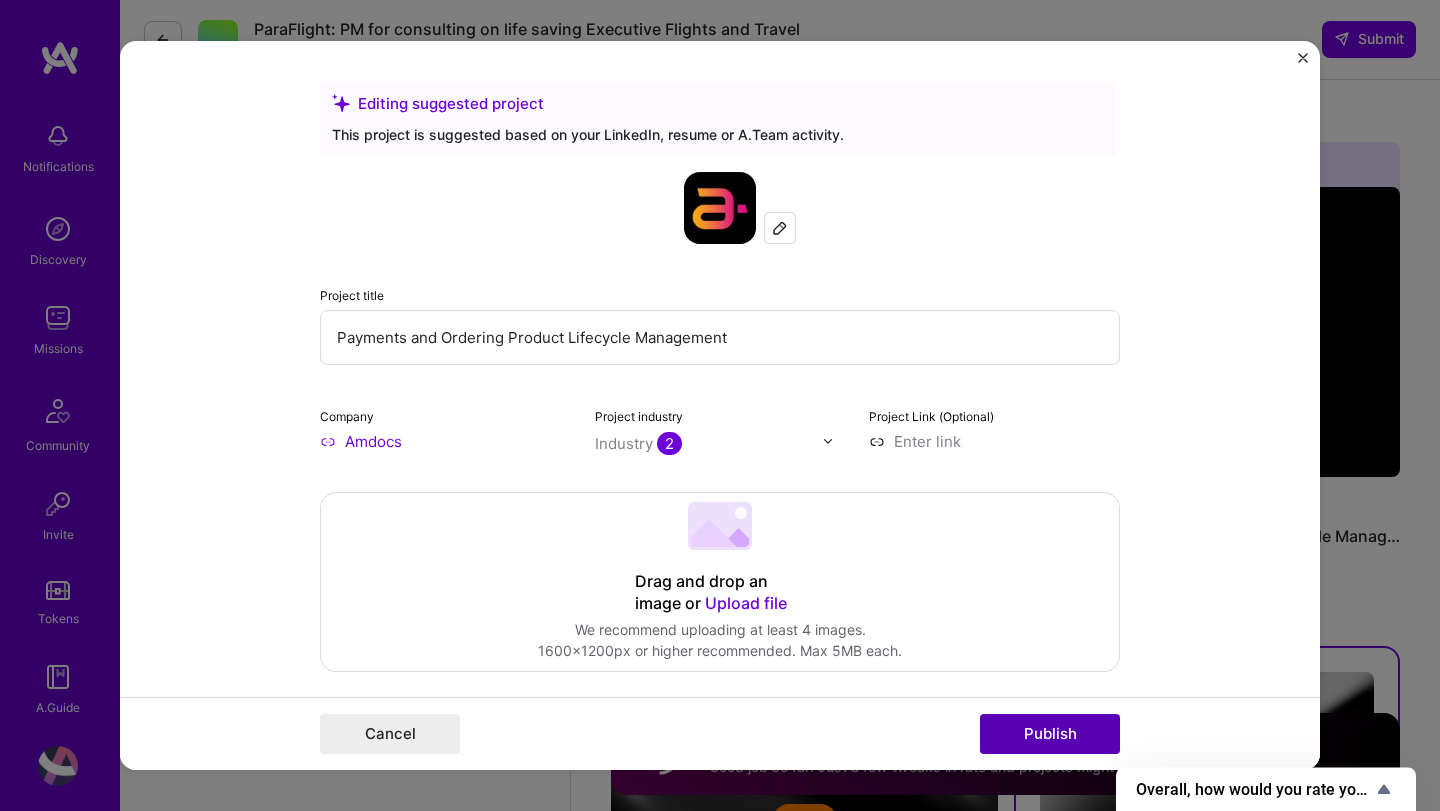 click on "Publish" at bounding box center [1050, 734] 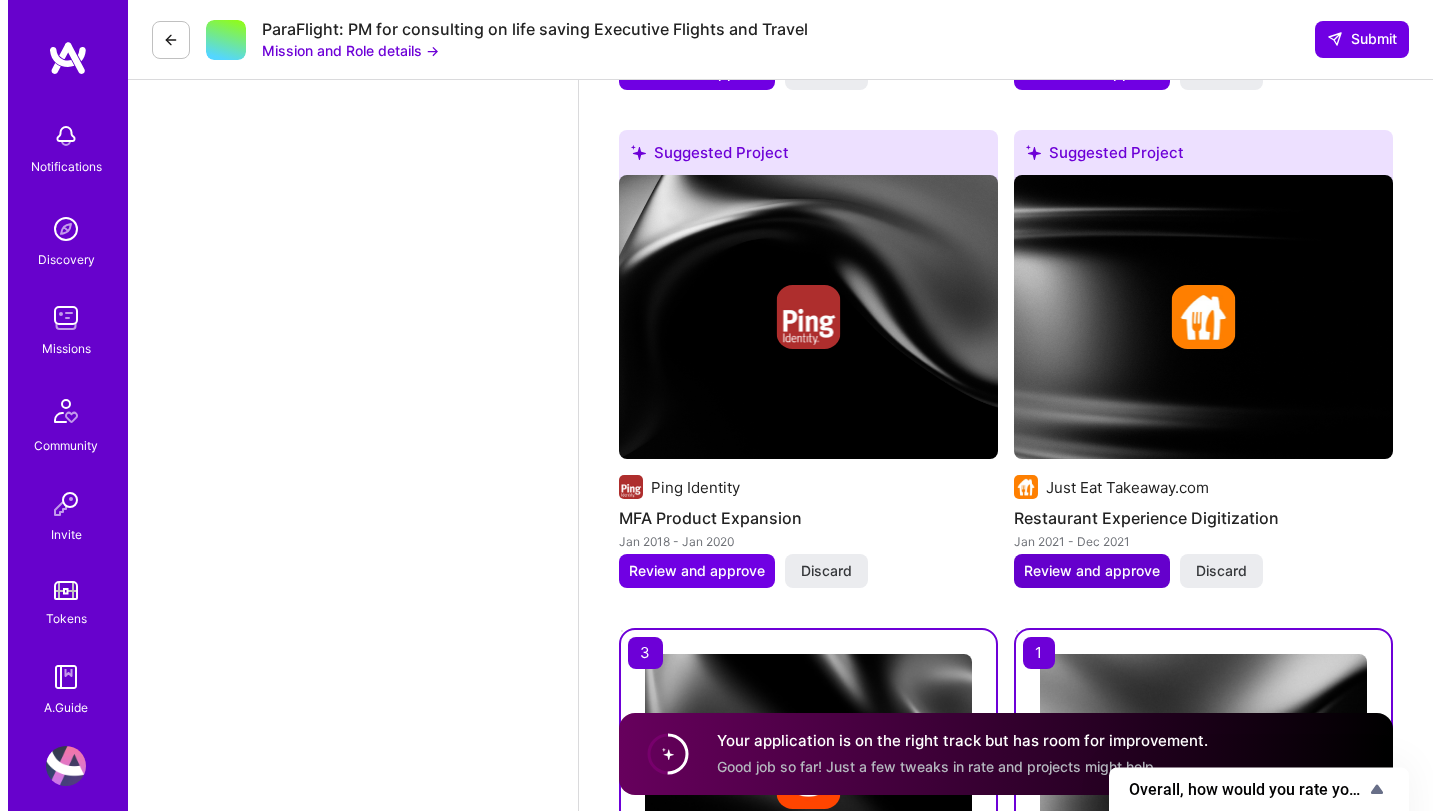 scroll, scrollTop: 2806, scrollLeft: 0, axis: vertical 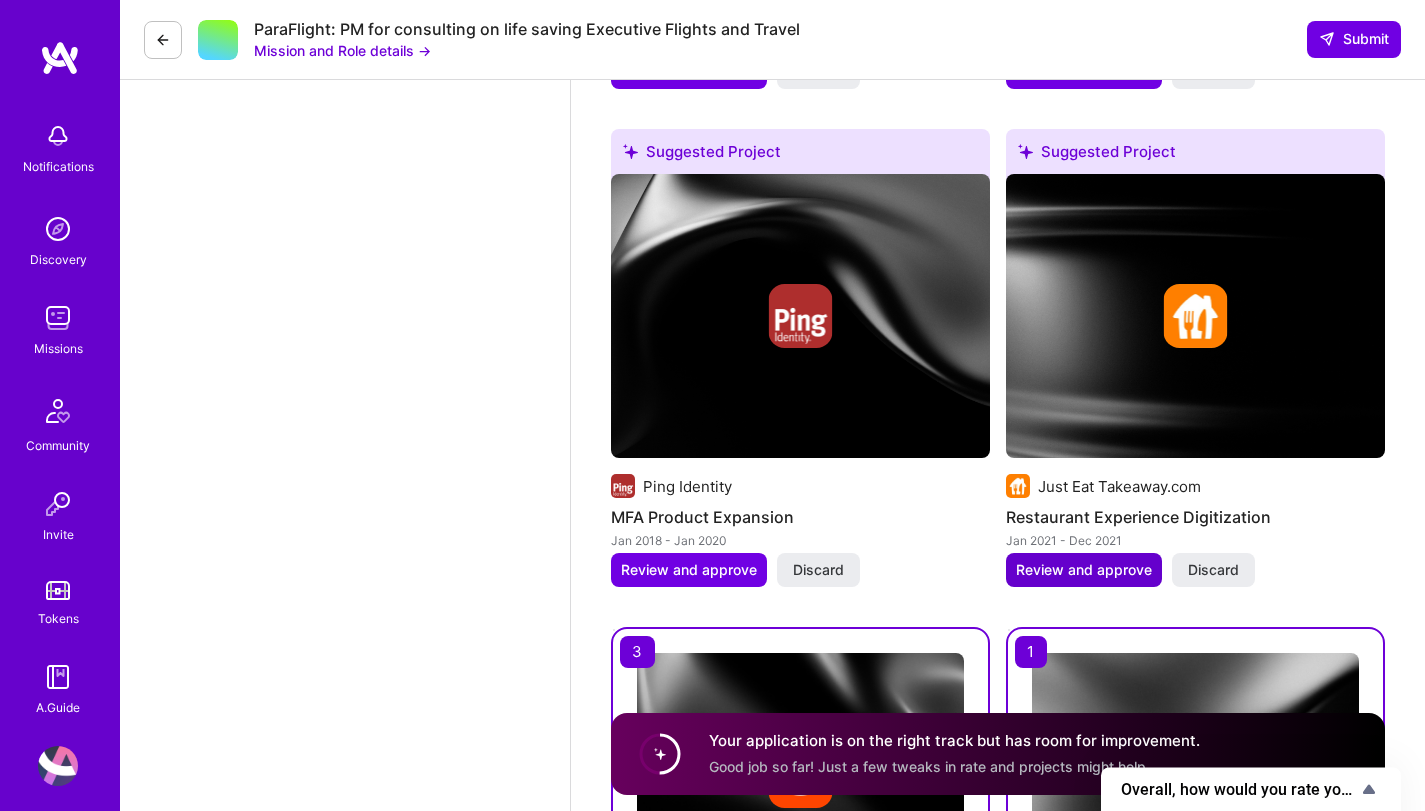 click on "Review and approve" at bounding box center [1084, 570] 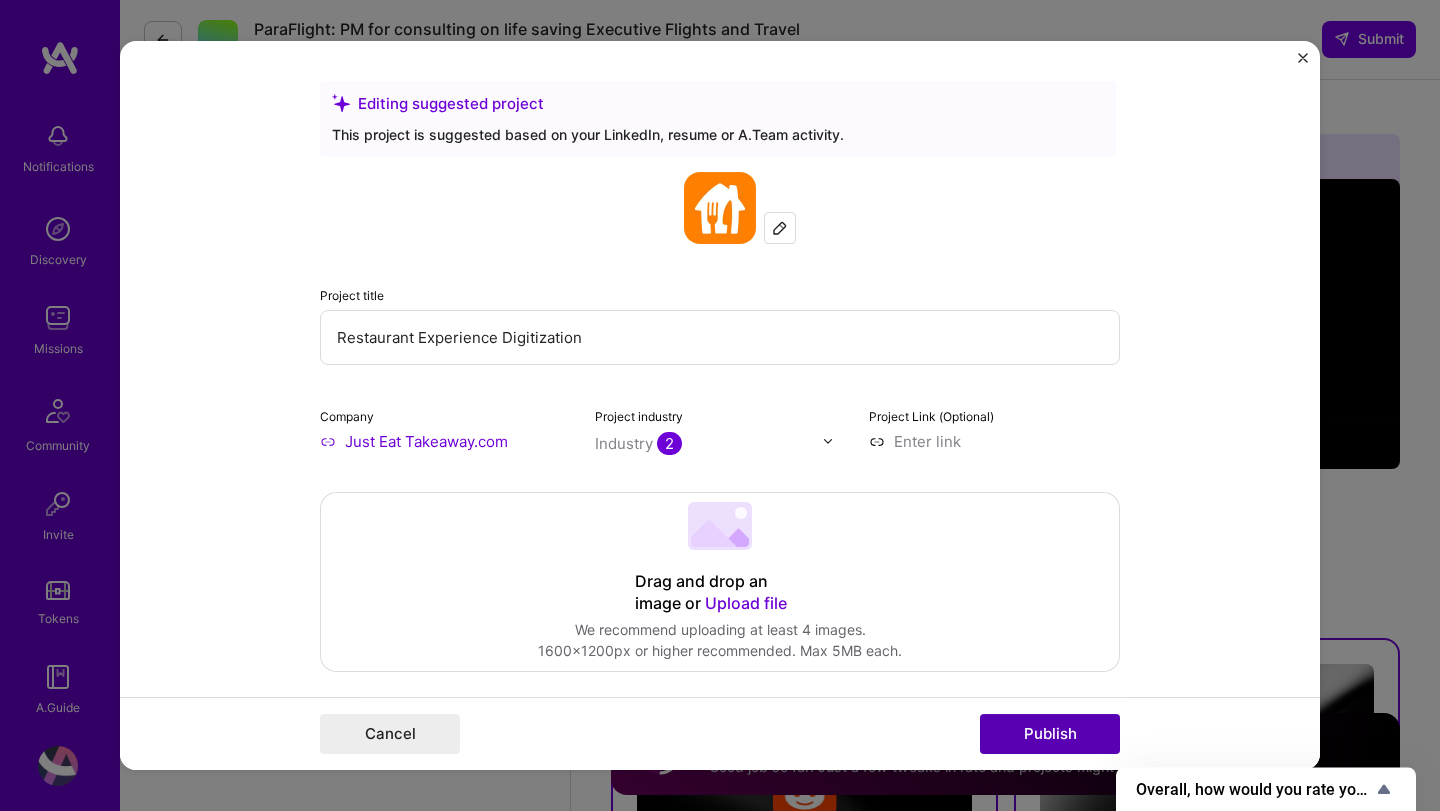 click on "Publish" at bounding box center (1050, 734) 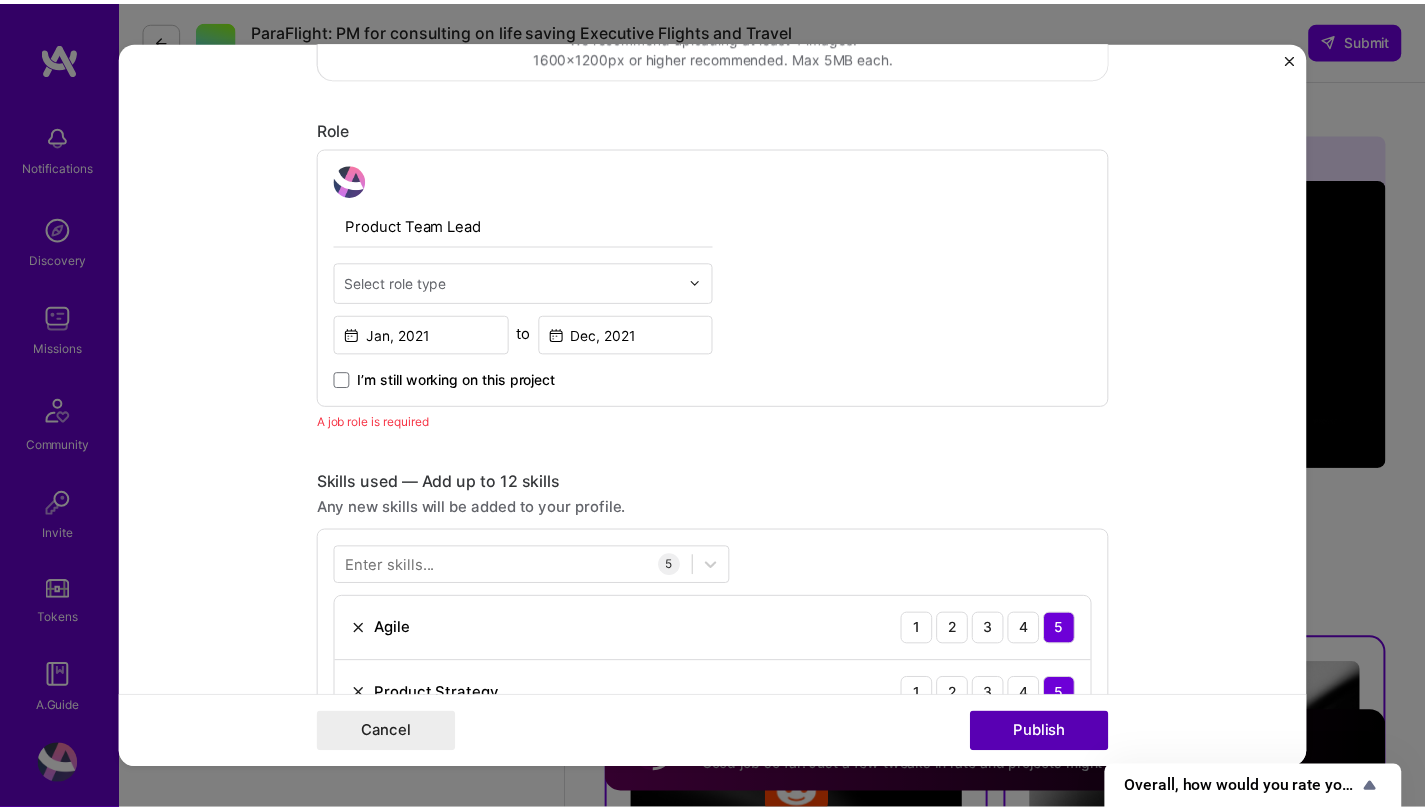 scroll, scrollTop: 672, scrollLeft: 0, axis: vertical 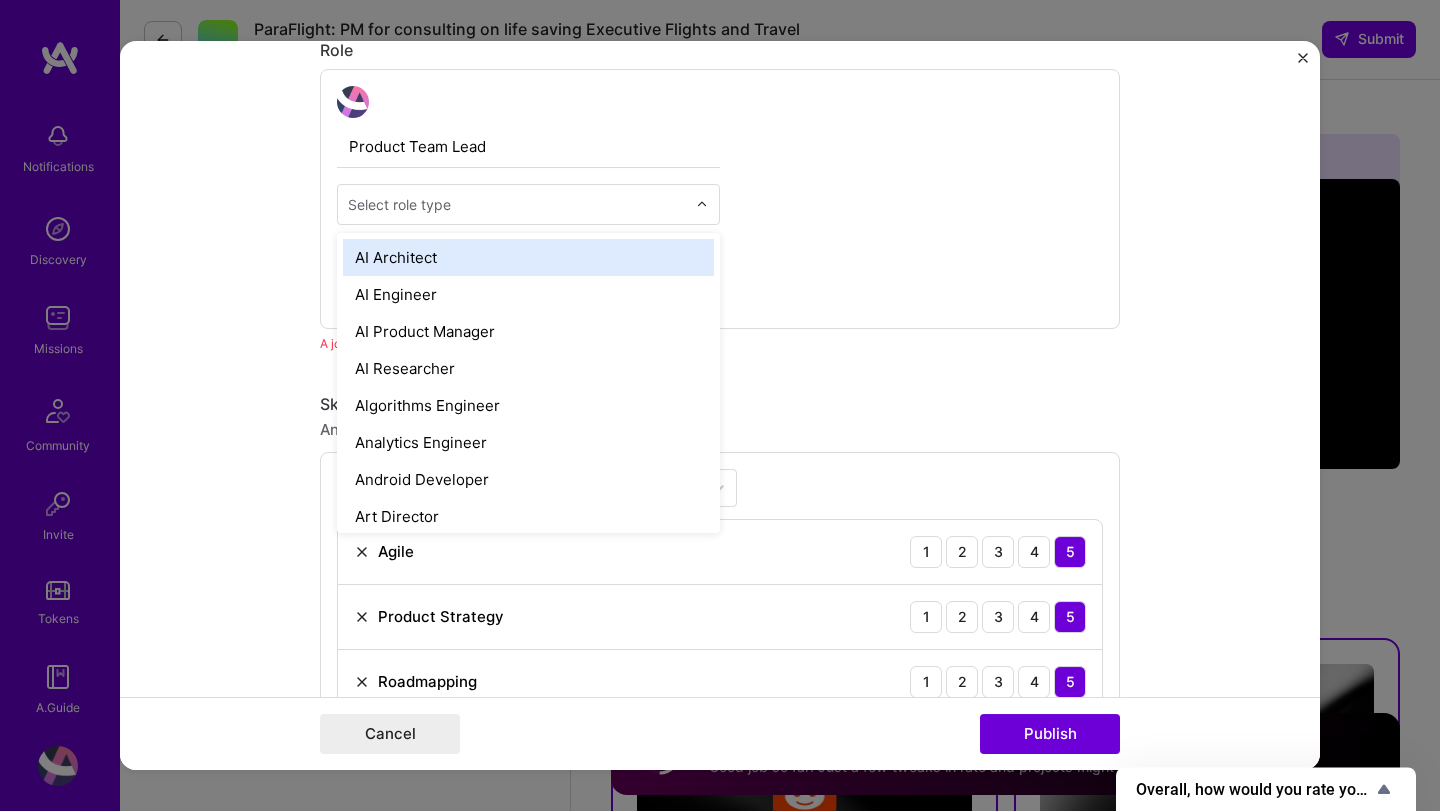 click on "Select role type" at bounding box center (399, 204) 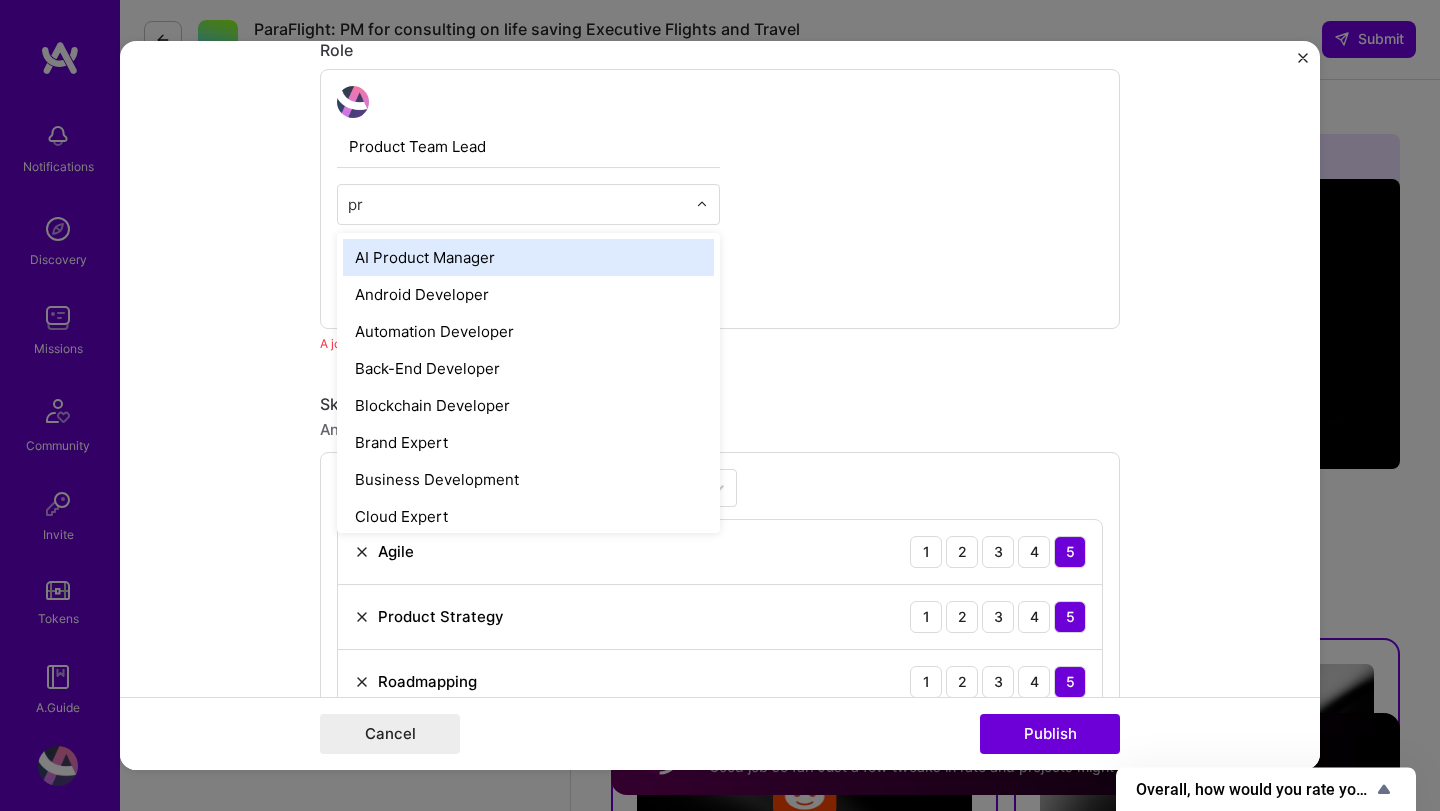 type on "pro" 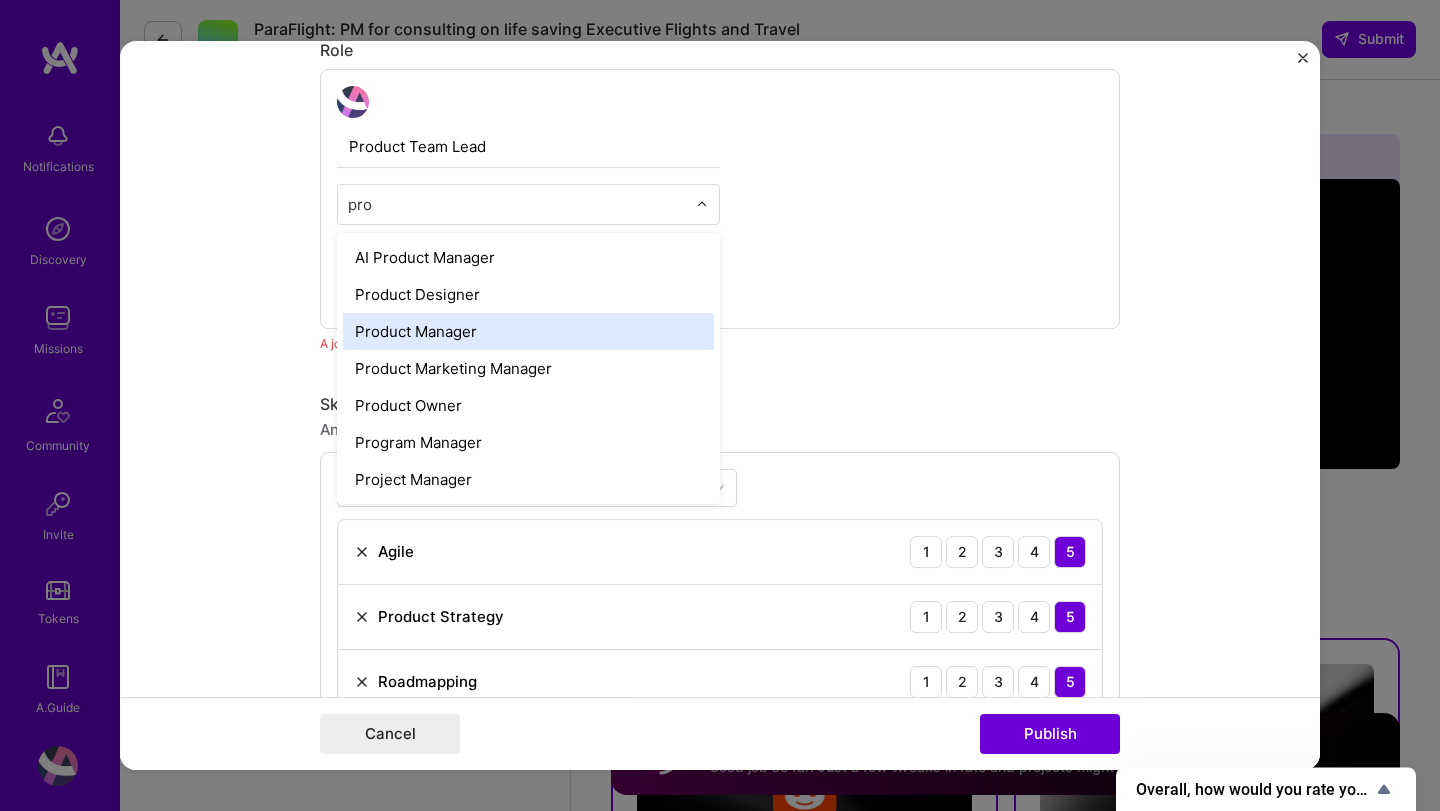 click on "Product Manager" at bounding box center [528, 331] 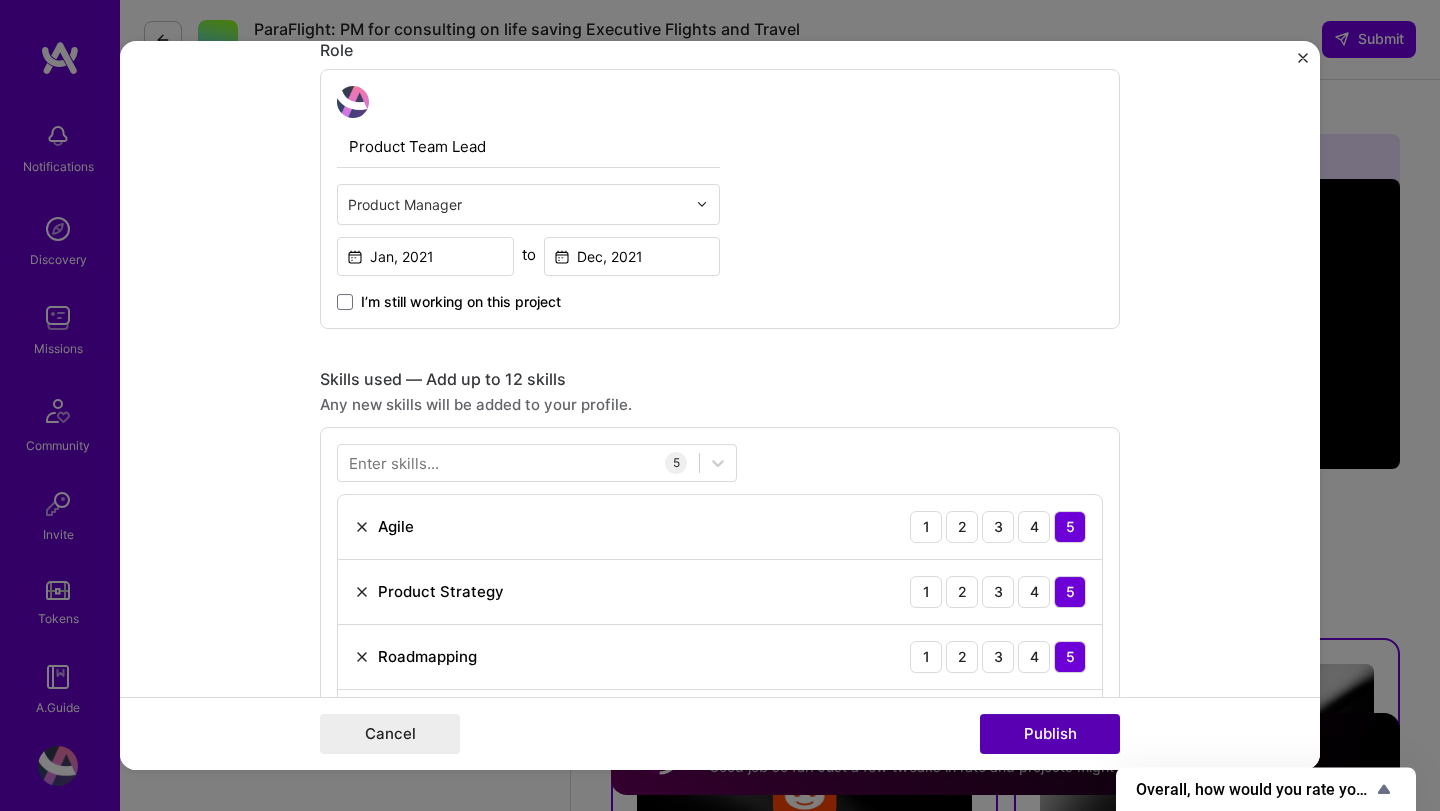 click on "Publish" at bounding box center [1050, 734] 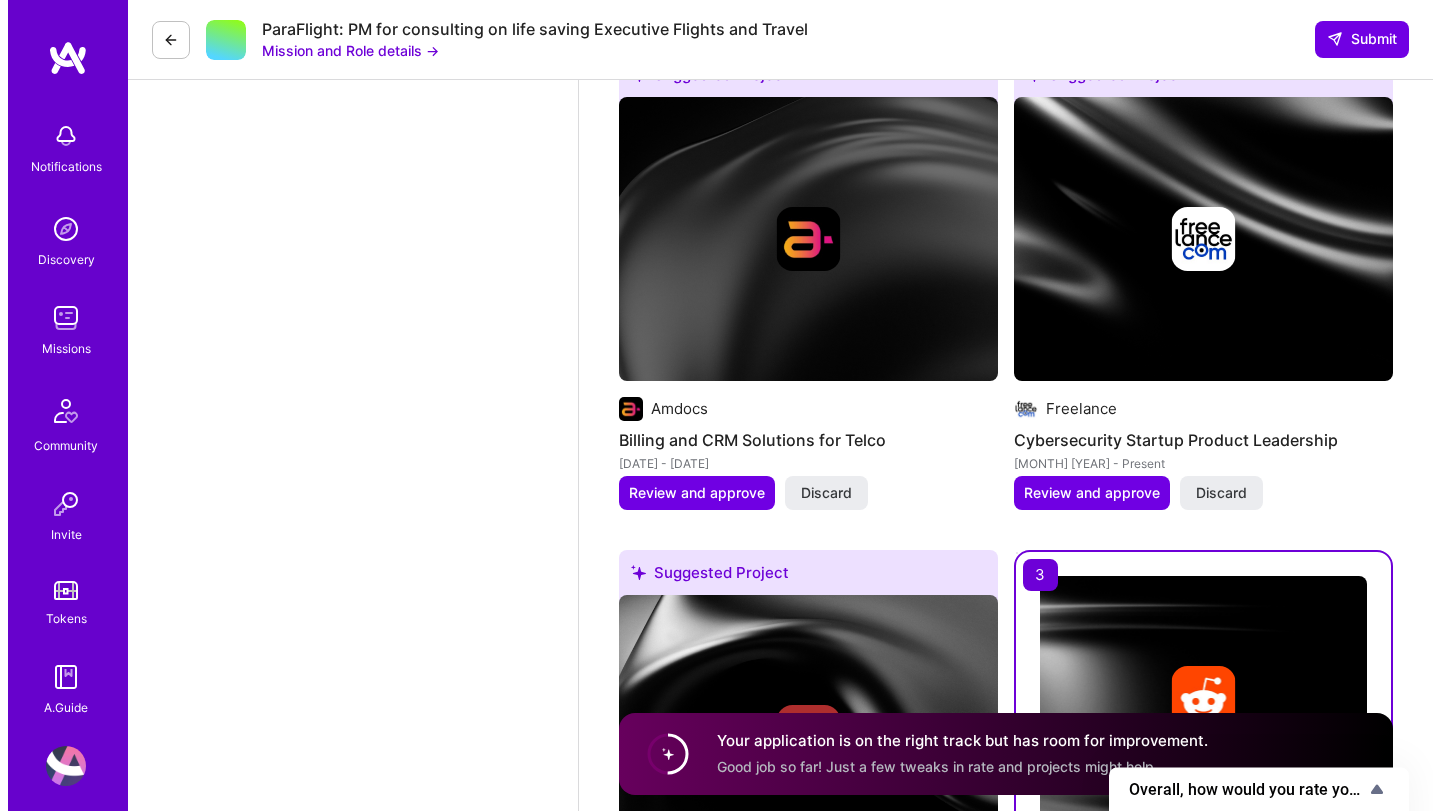 scroll, scrollTop: 2345, scrollLeft: 0, axis: vertical 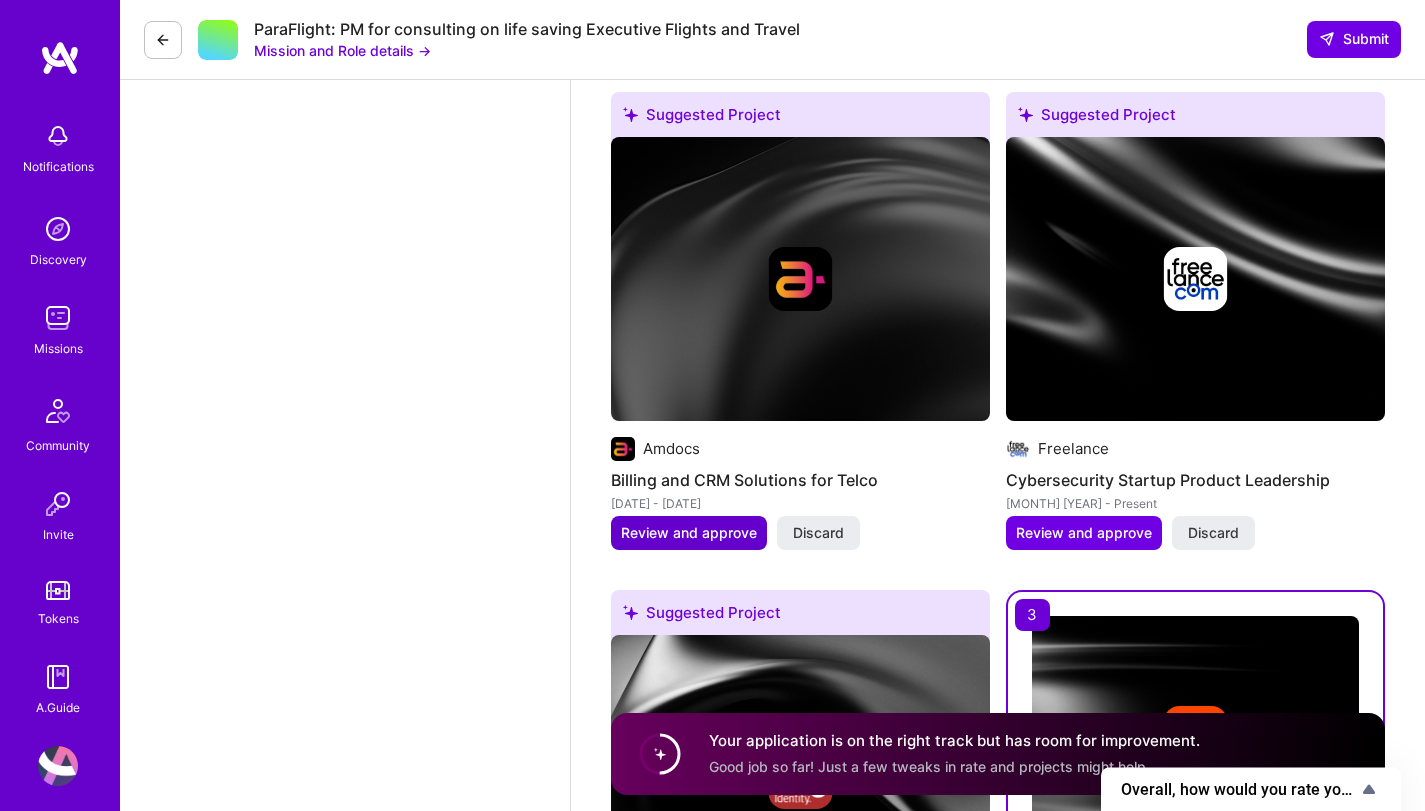 click on "Review and approve" at bounding box center (689, 533) 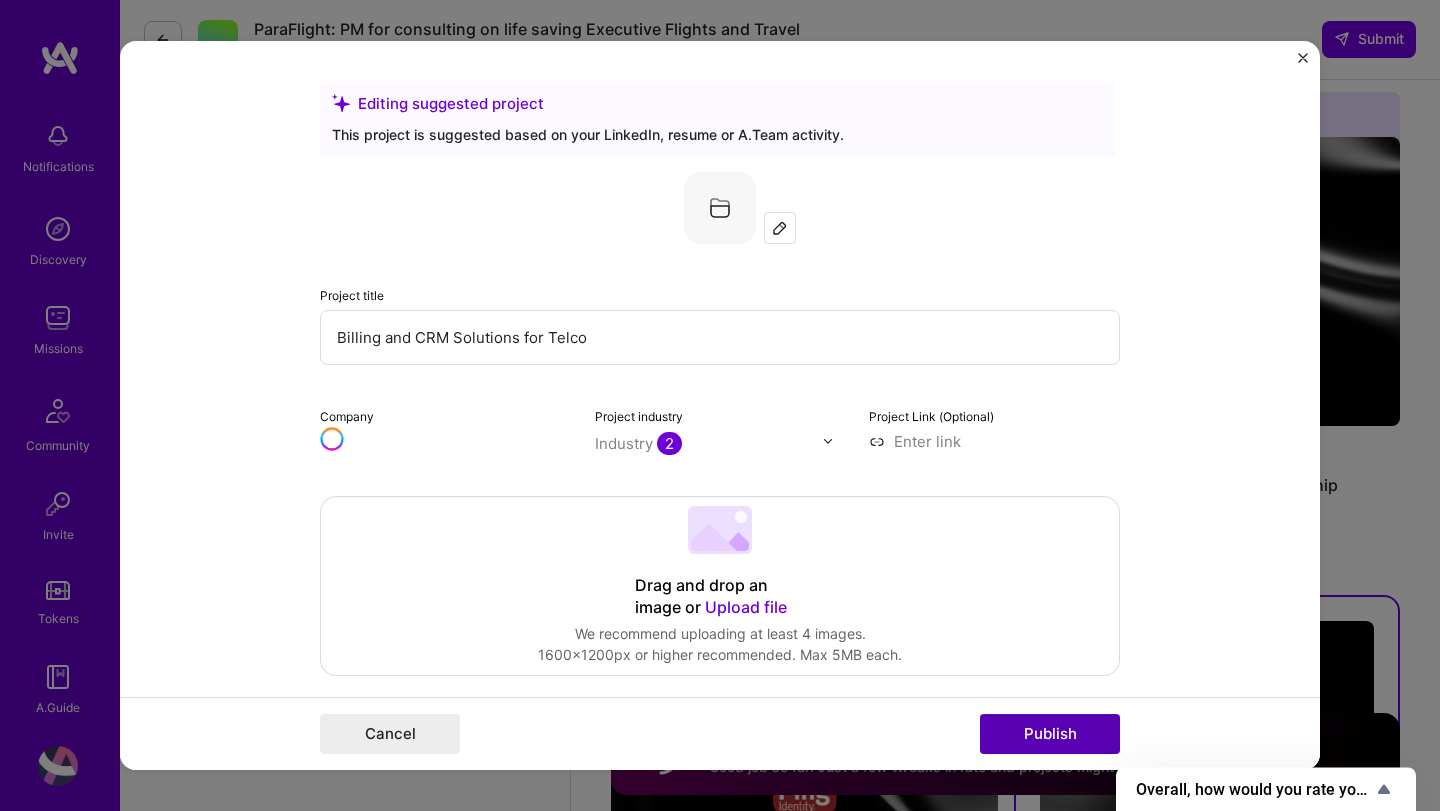 click on "Publish" at bounding box center (1050, 734) 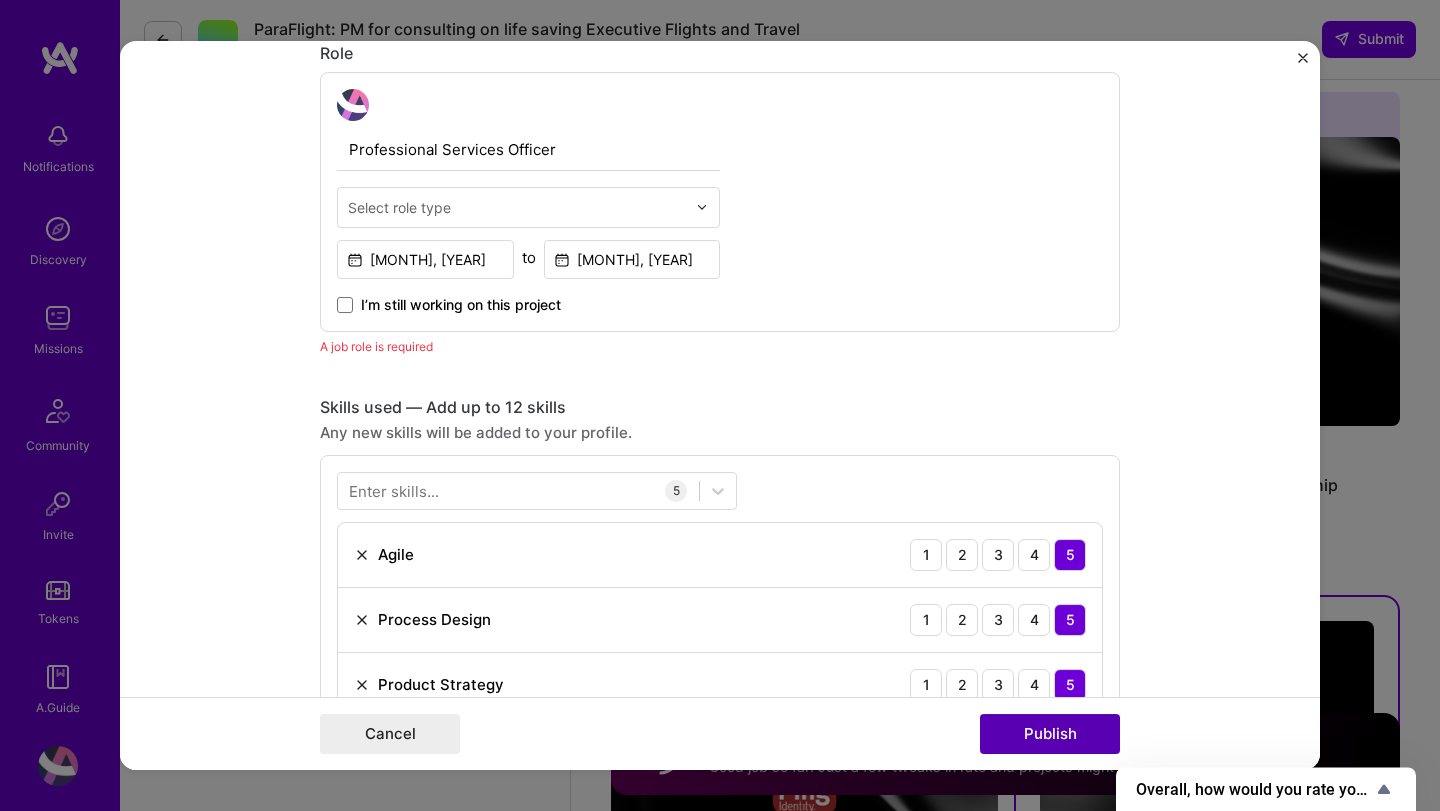 scroll, scrollTop: 672, scrollLeft: 0, axis: vertical 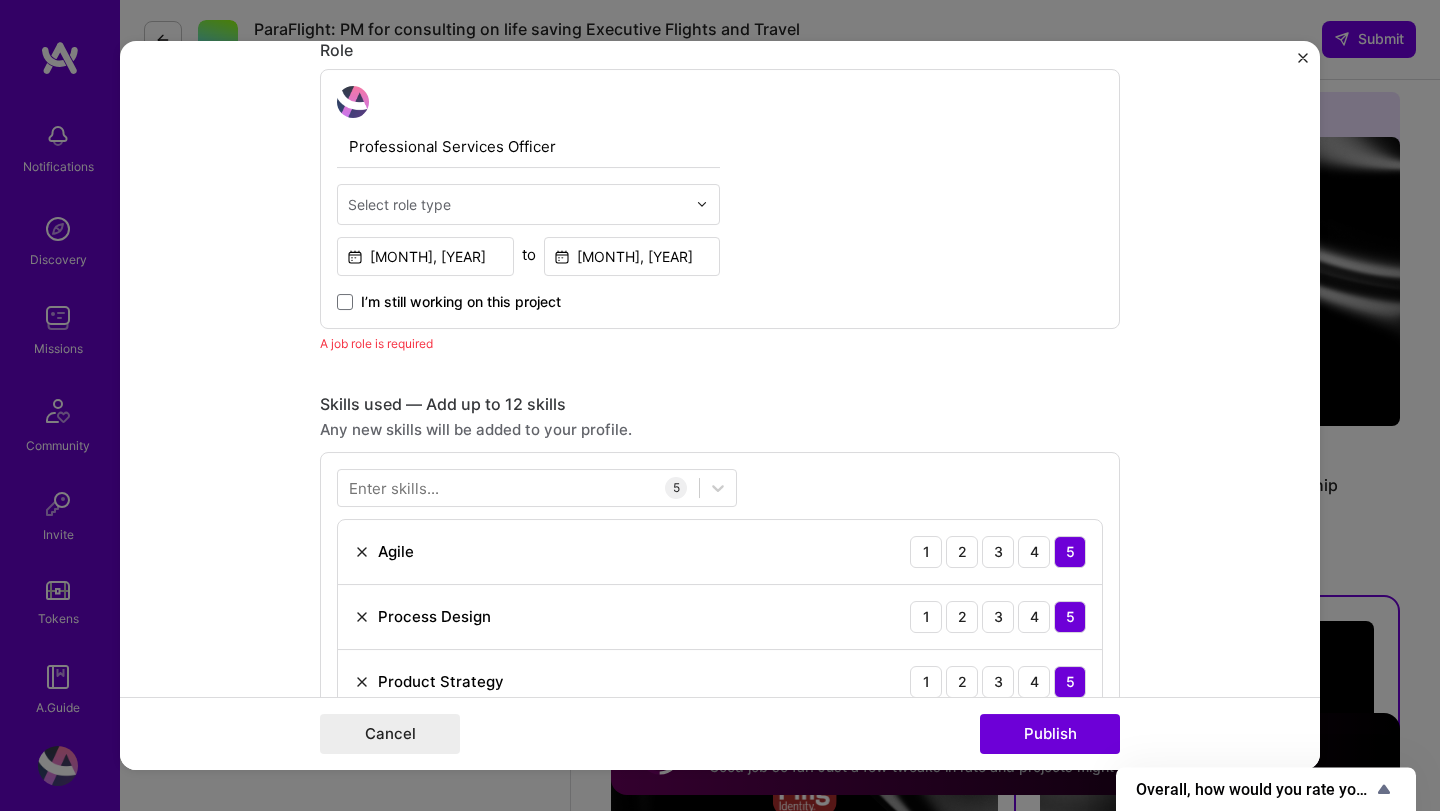 click at bounding box center (517, 204) 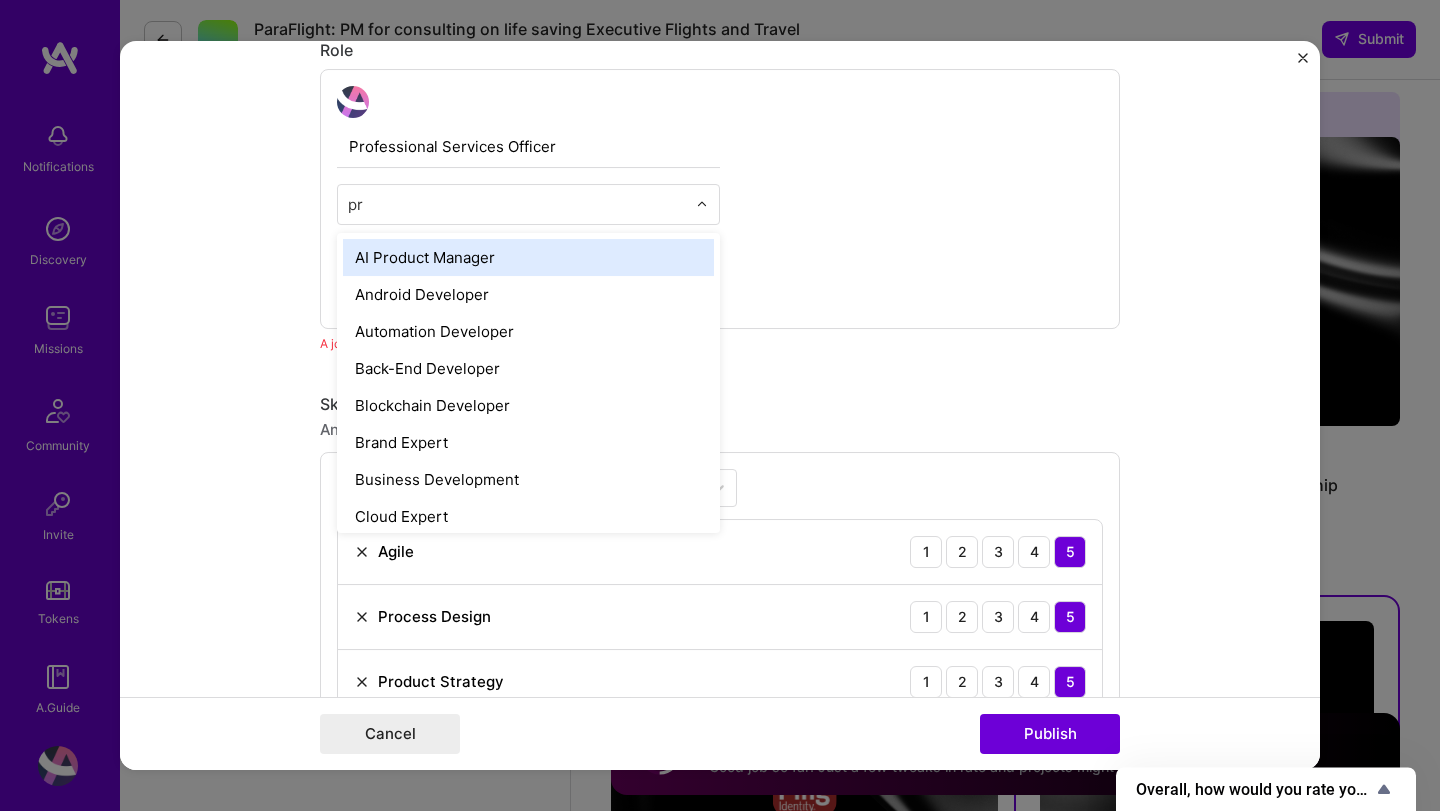 type on "pro" 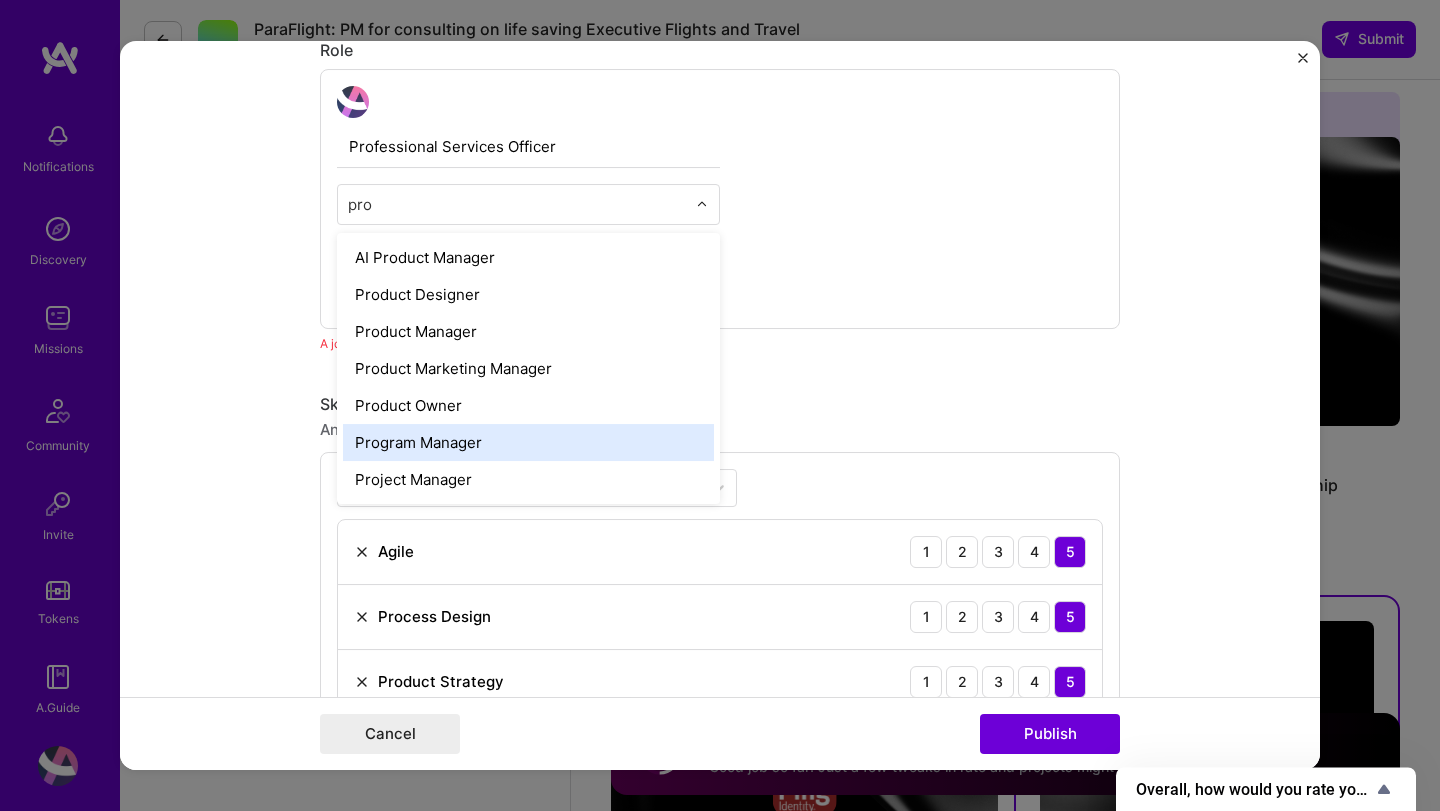 click on "Program Manager" at bounding box center (528, 442) 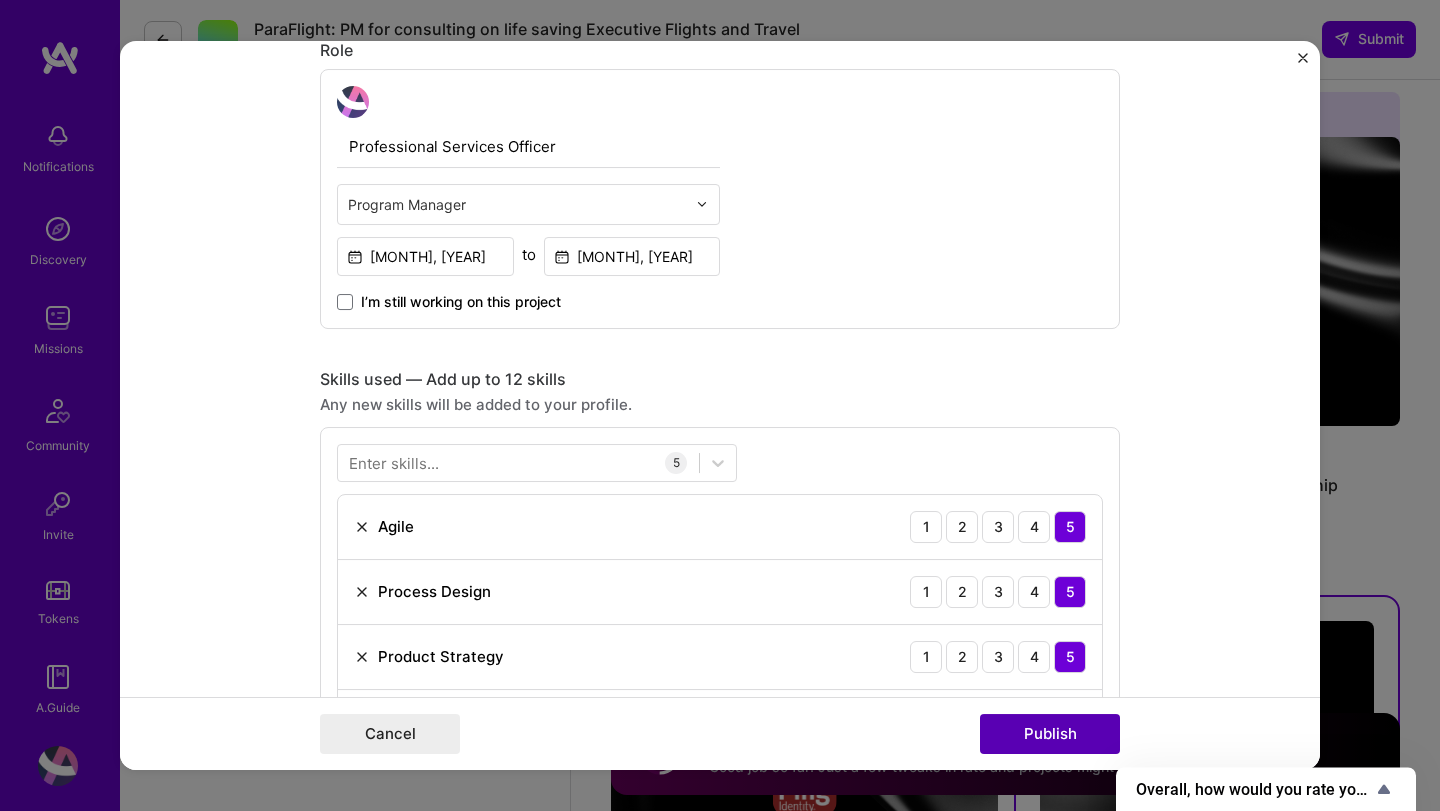 click on "Publish" at bounding box center [1050, 734] 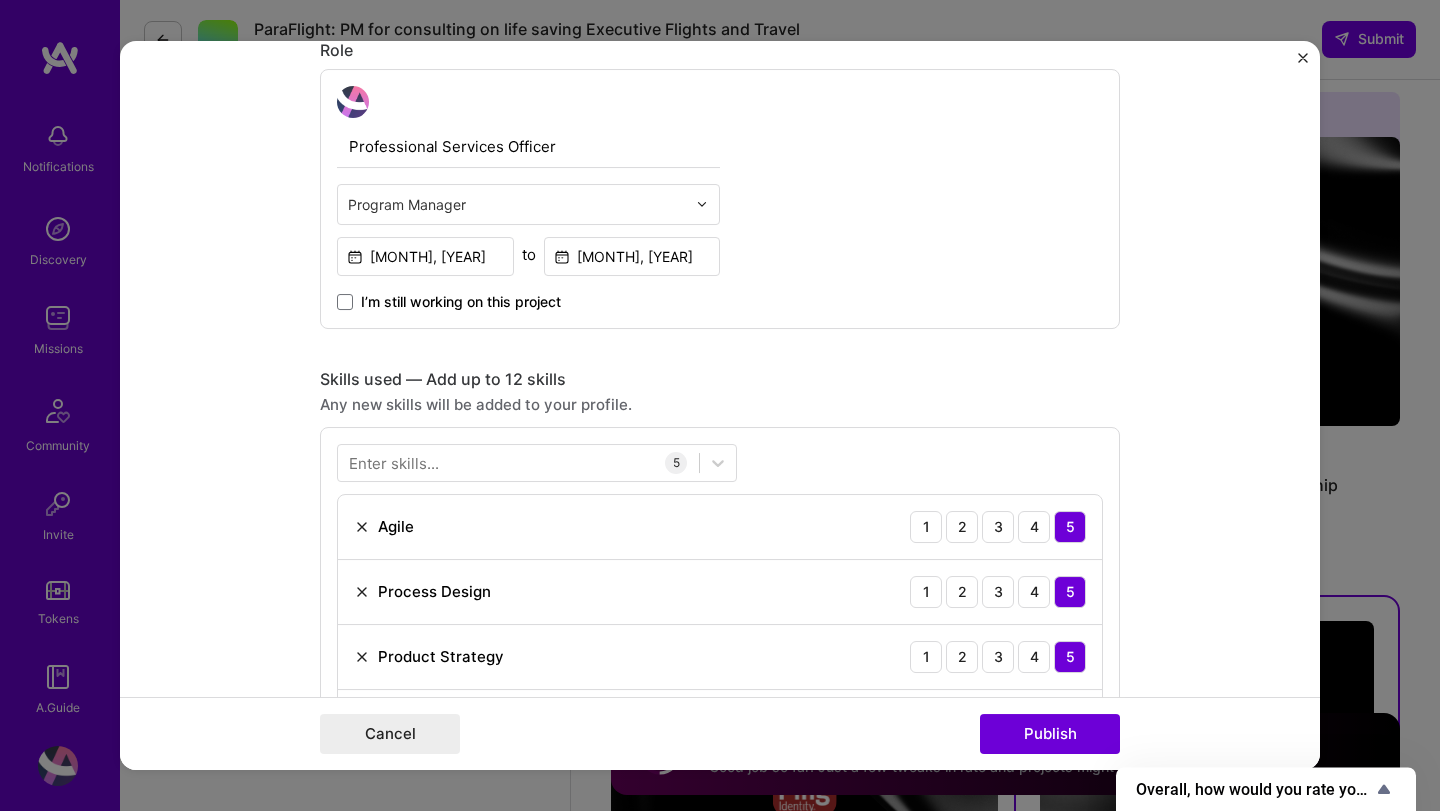 type 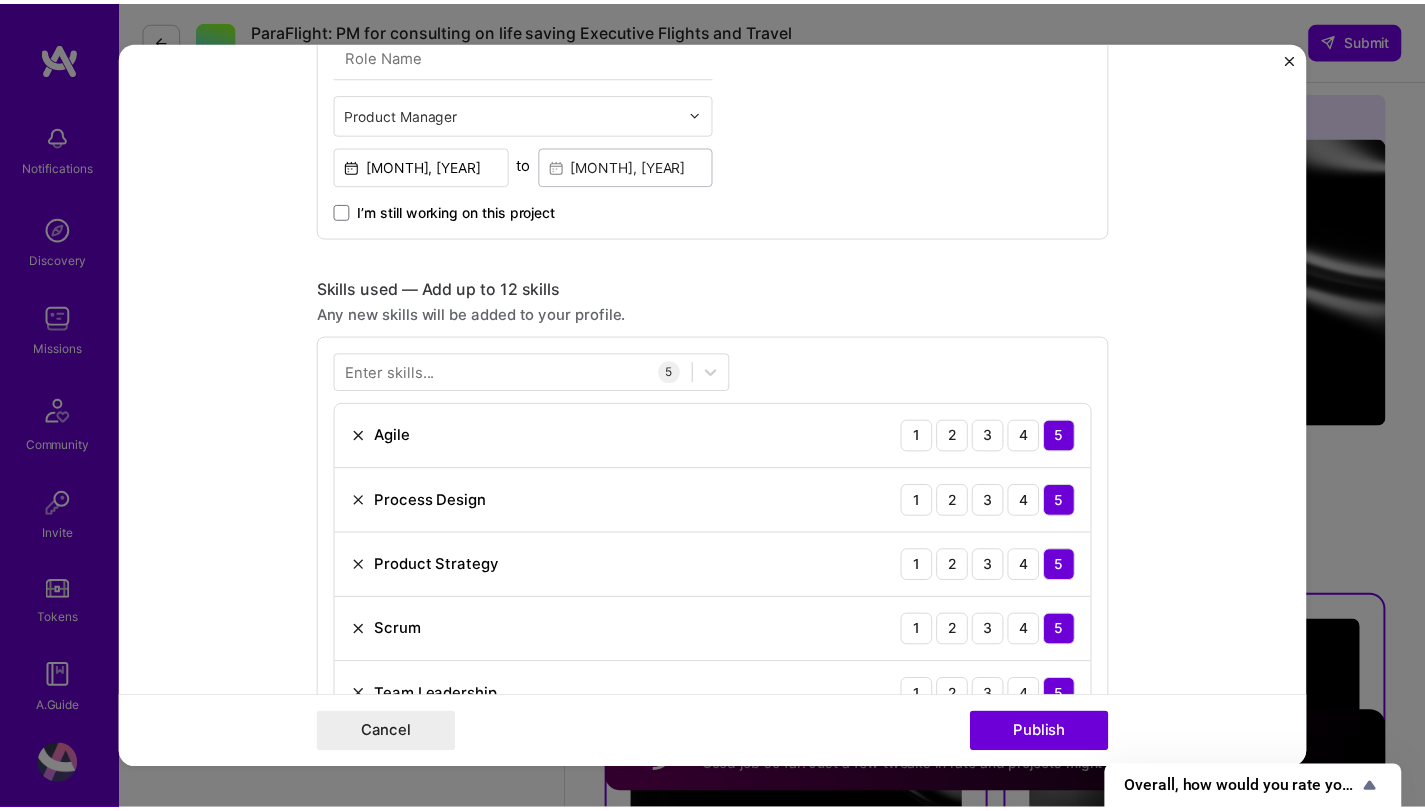 scroll, scrollTop: 581, scrollLeft: 0, axis: vertical 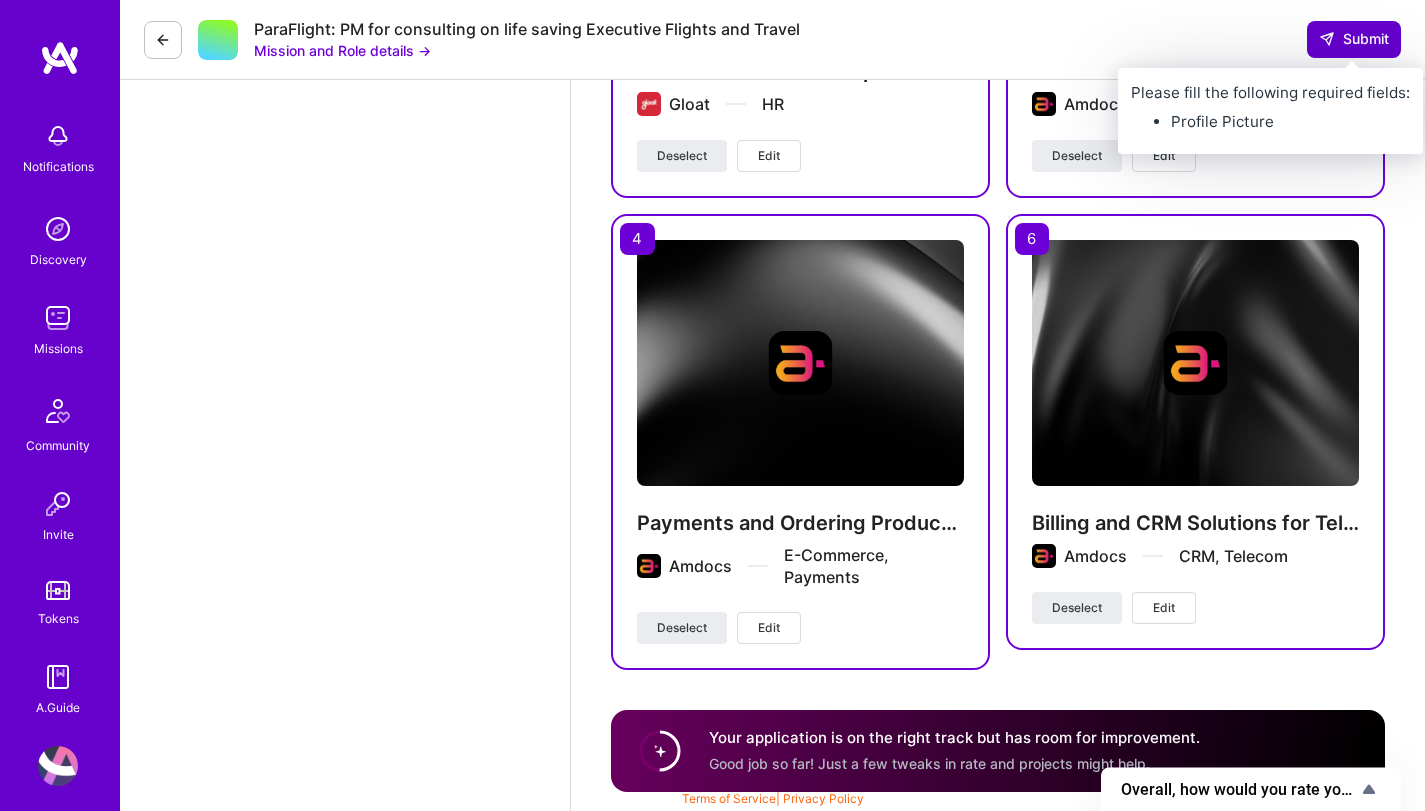 click on "Submit" at bounding box center (1354, 39) 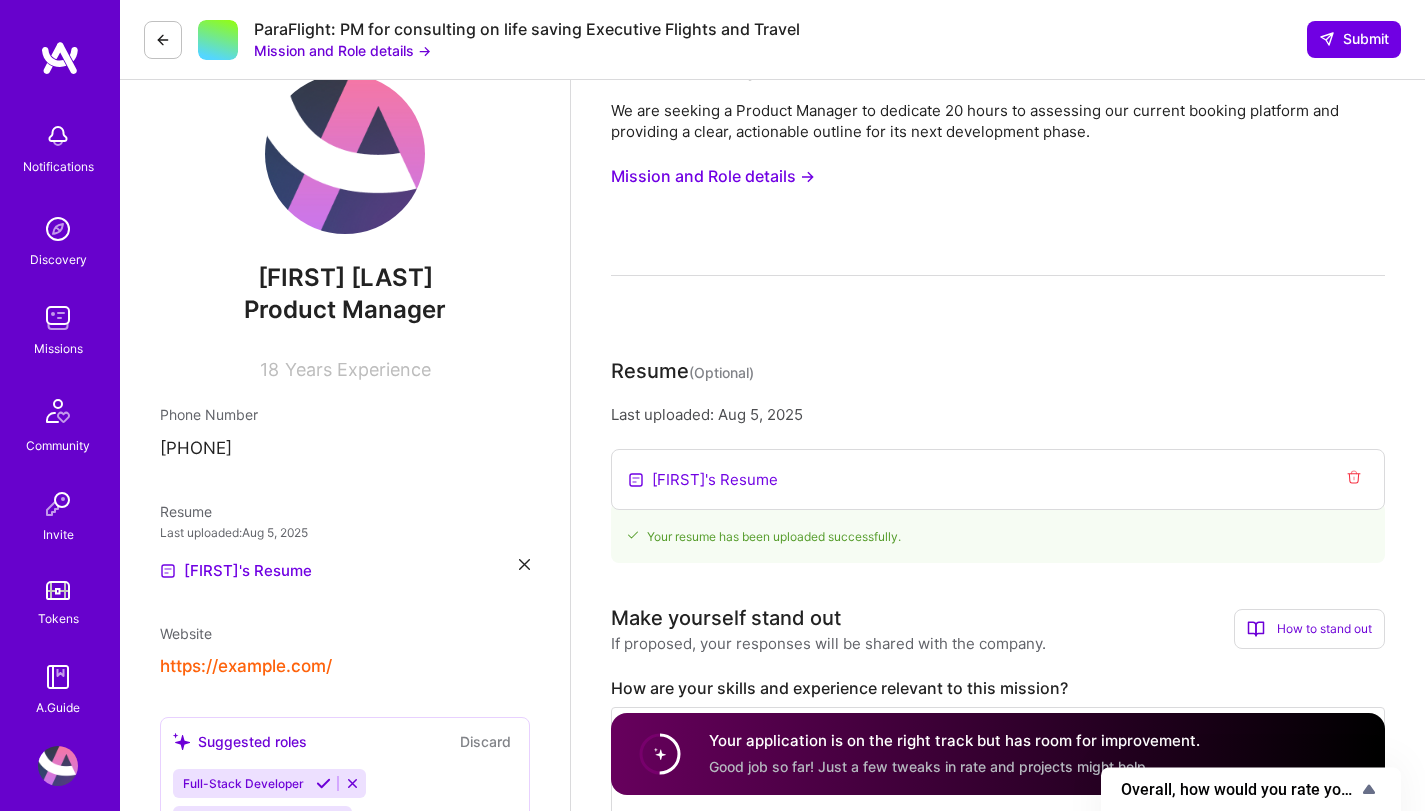 scroll, scrollTop: 0, scrollLeft: 0, axis: both 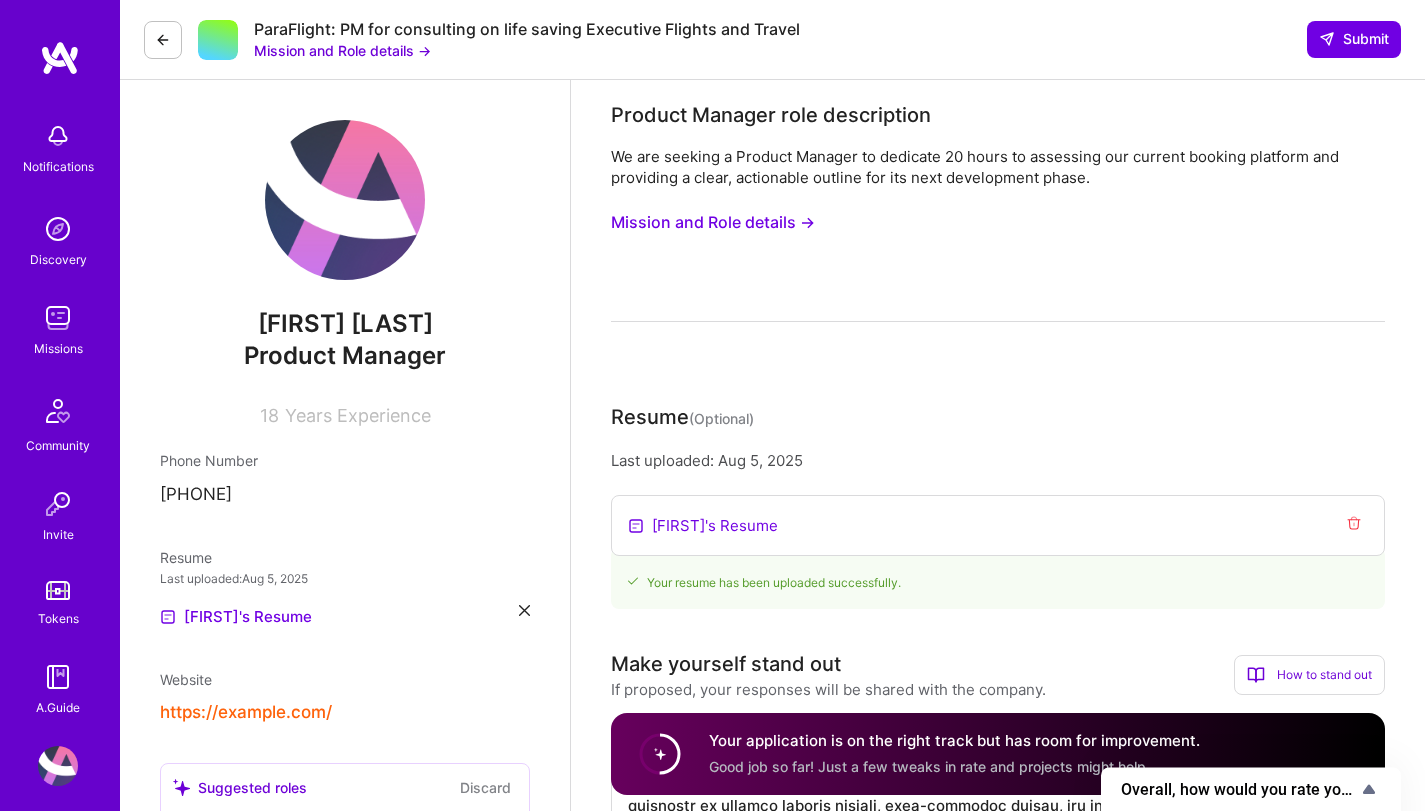 click on "Your application is on the right track but has room for improvement." at bounding box center [954, 741] 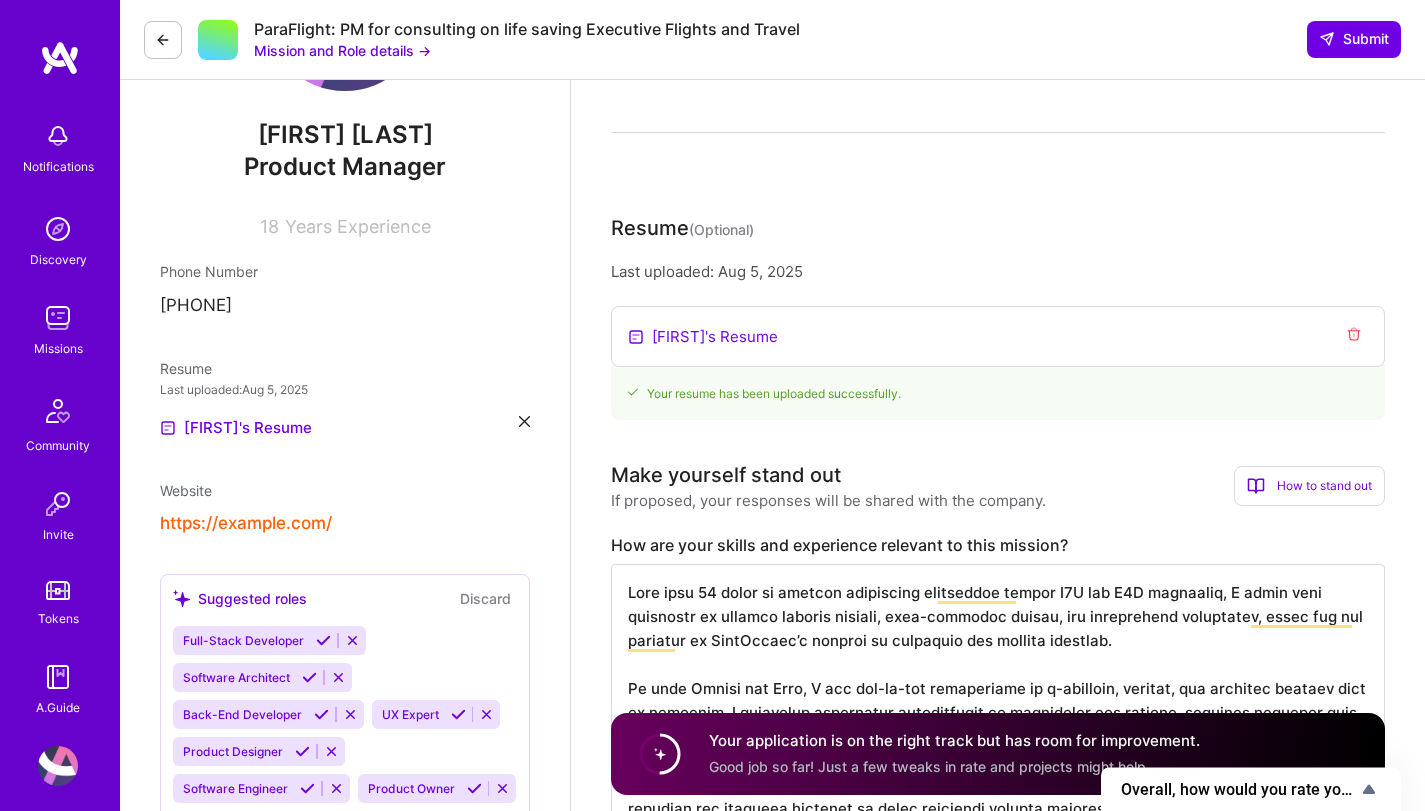 scroll, scrollTop: 0, scrollLeft: 0, axis: both 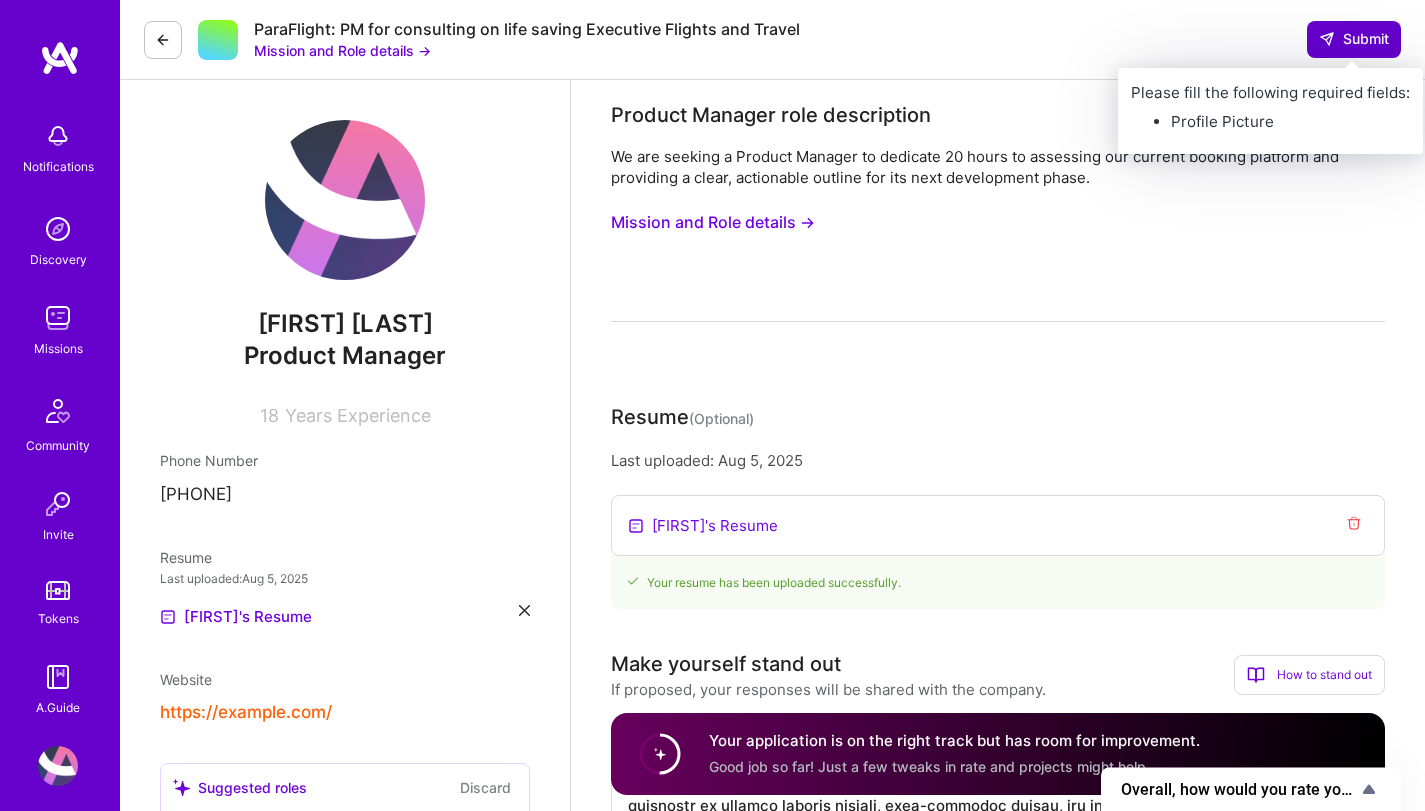 click on "Submit" at bounding box center [1354, 39] 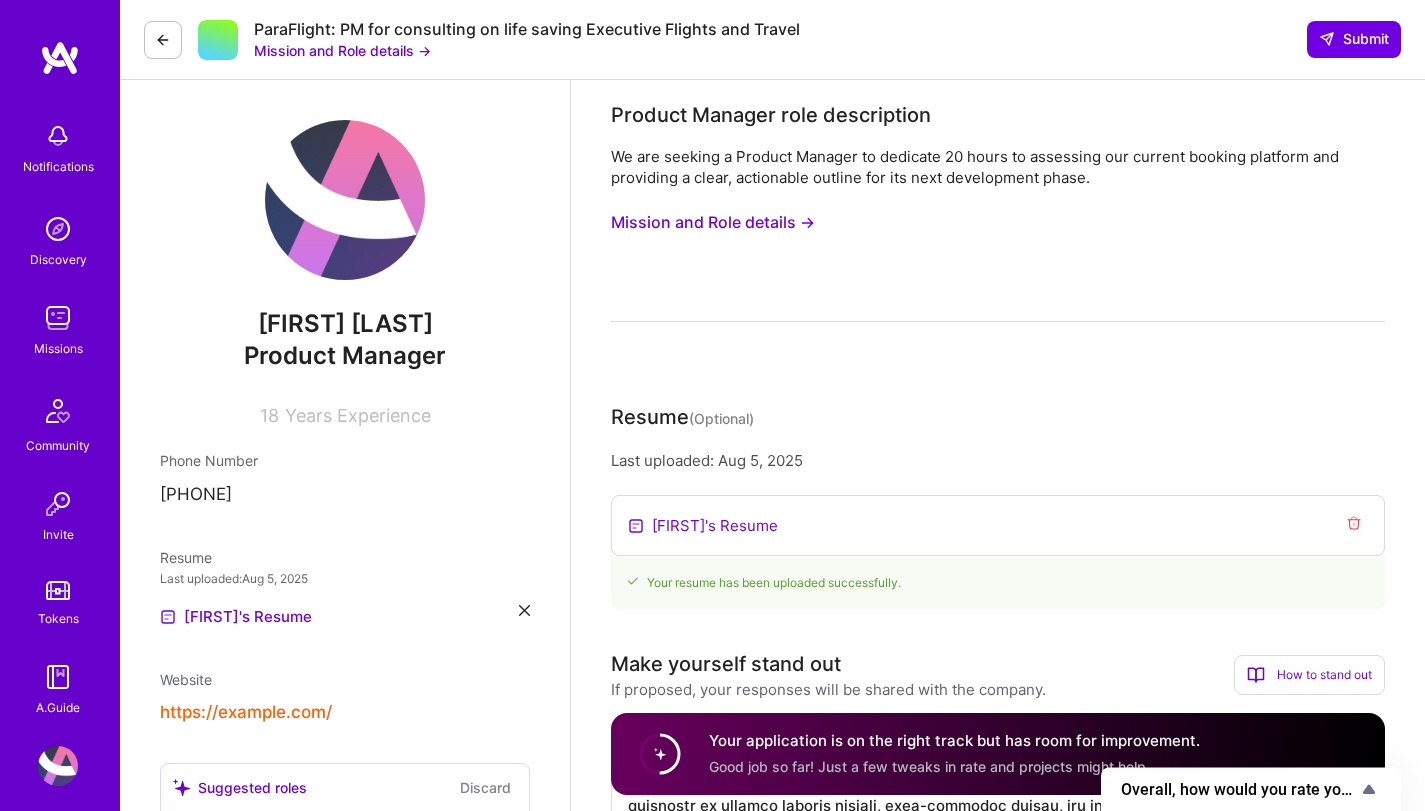 click at bounding box center (345, 200) 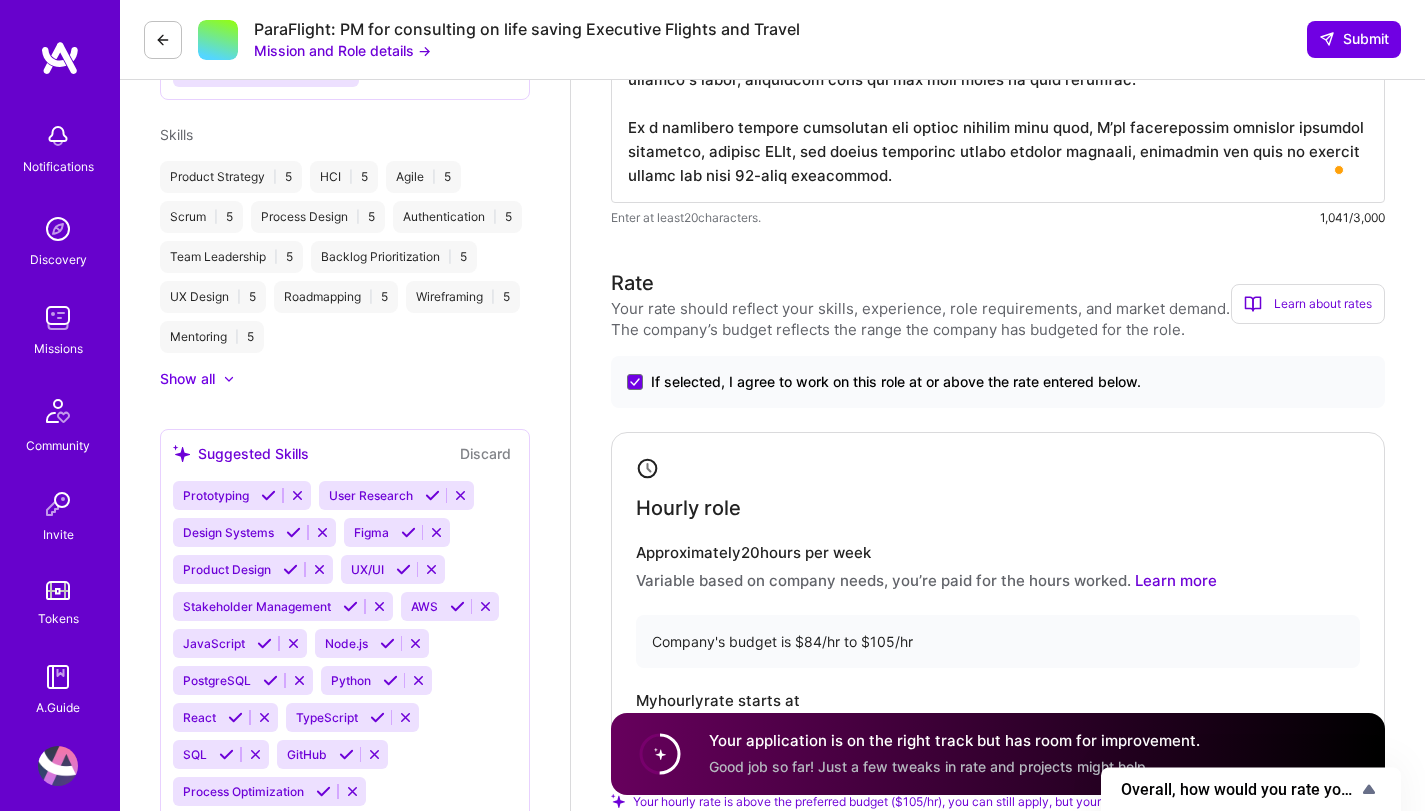 scroll, scrollTop: 0, scrollLeft: 0, axis: both 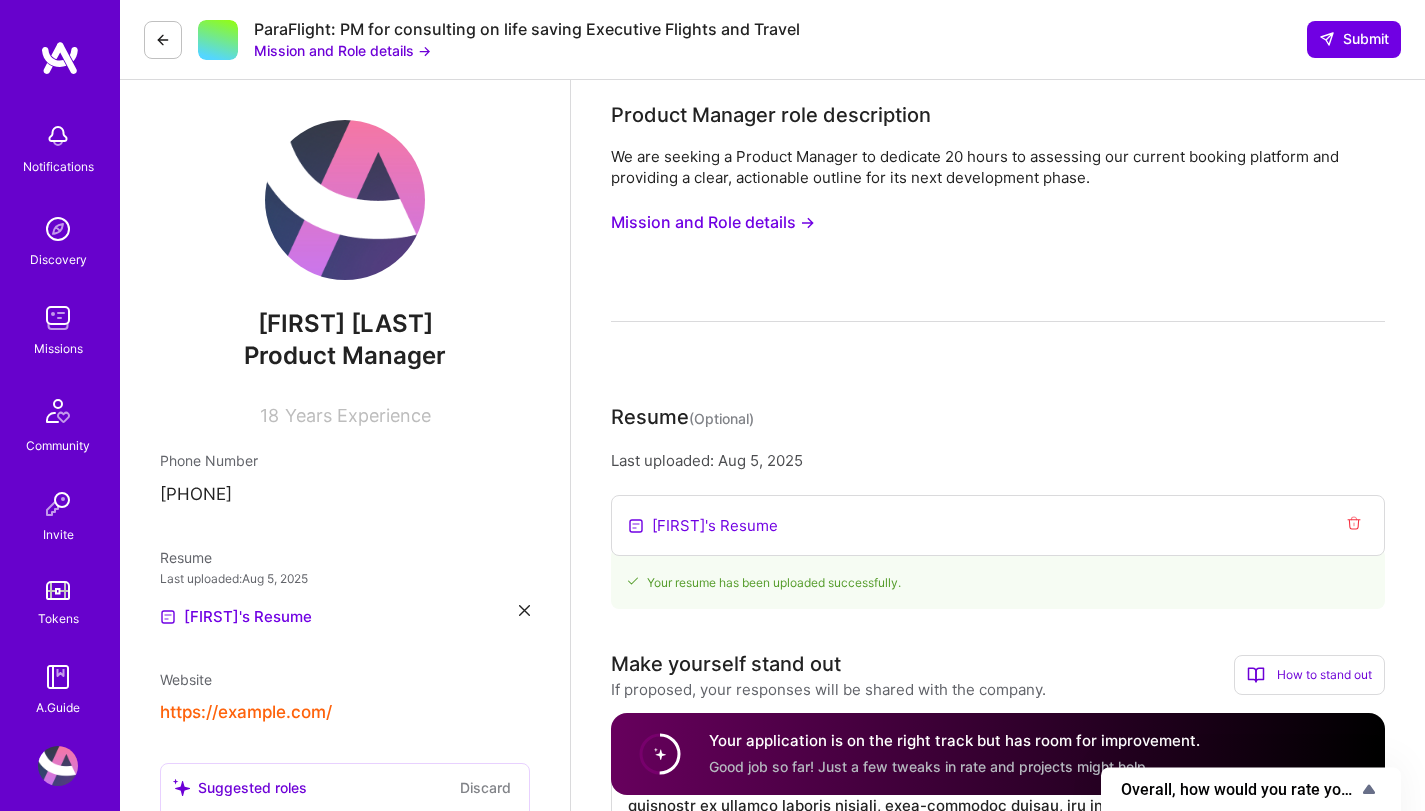 click at bounding box center (345, 200) 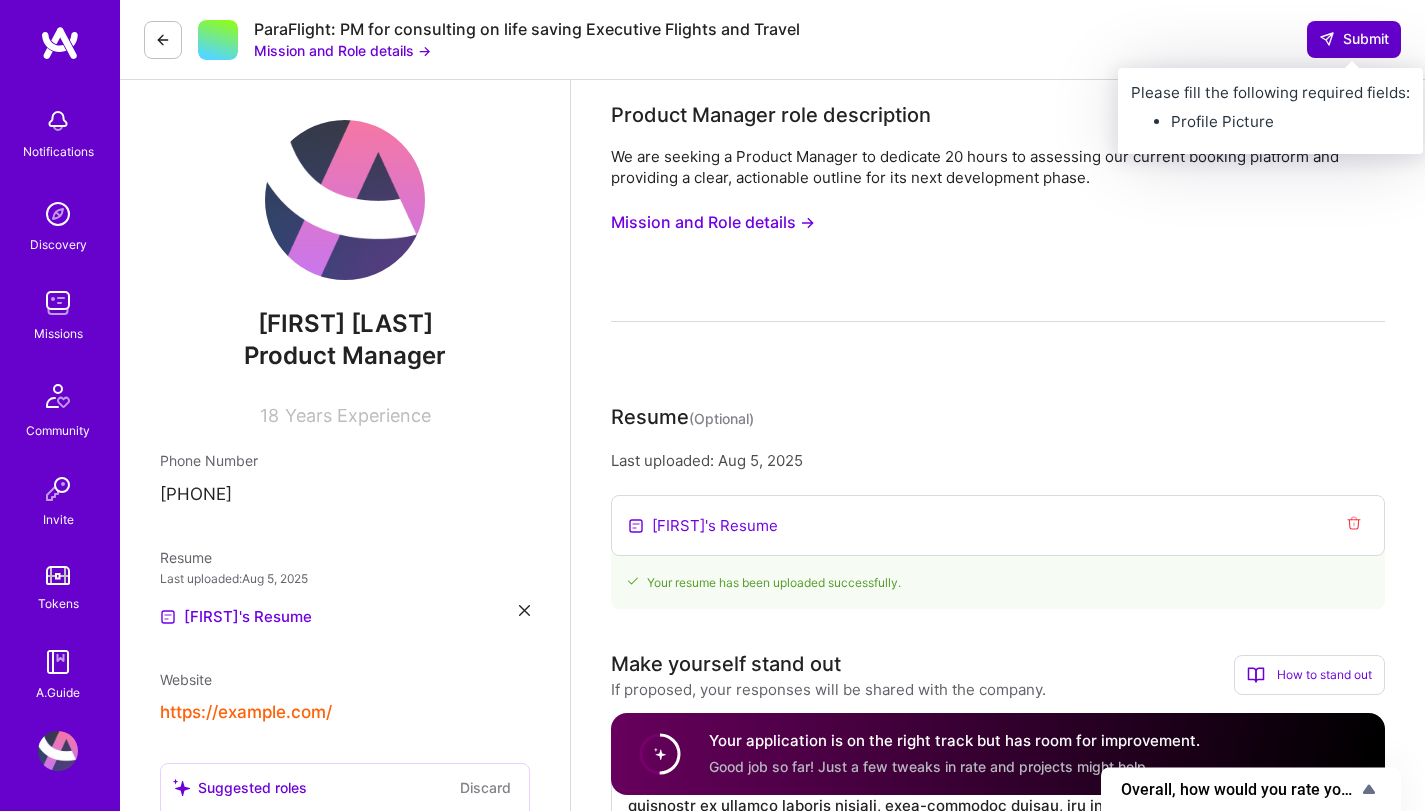 click on "Submit" at bounding box center [1354, 39] 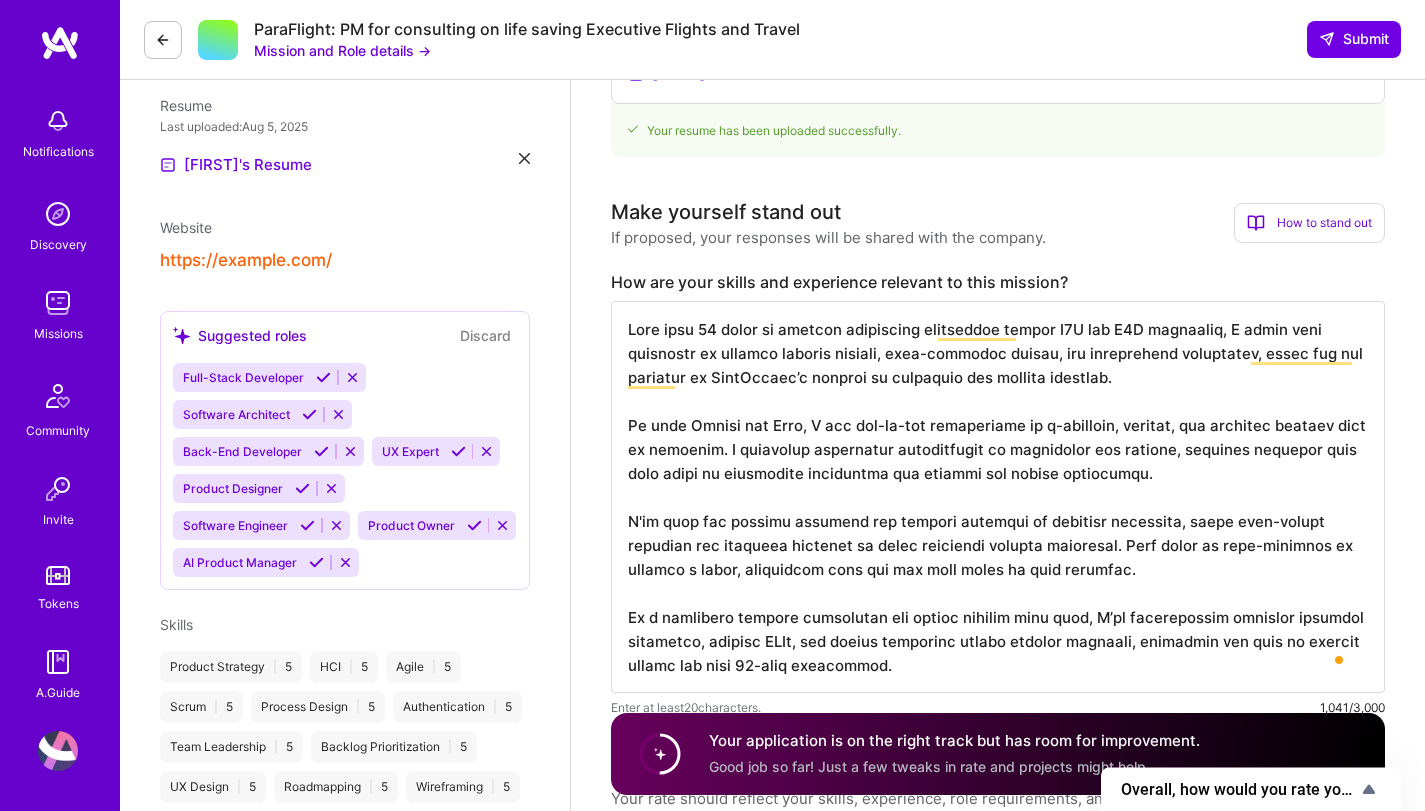 scroll, scrollTop: 678, scrollLeft: 0, axis: vertical 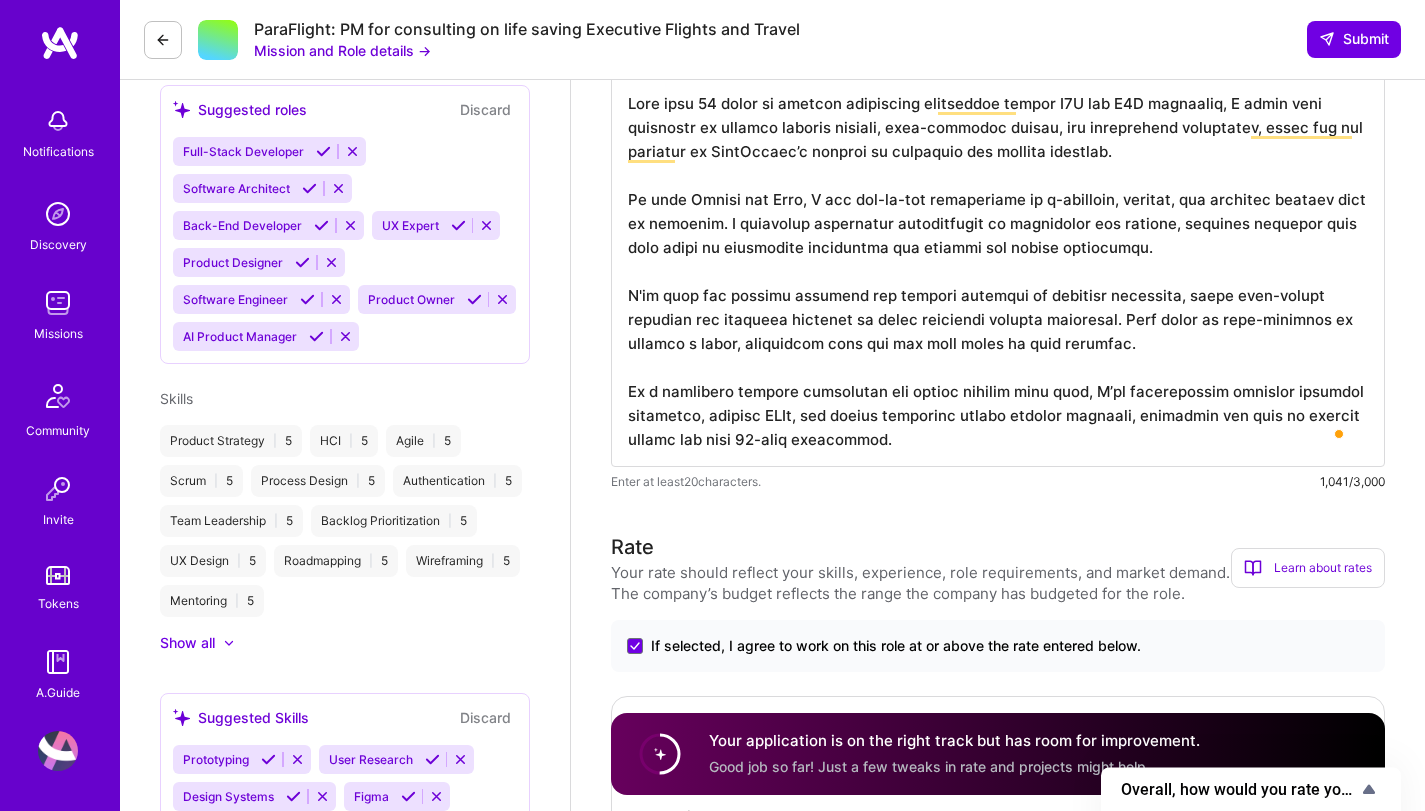 click at bounding box center [998, 271] 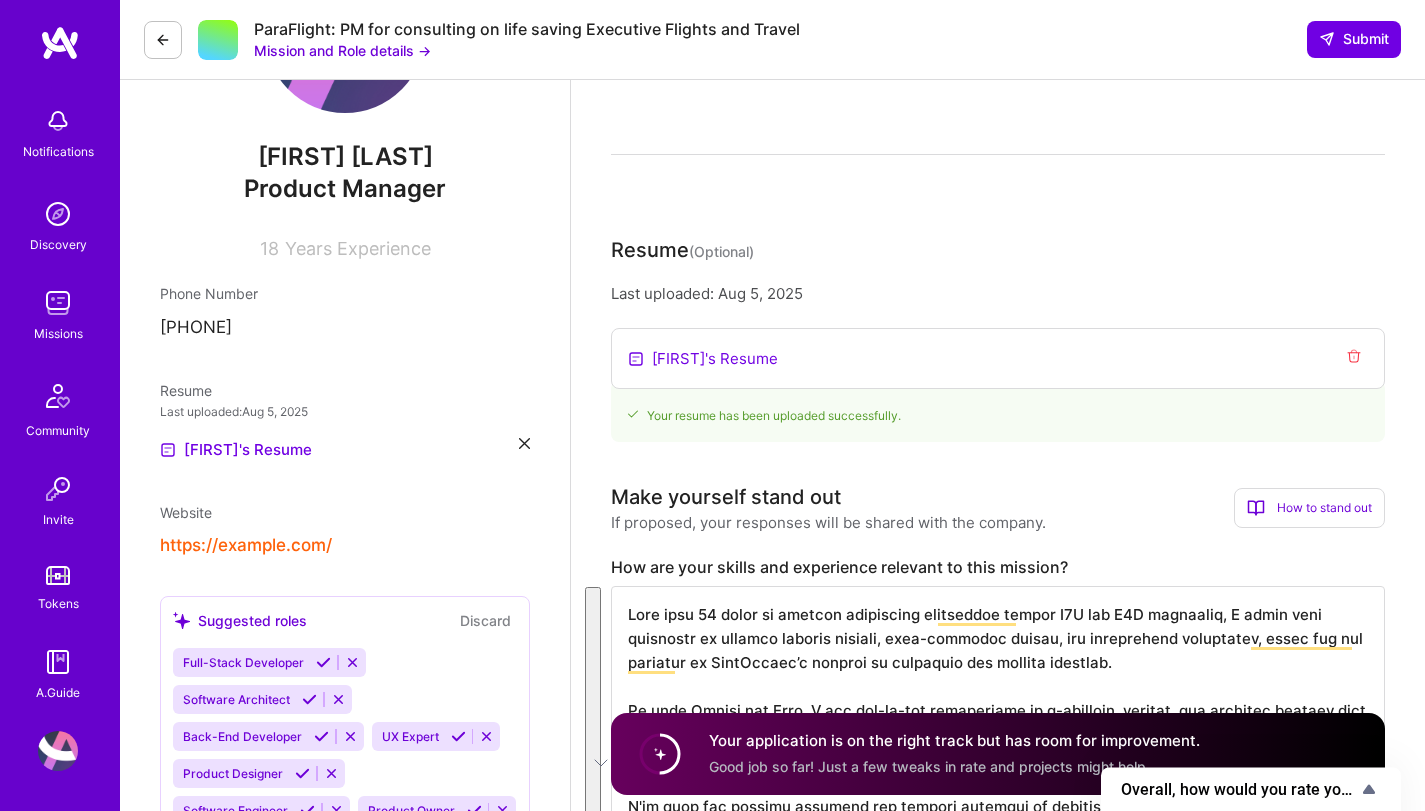 scroll, scrollTop: 0, scrollLeft: 0, axis: both 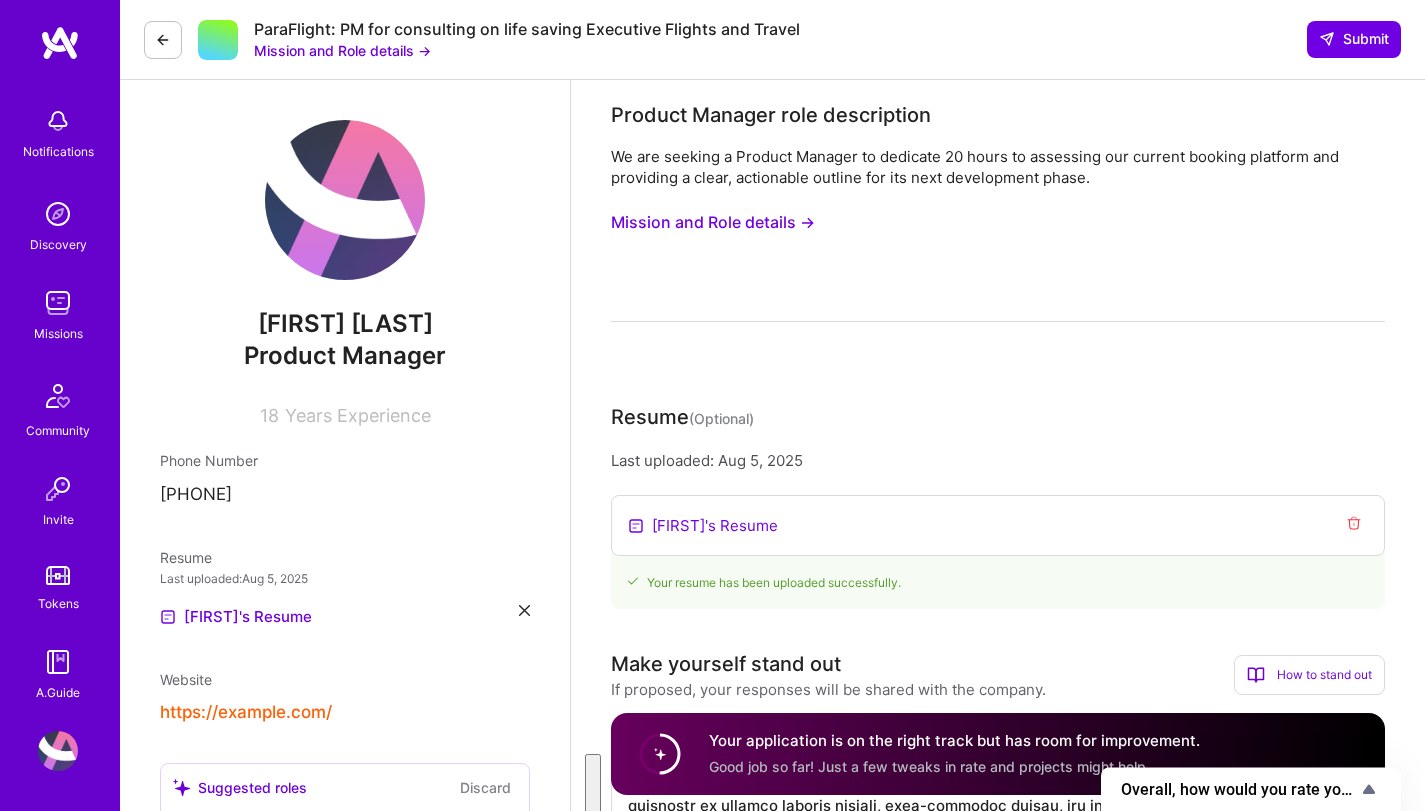 click on "We are seeking a Product Manager to dedicate 20 hours to assessing our current booking platform and providing a clear, actionable outline for its next development phase. Mission and Role details →" at bounding box center (998, 234) 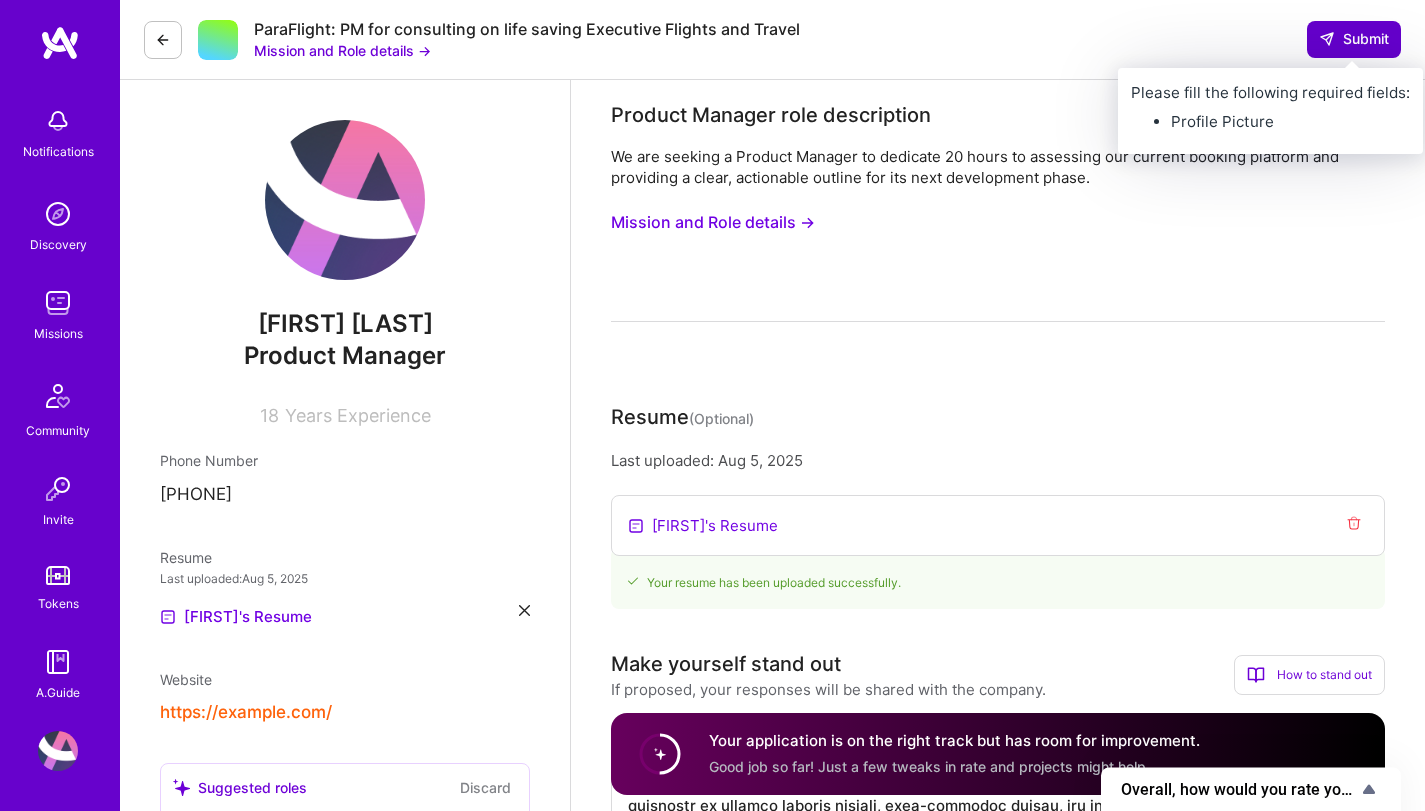 click on "Submit" at bounding box center (1354, 39) 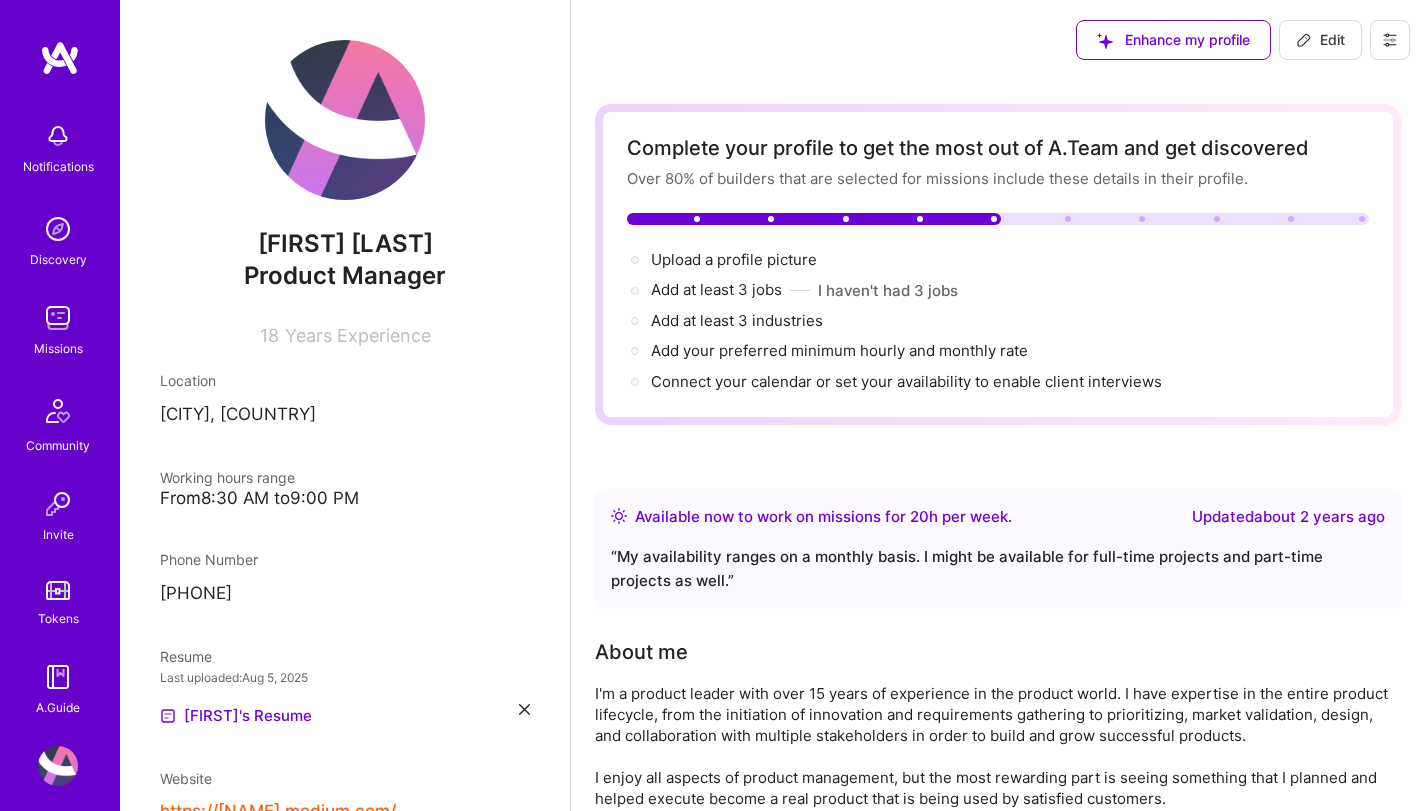 scroll, scrollTop: 0, scrollLeft: 0, axis: both 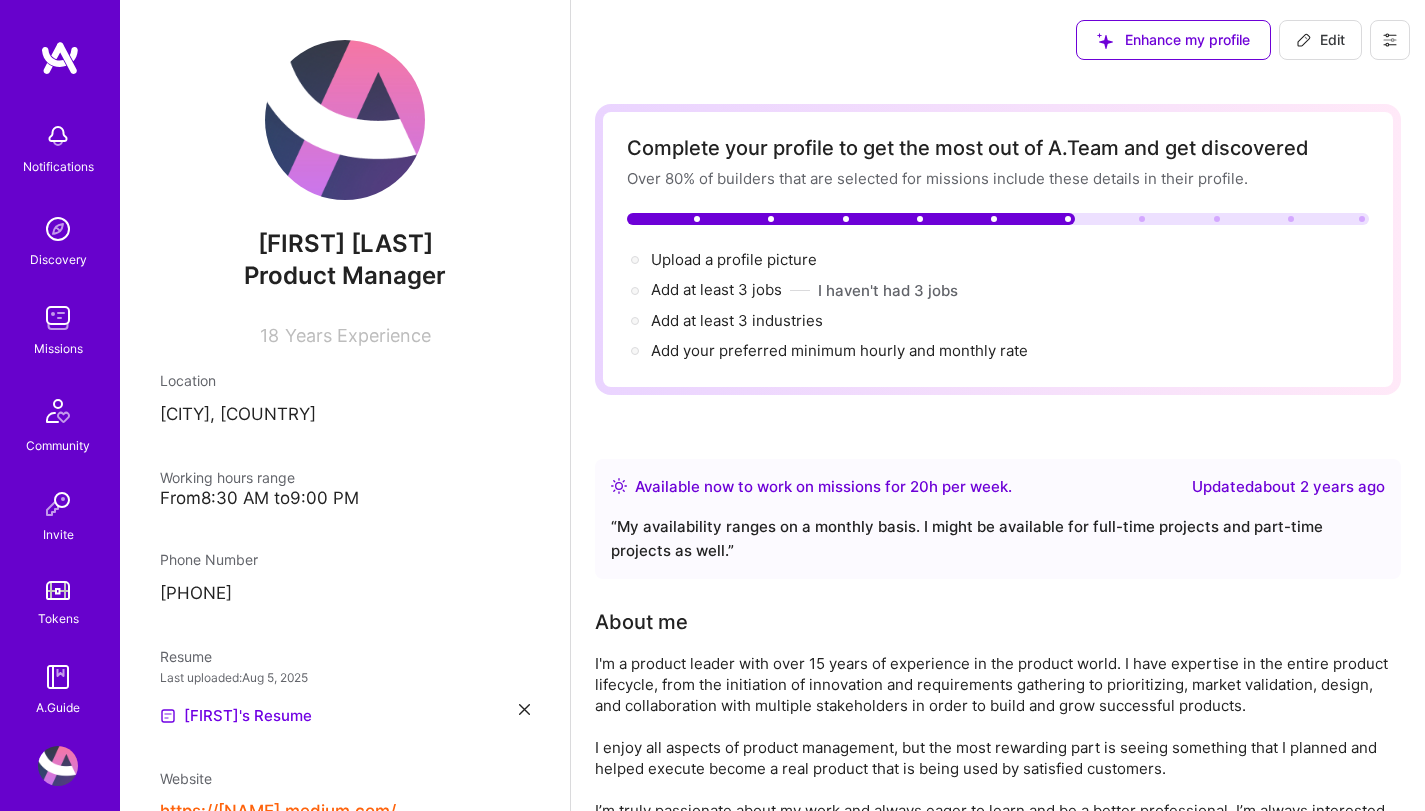 click at bounding box center [345, 120] 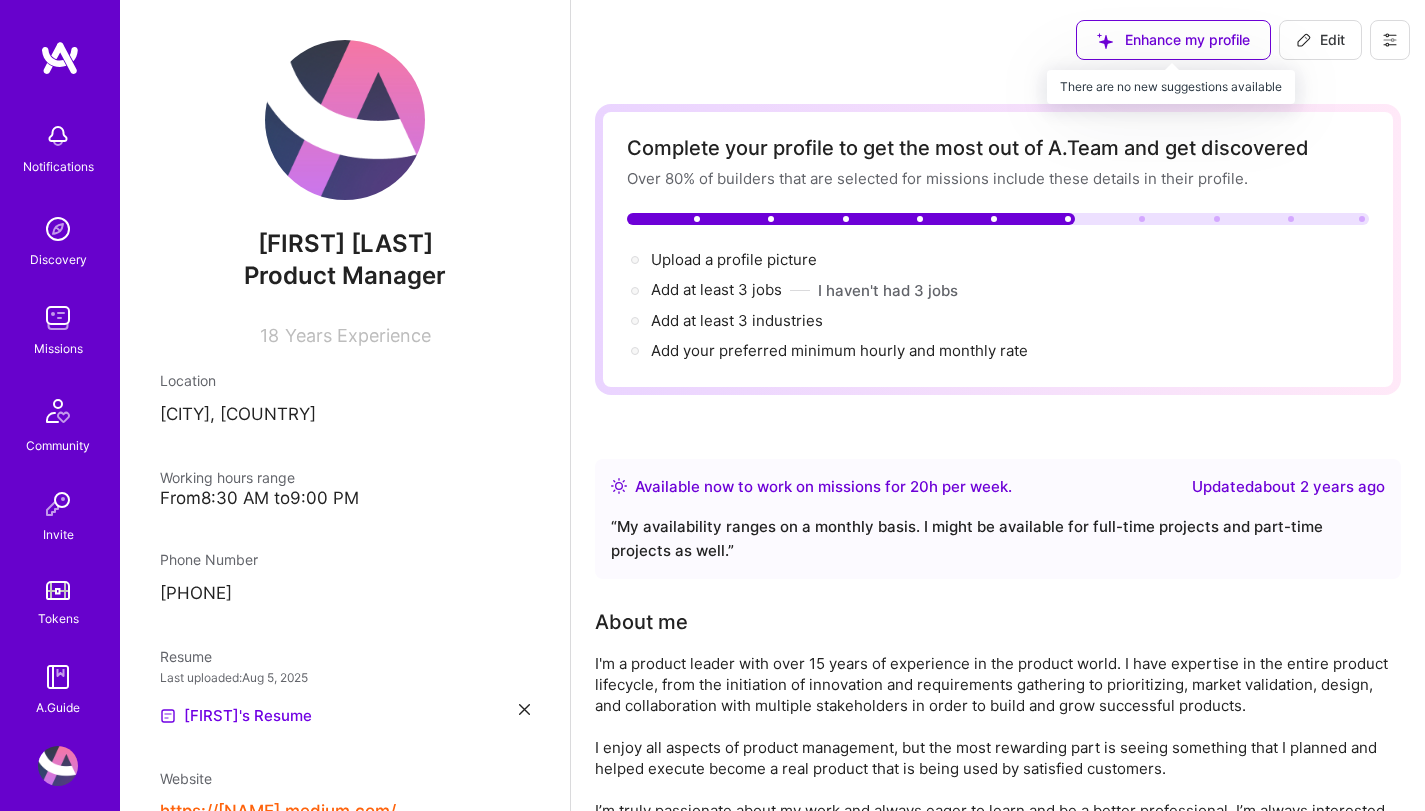 click on "Enhance my profile" at bounding box center [1173, 40] 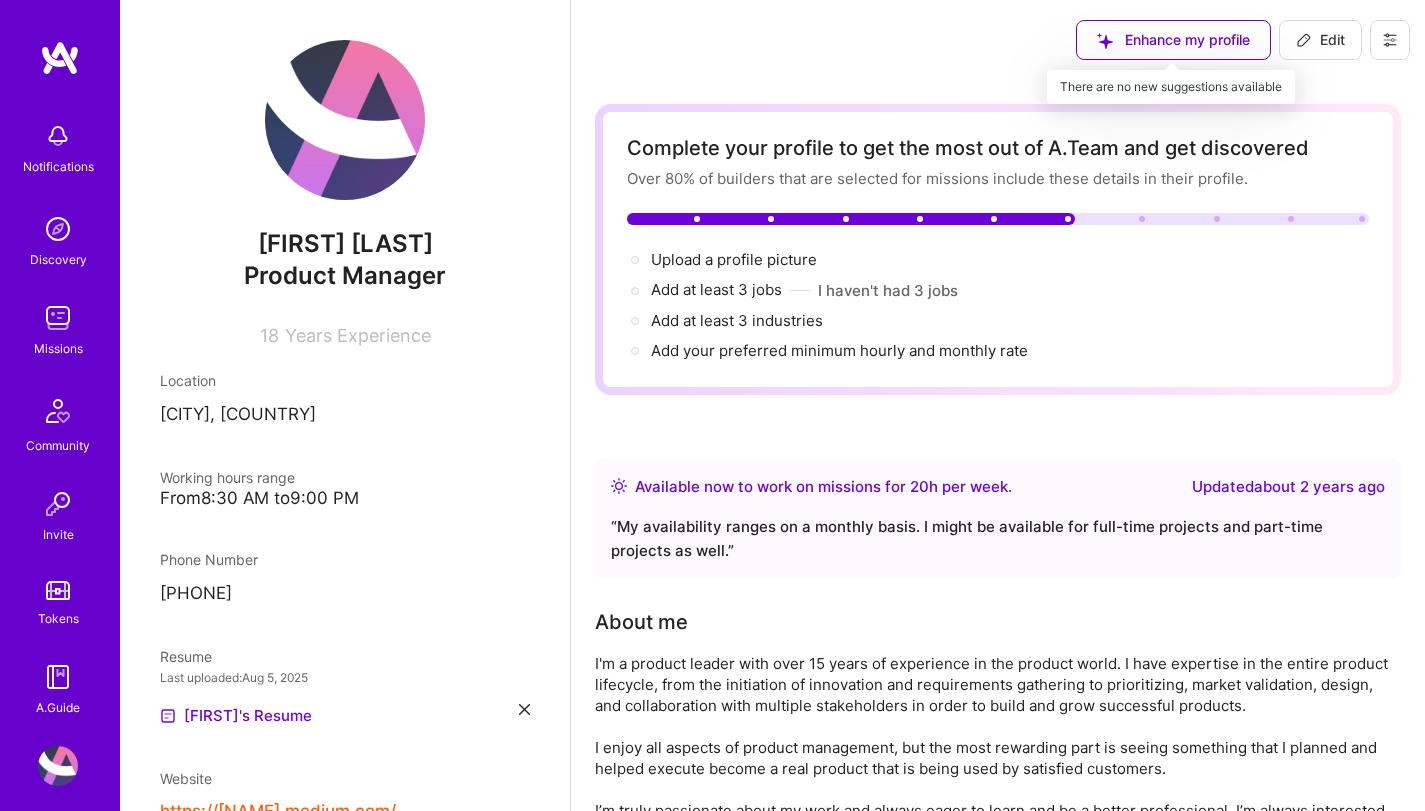 click on "Enhance my profile" at bounding box center (1173, 40) 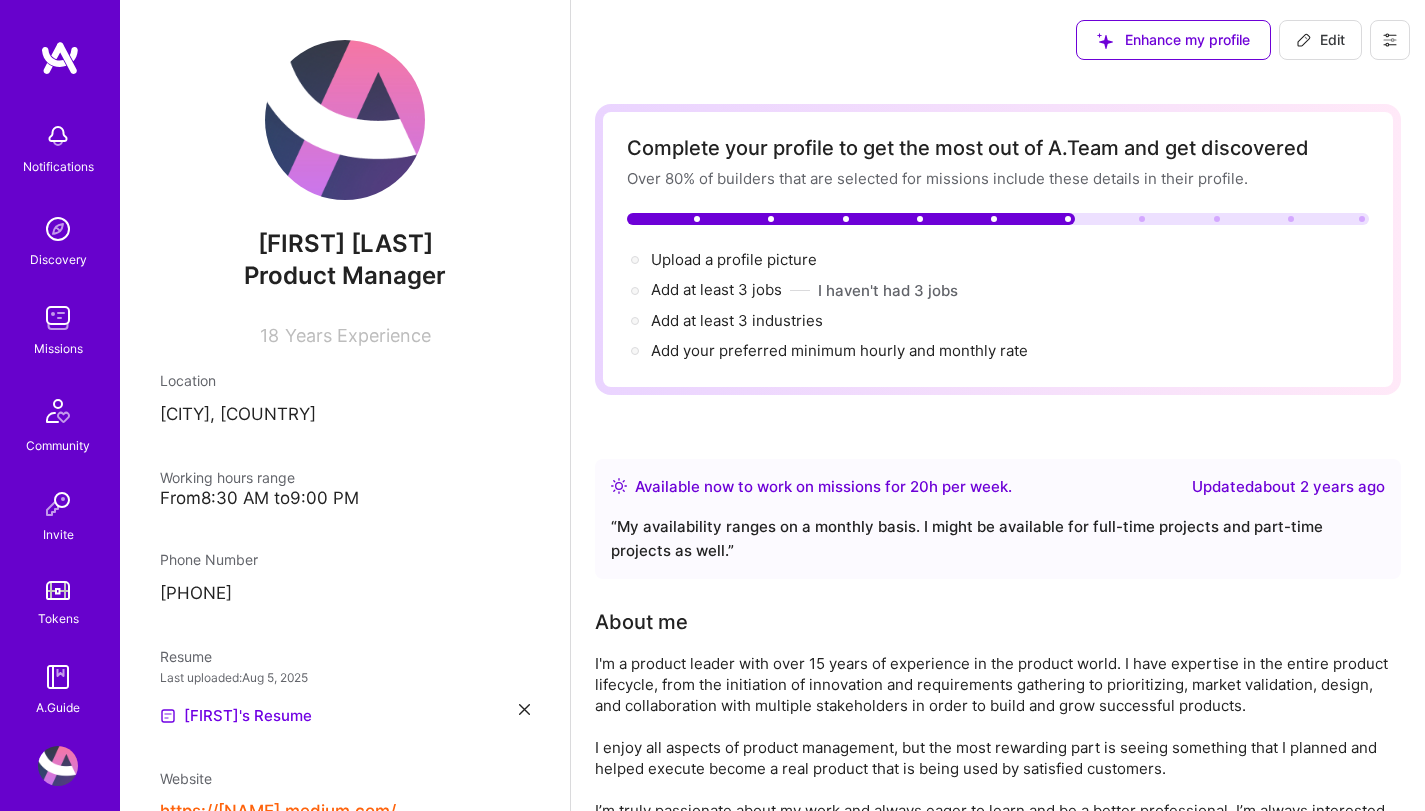 click 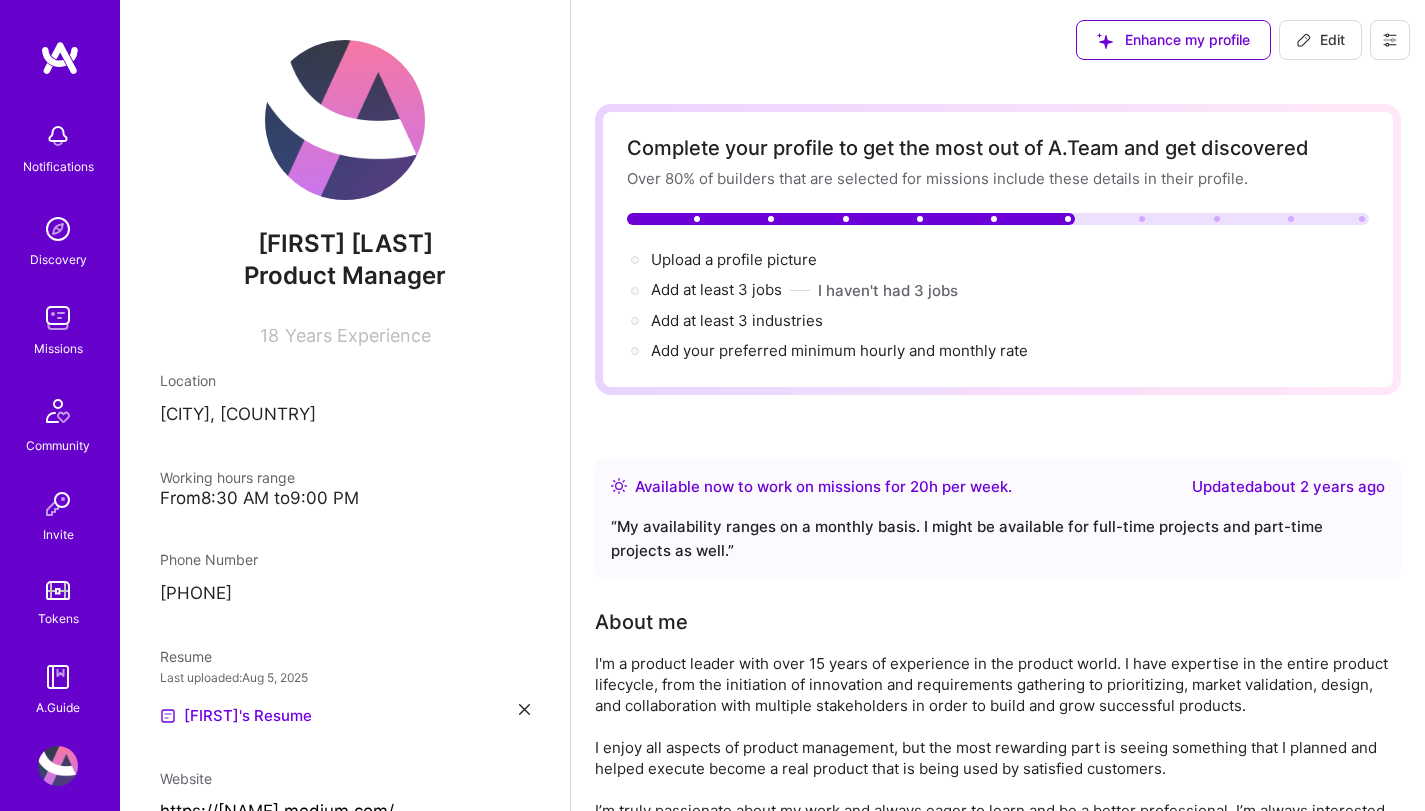 select on "IL" 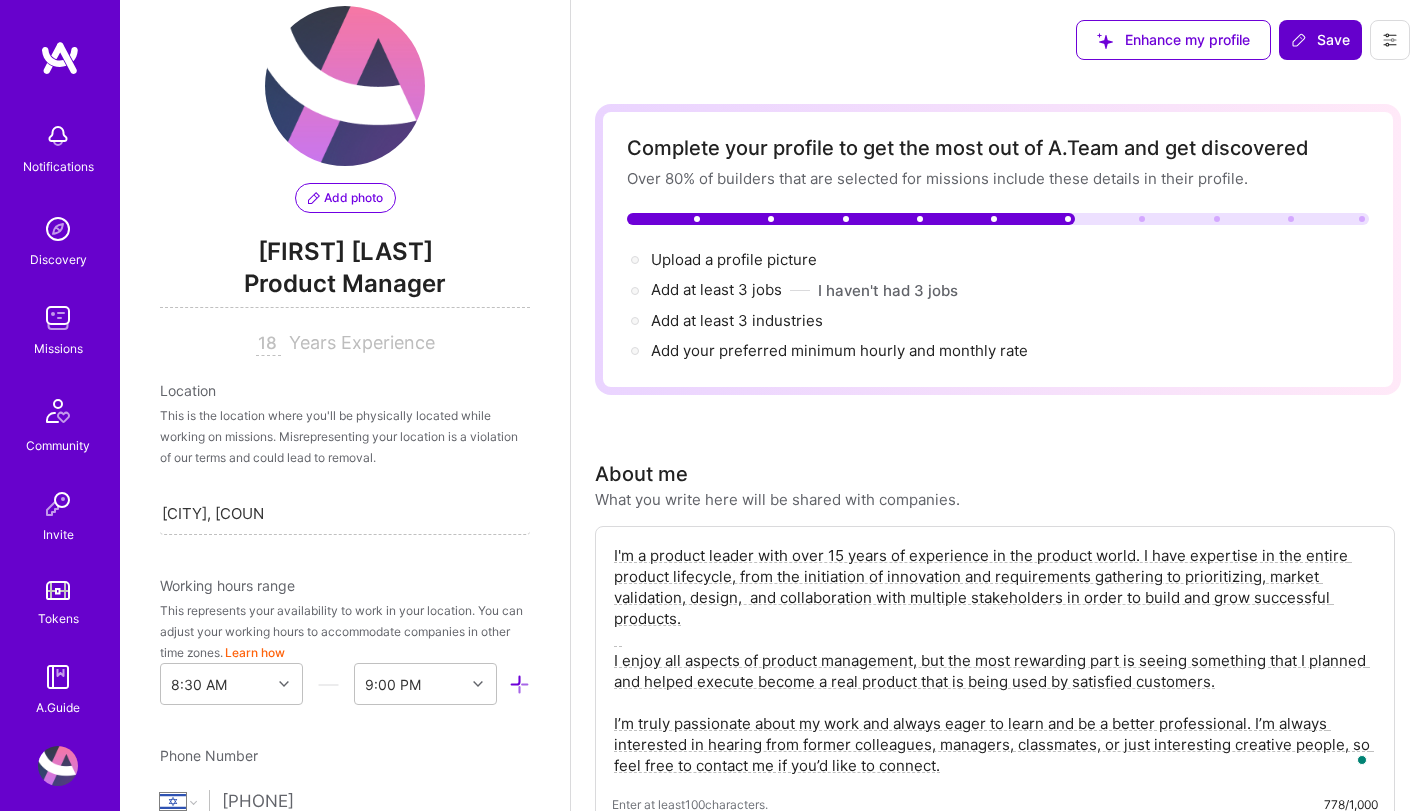 scroll, scrollTop: 0, scrollLeft: 0, axis: both 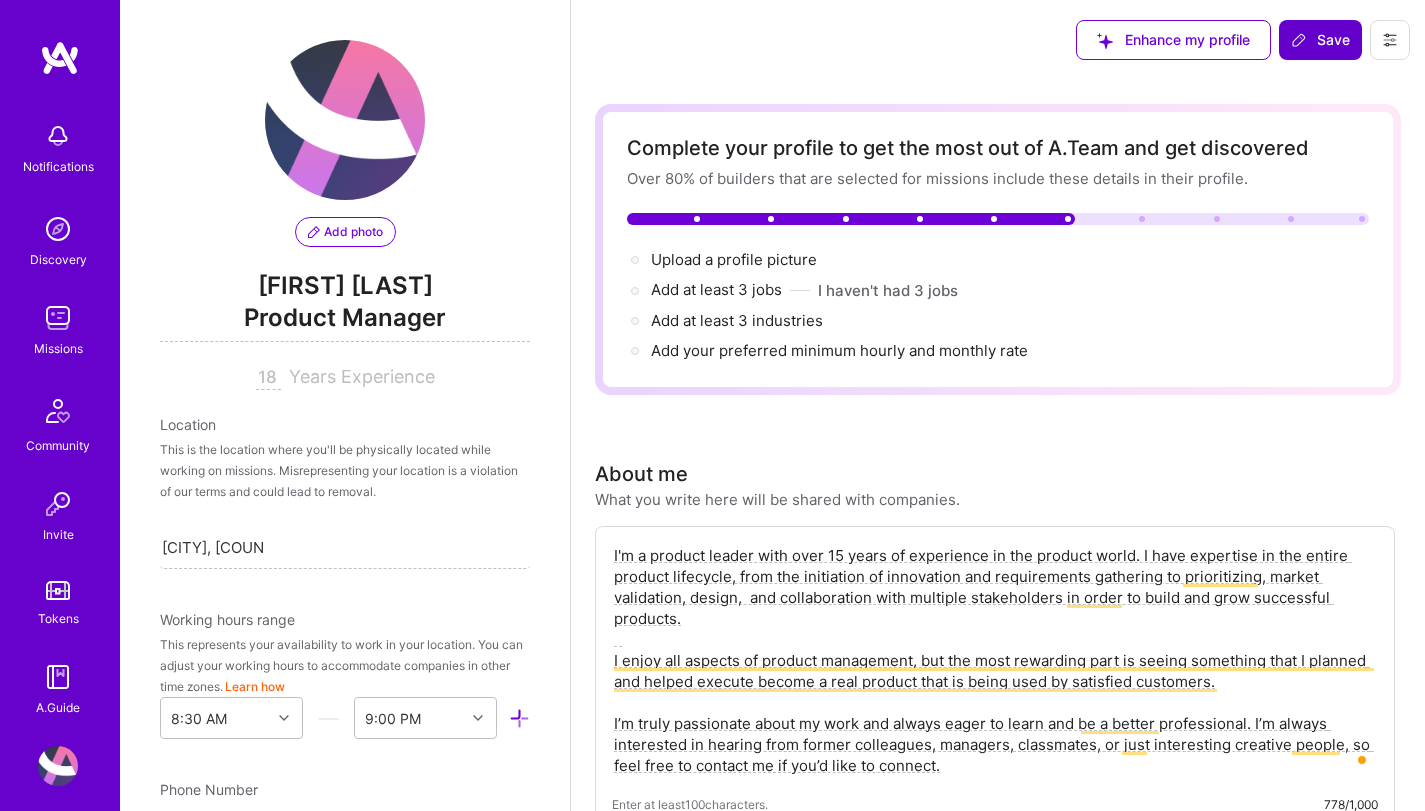 click on "Add photo" at bounding box center [345, 232] 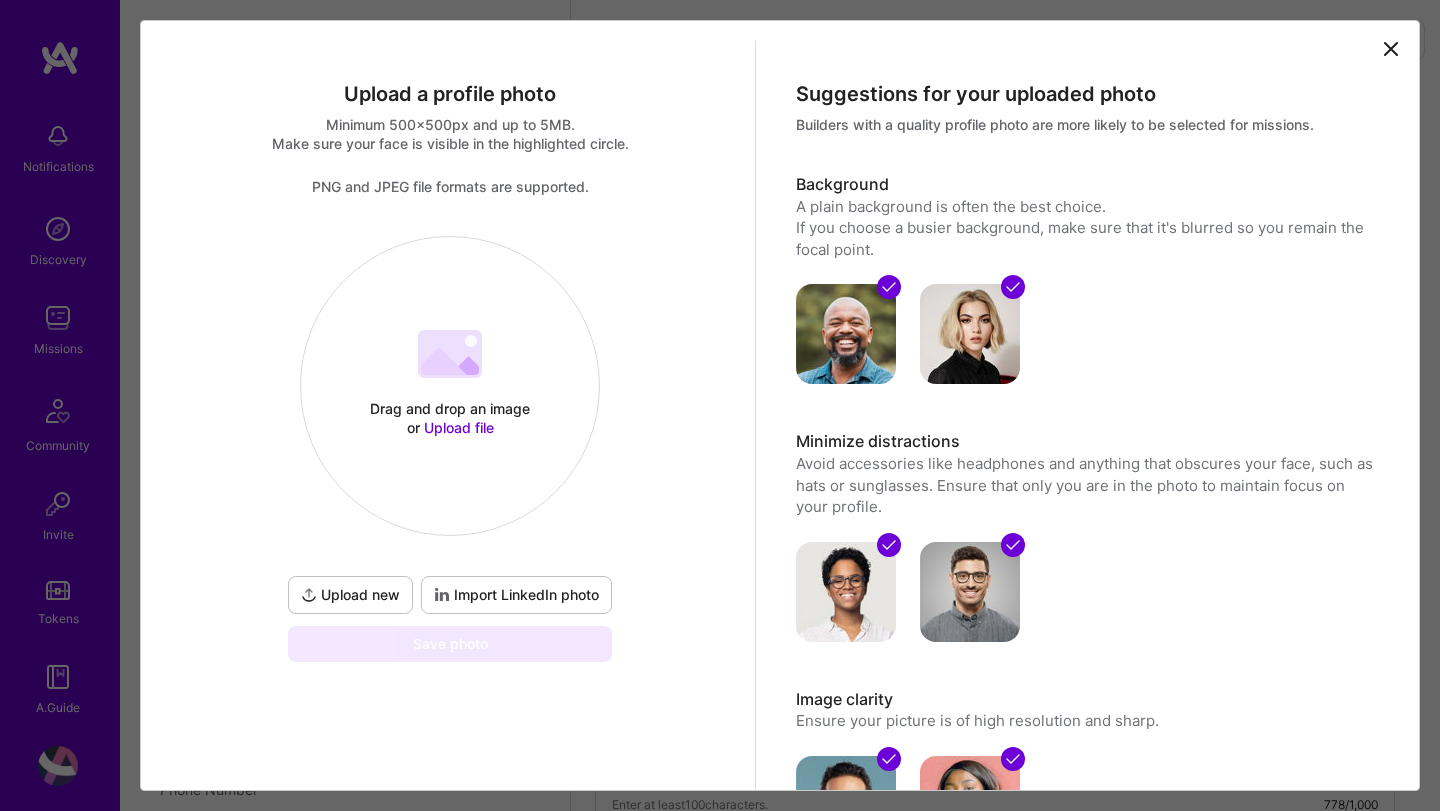 click on "Import LinkedIn photo" at bounding box center (516, 595) 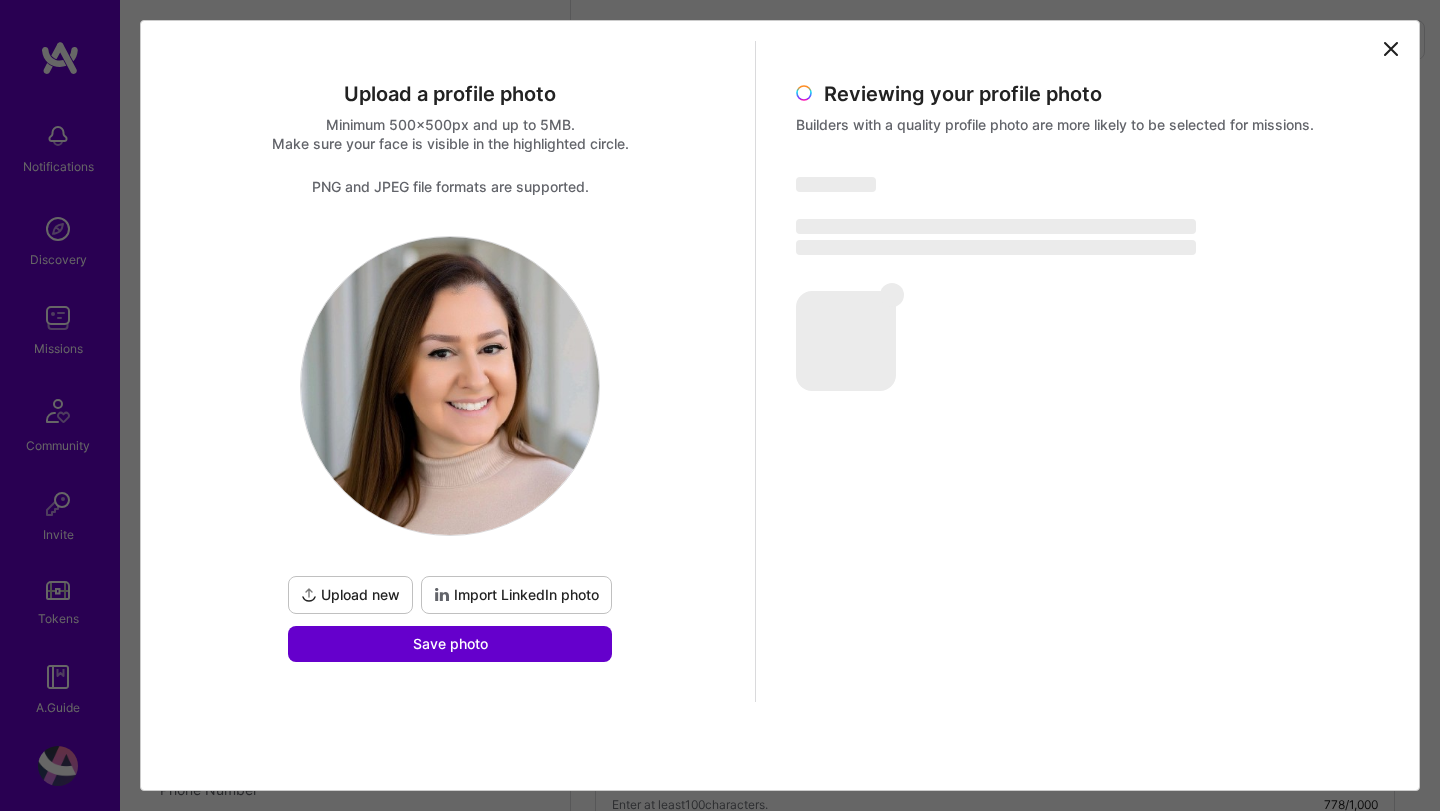click on "Save photo" at bounding box center [450, 644] 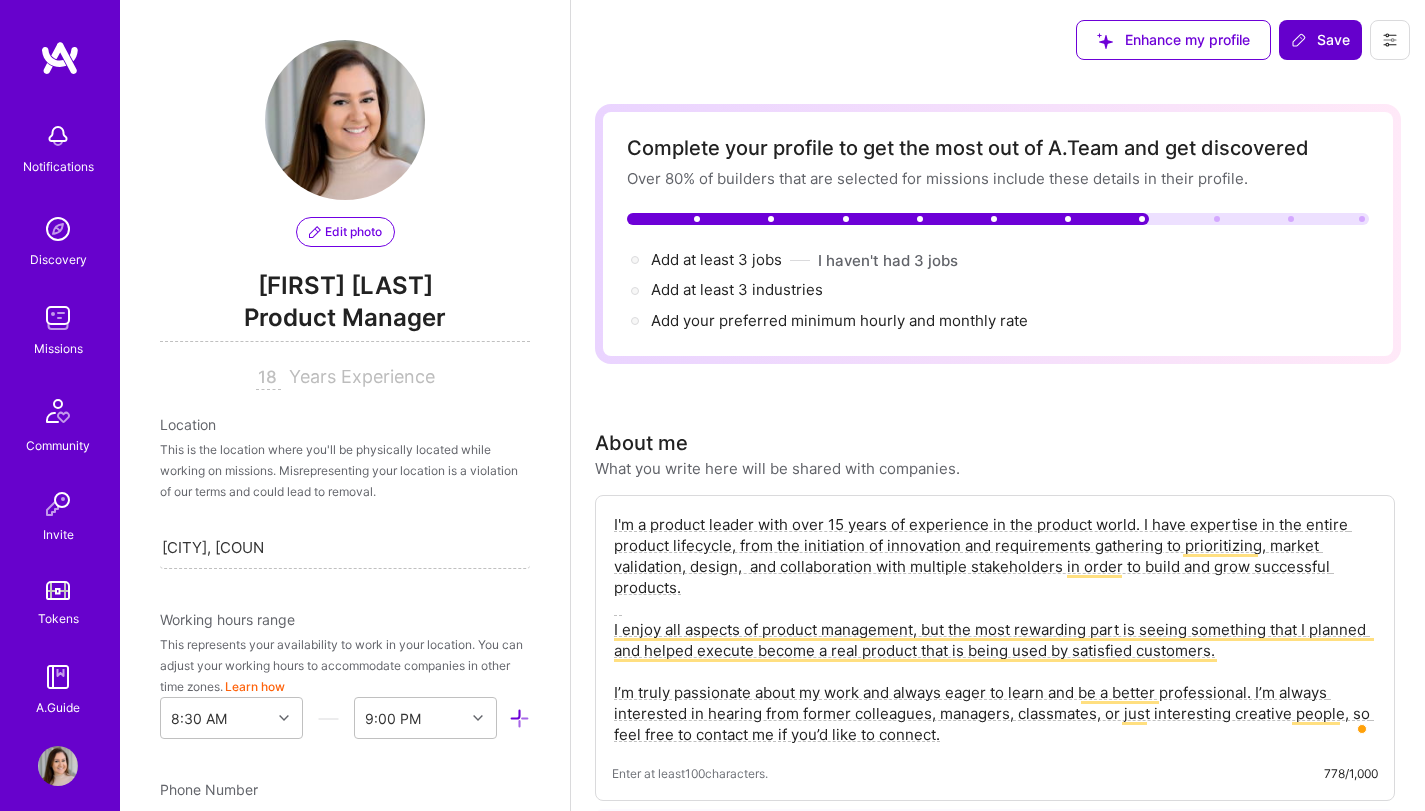 click on "Save" at bounding box center (1320, 40) 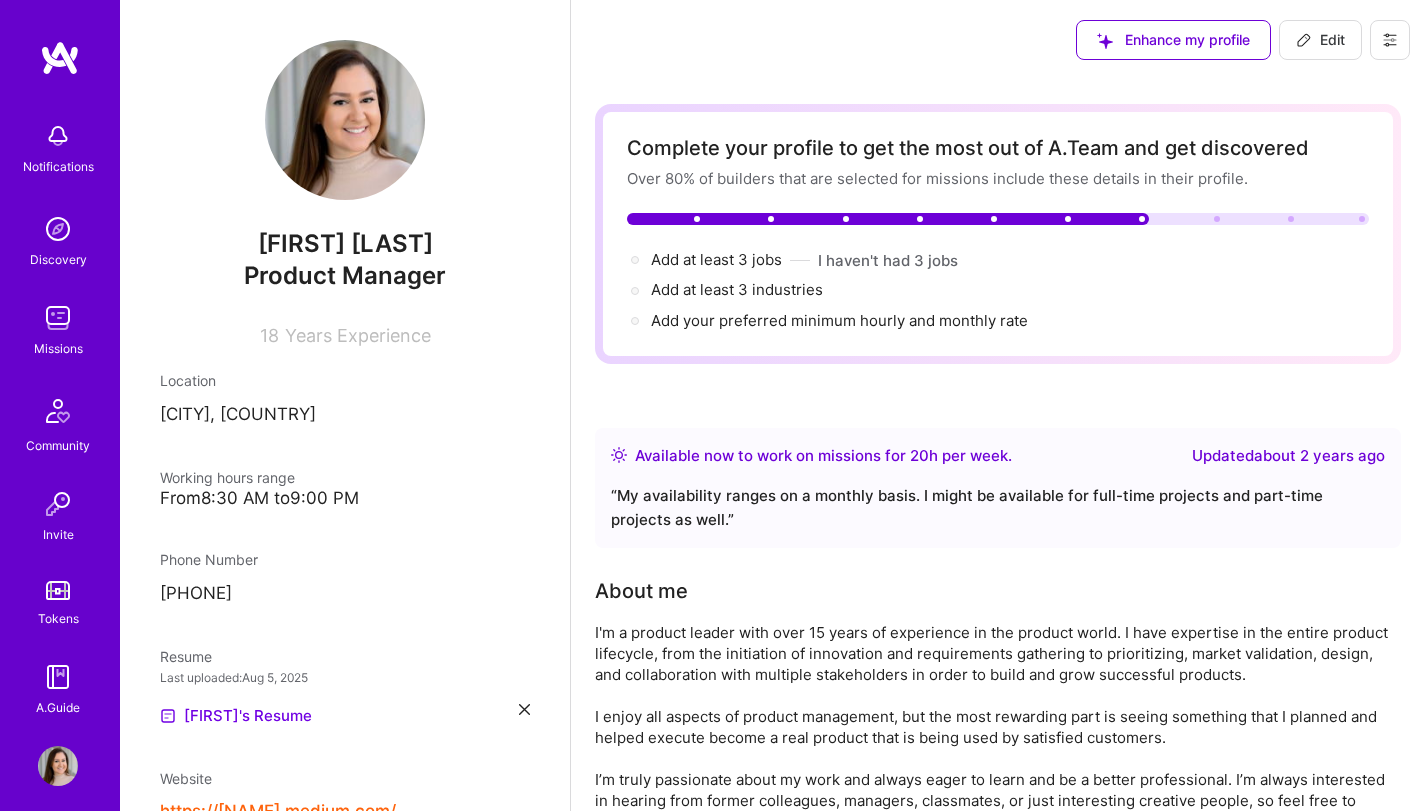 click at bounding box center [58, 318] 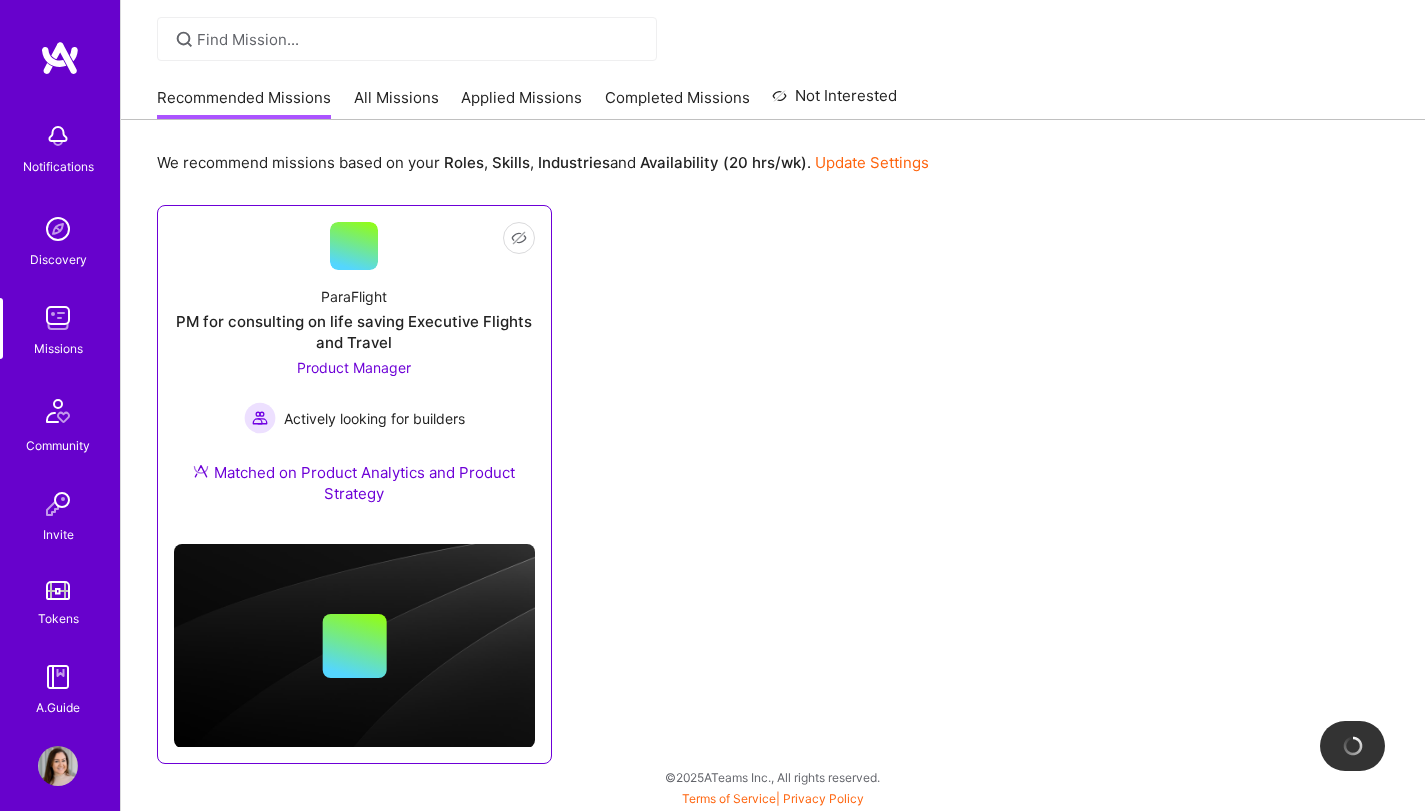 scroll, scrollTop: 133, scrollLeft: 0, axis: vertical 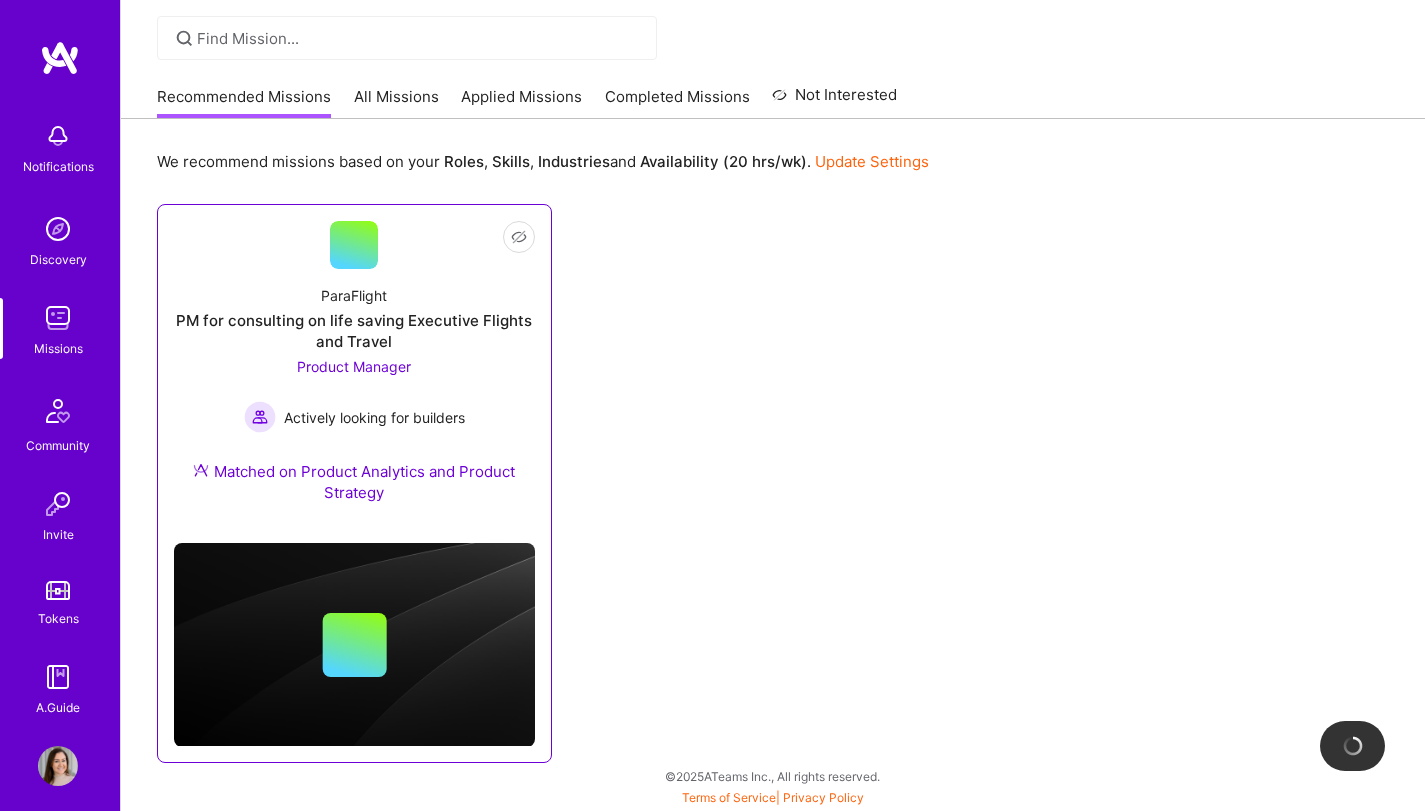 click on "PM for consulting on life saving Executive Flights and Travel" at bounding box center [354, 331] 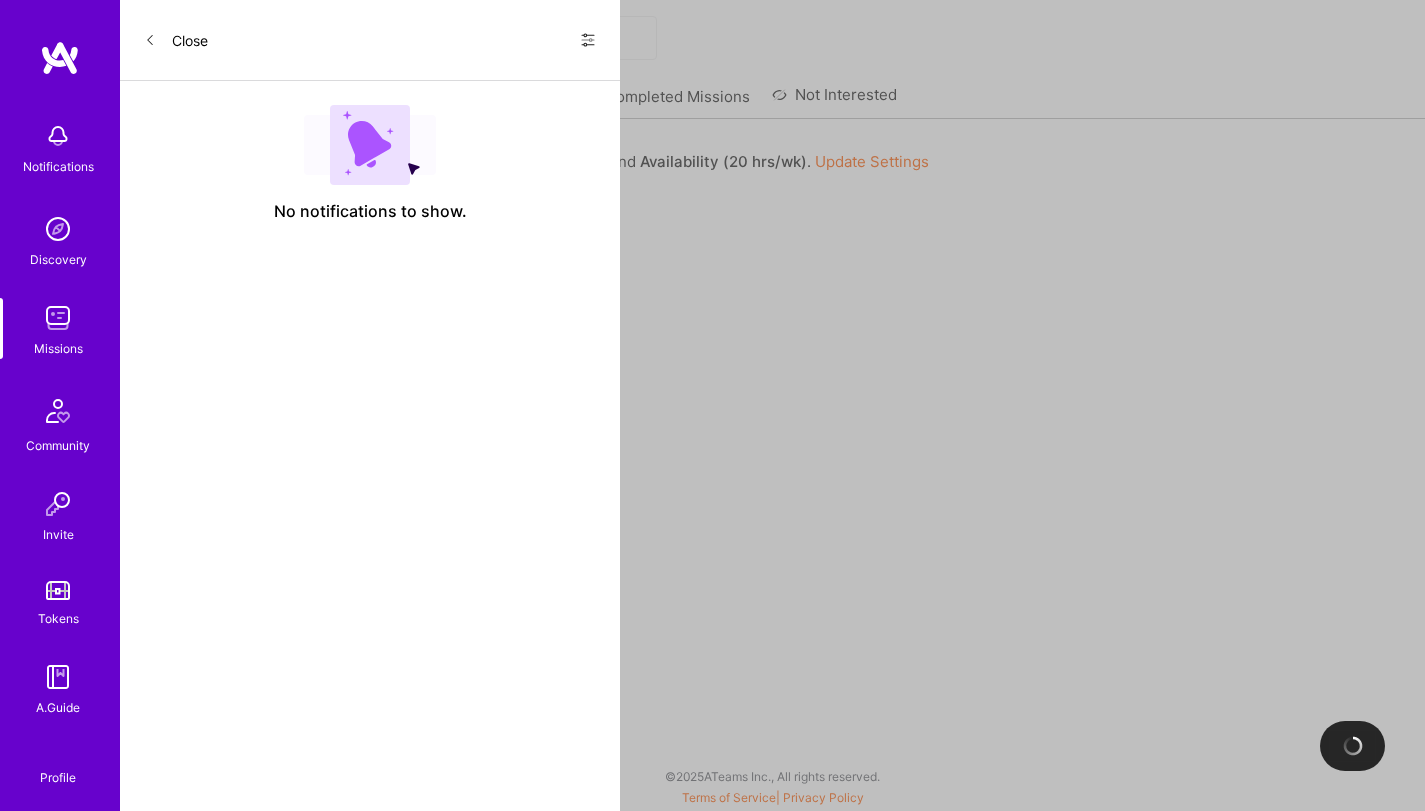 scroll, scrollTop: 0, scrollLeft: 0, axis: both 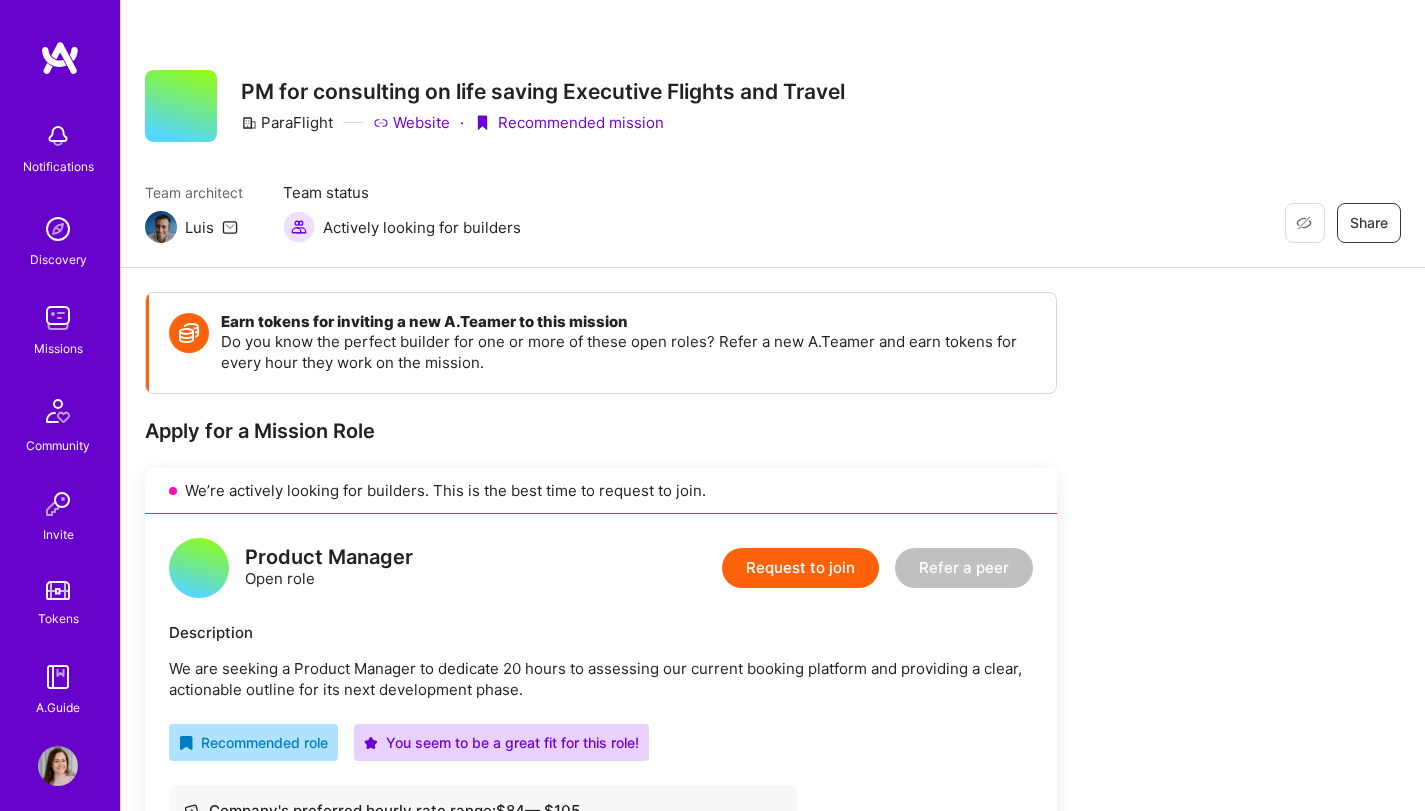 click on "Request to join" at bounding box center [800, 568] 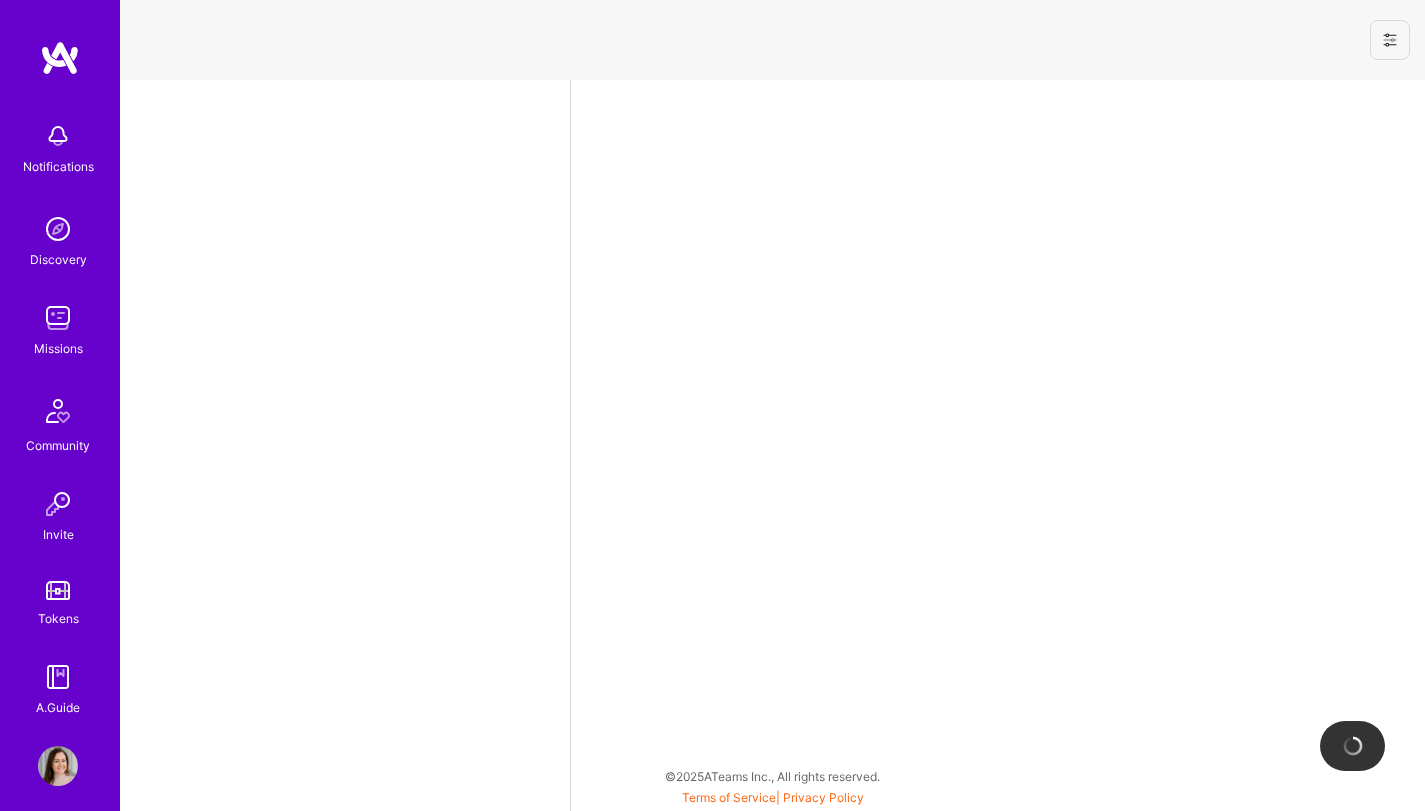 select on "IL" 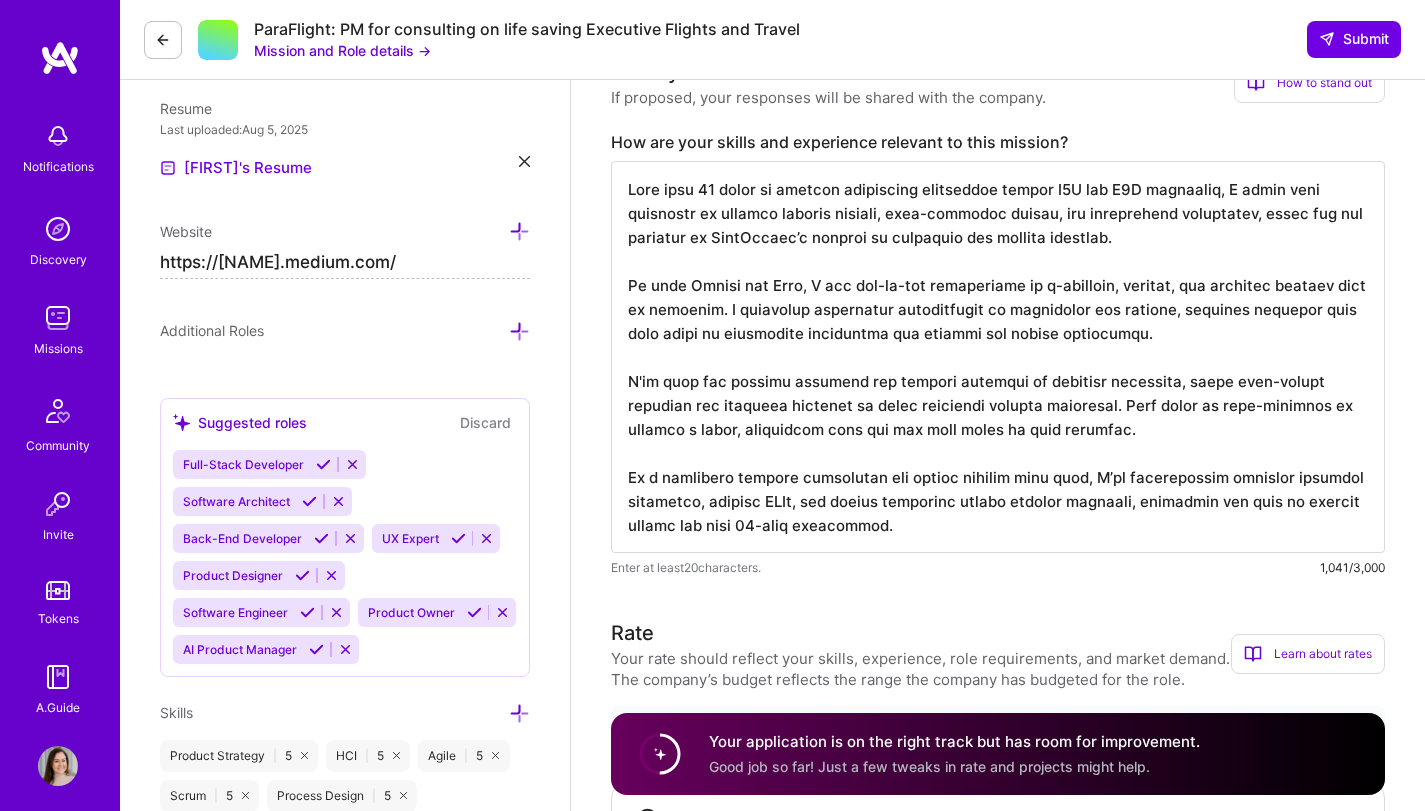 scroll, scrollTop: 538, scrollLeft: 0, axis: vertical 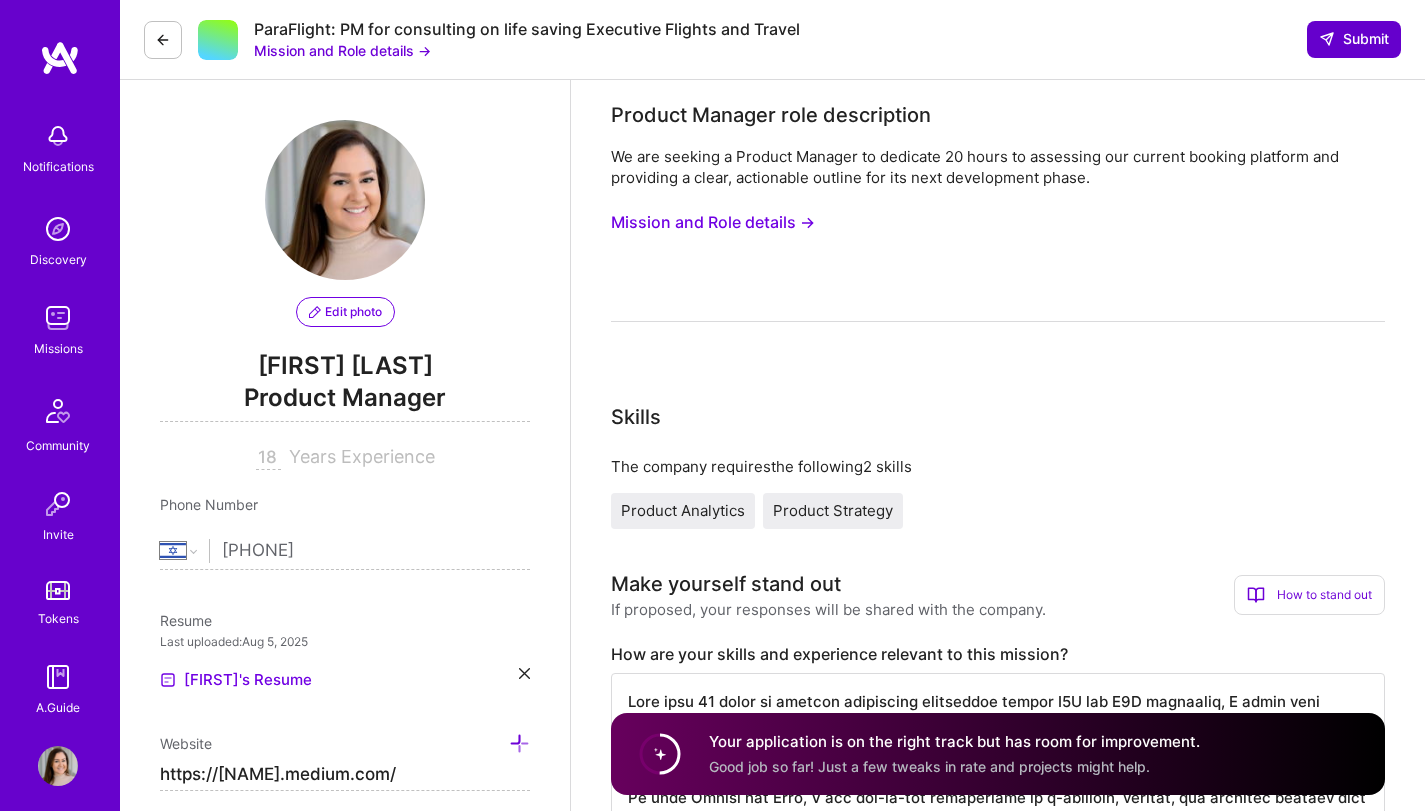 click on "Submit" at bounding box center (1354, 39) 